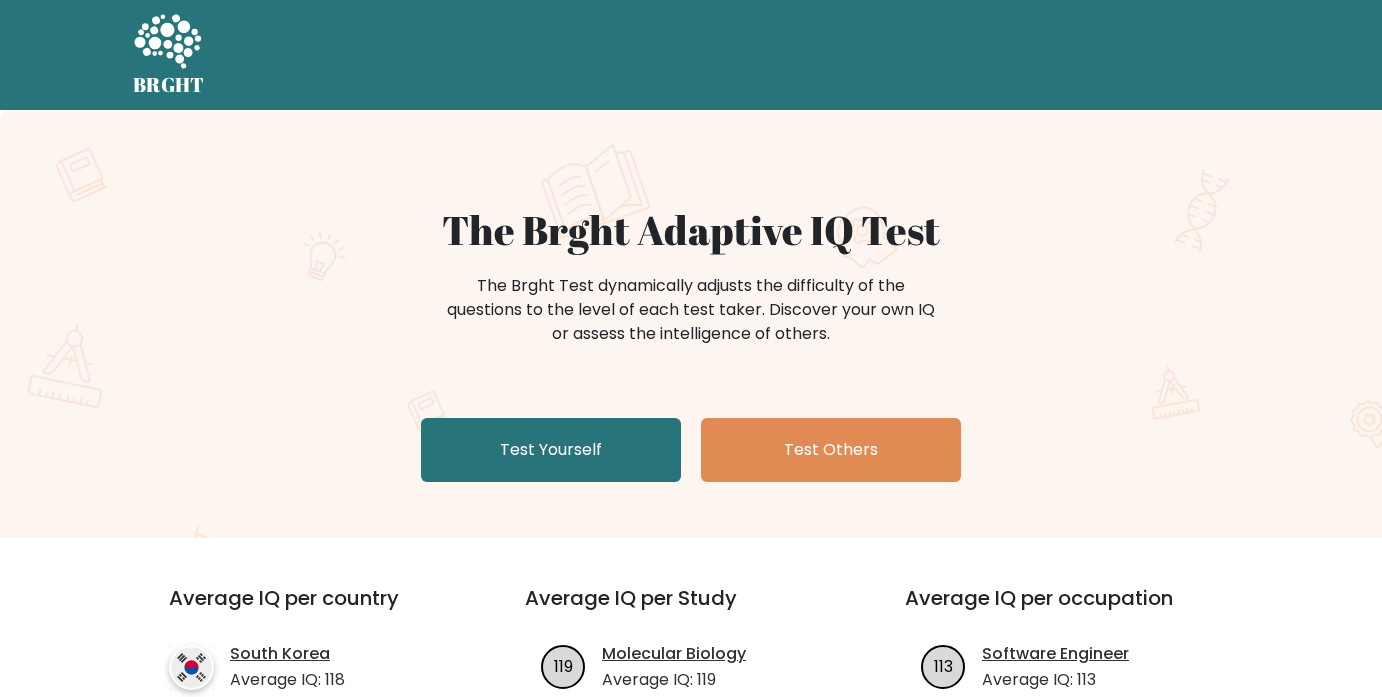 scroll, scrollTop: 0, scrollLeft: 0, axis: both 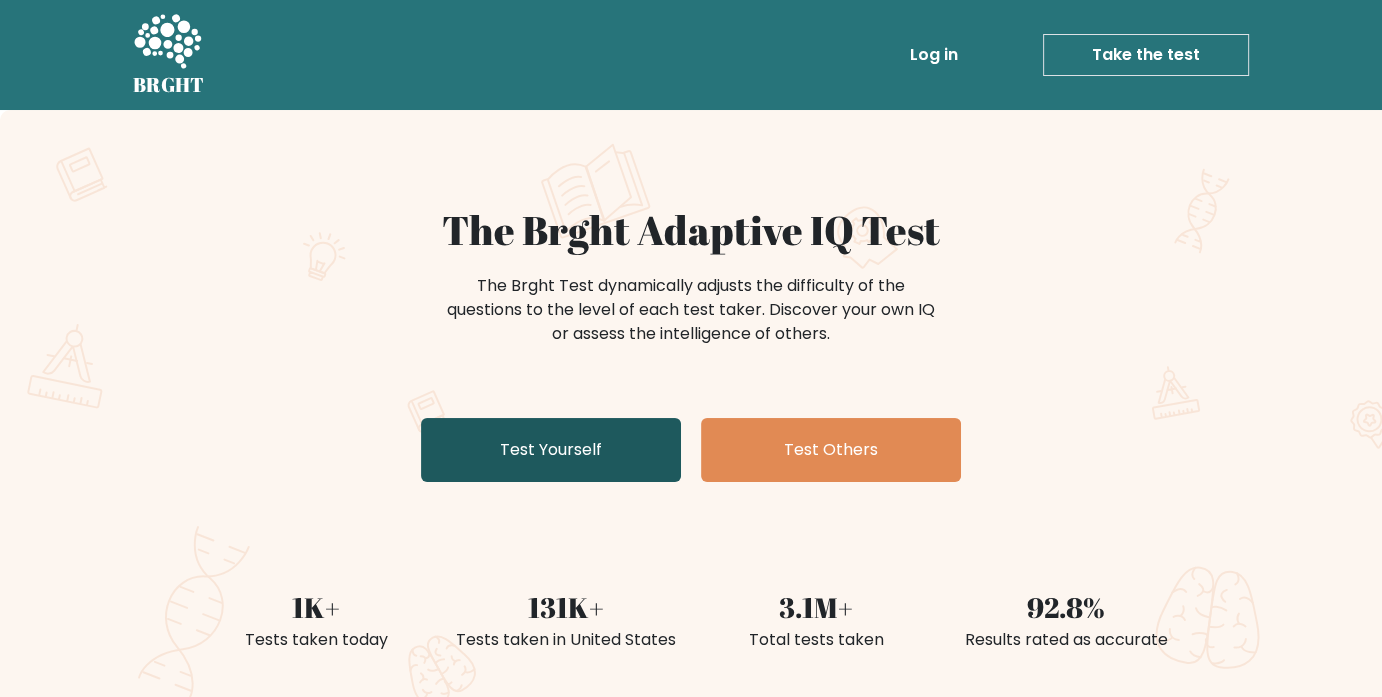 click on "Test Yourself" at bounding box center [551, 450] 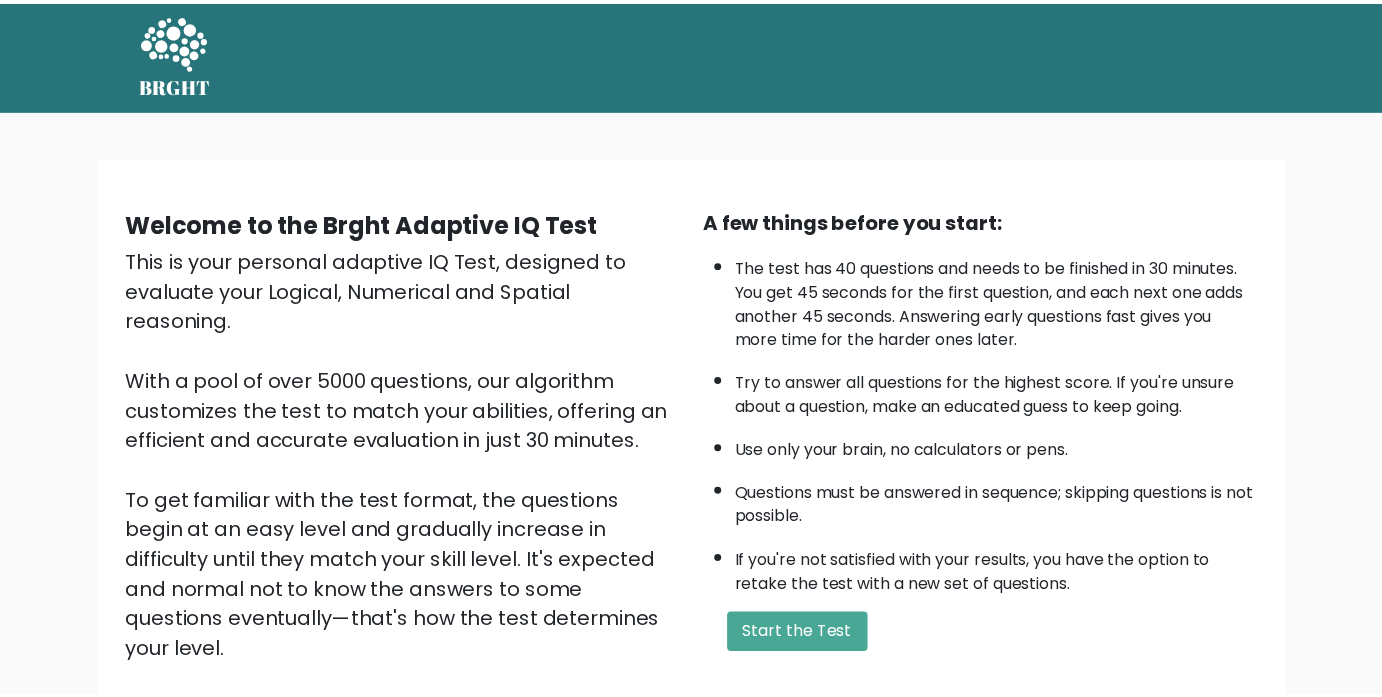 scroll, scrollTop: 0, scrollLeft: 0, axis: both 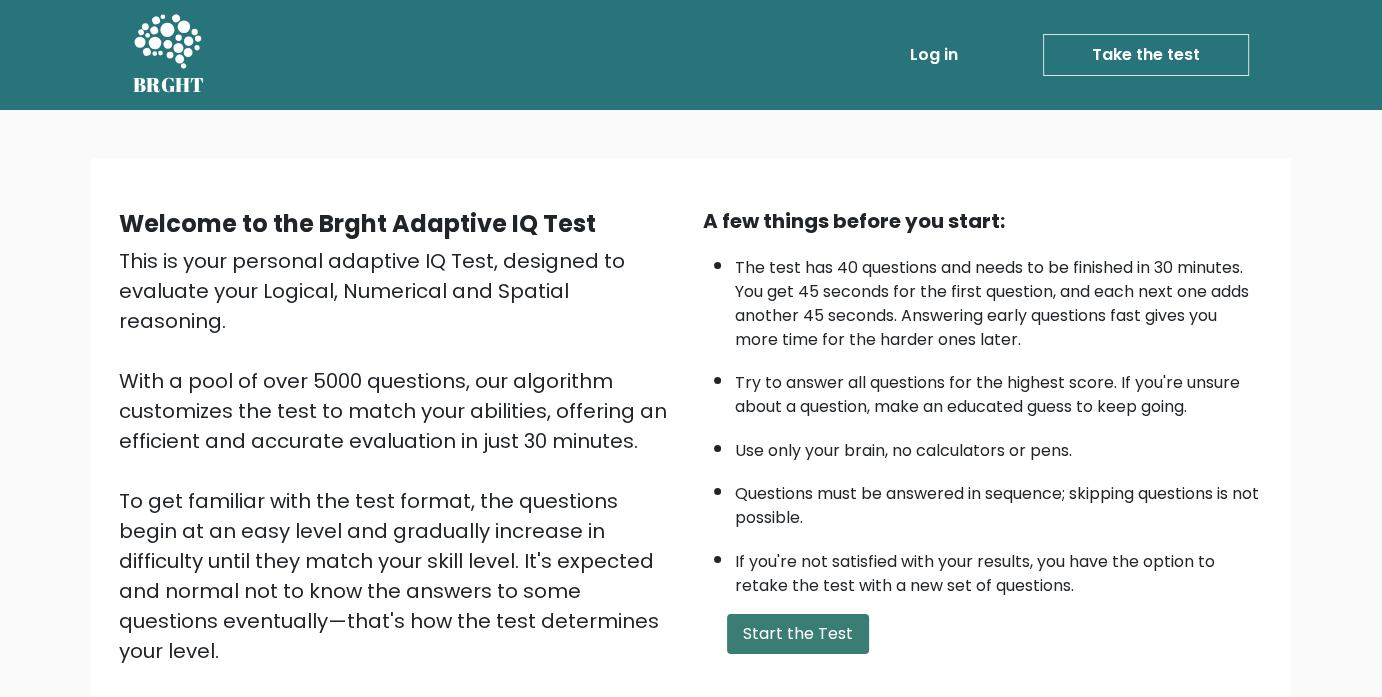 click on "Start the Test" at bounding box center (798, 634) 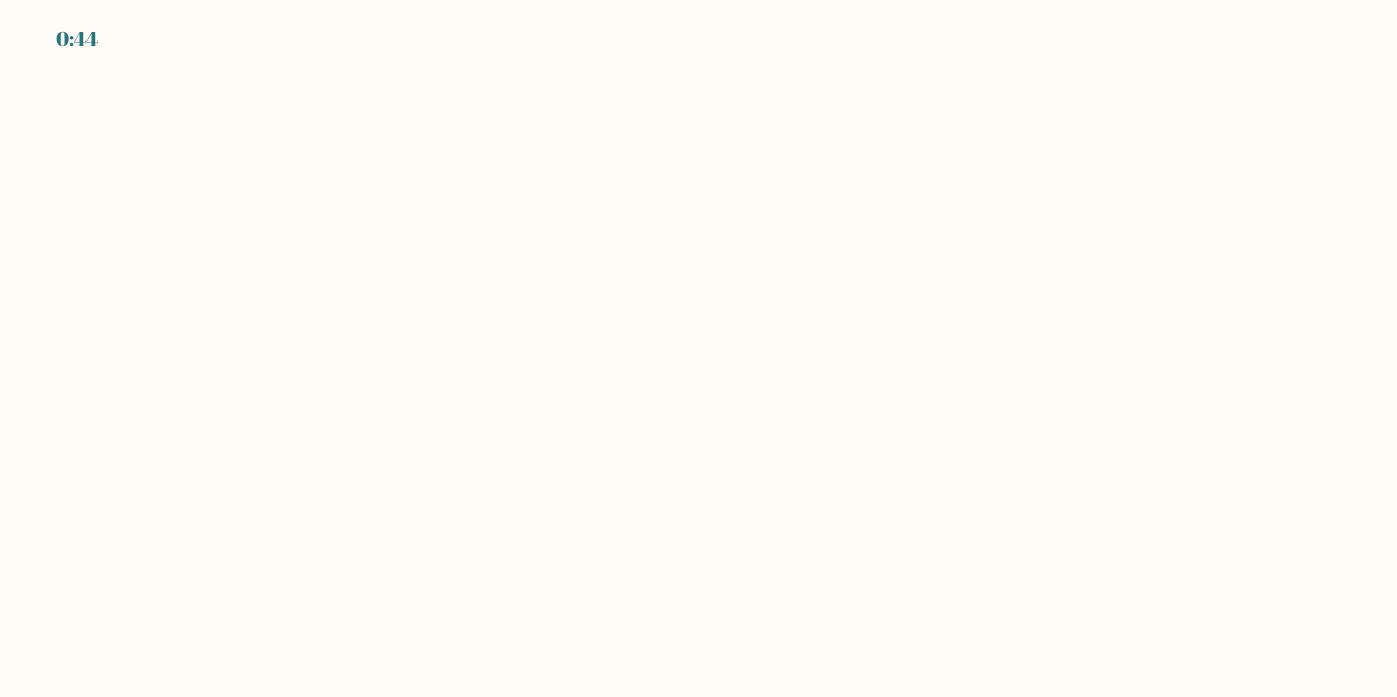 scroll, scrollTop: 0, scrollLeft: 0, axis: both 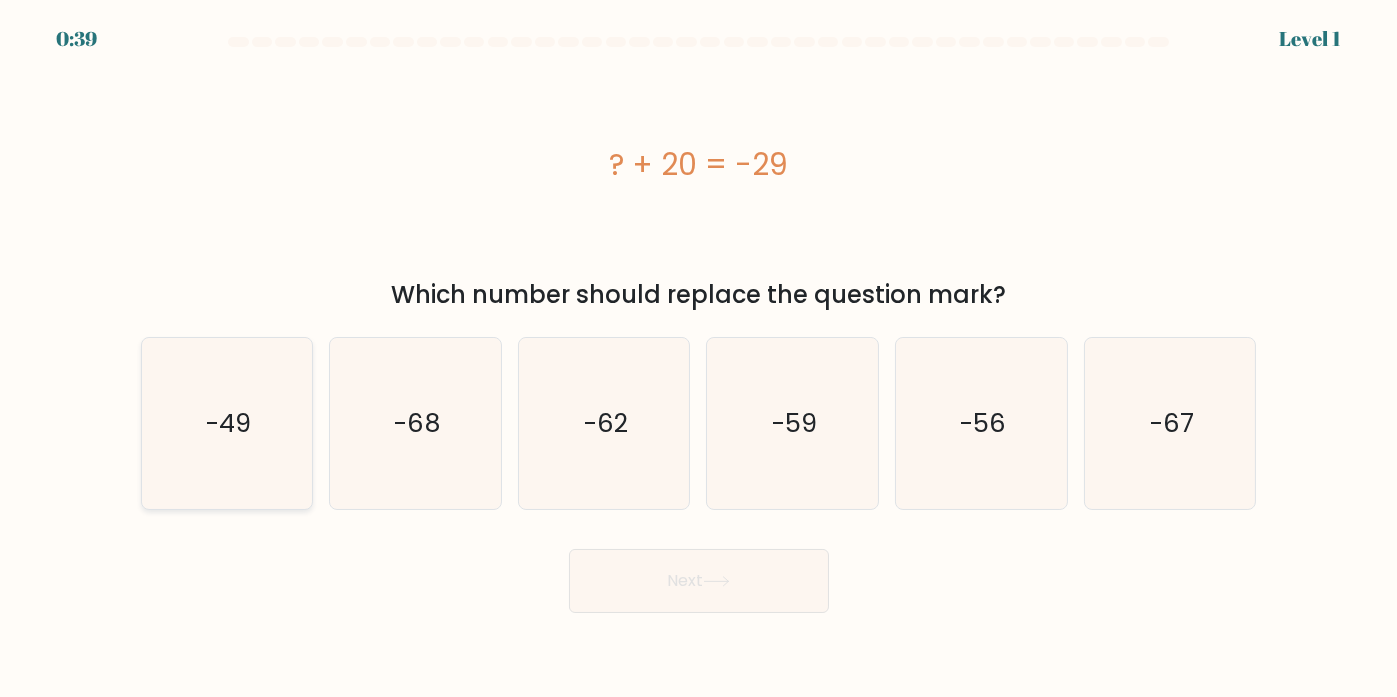 click on "-49" at bounding box center [227, 423] 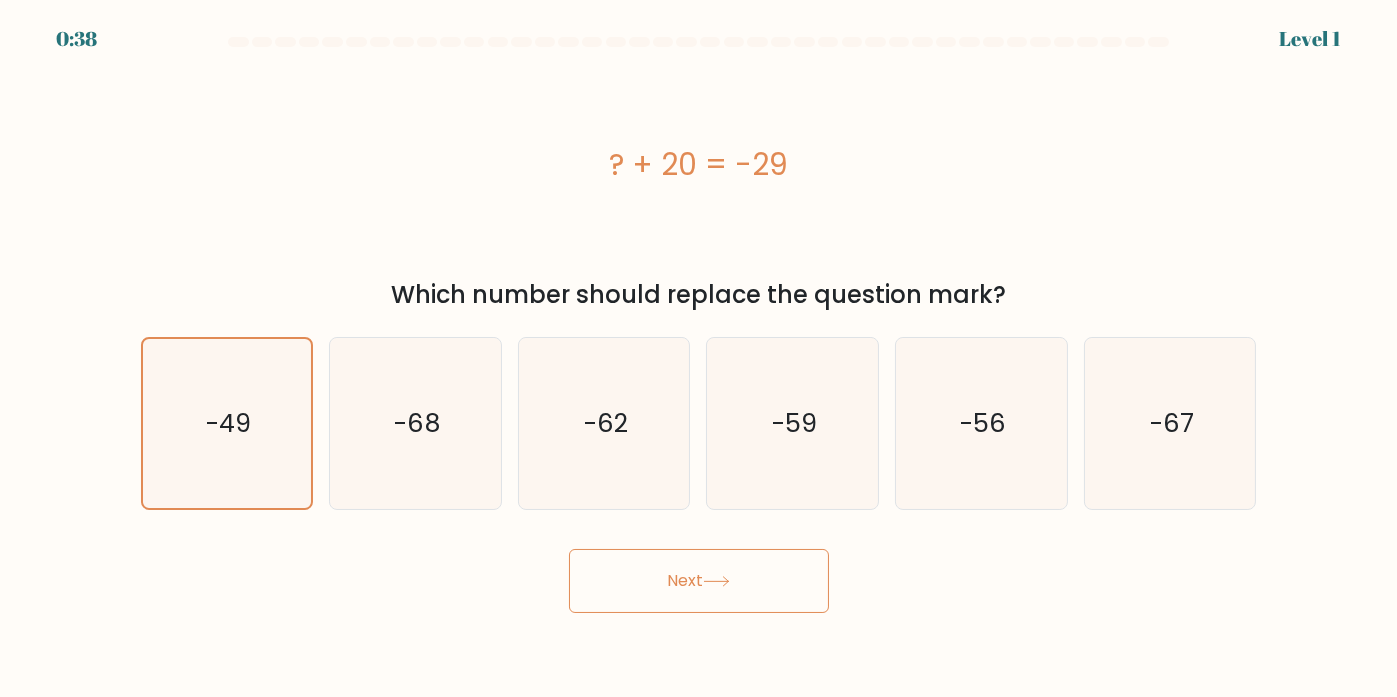 click on "Next" at bounding box center (699, 581) 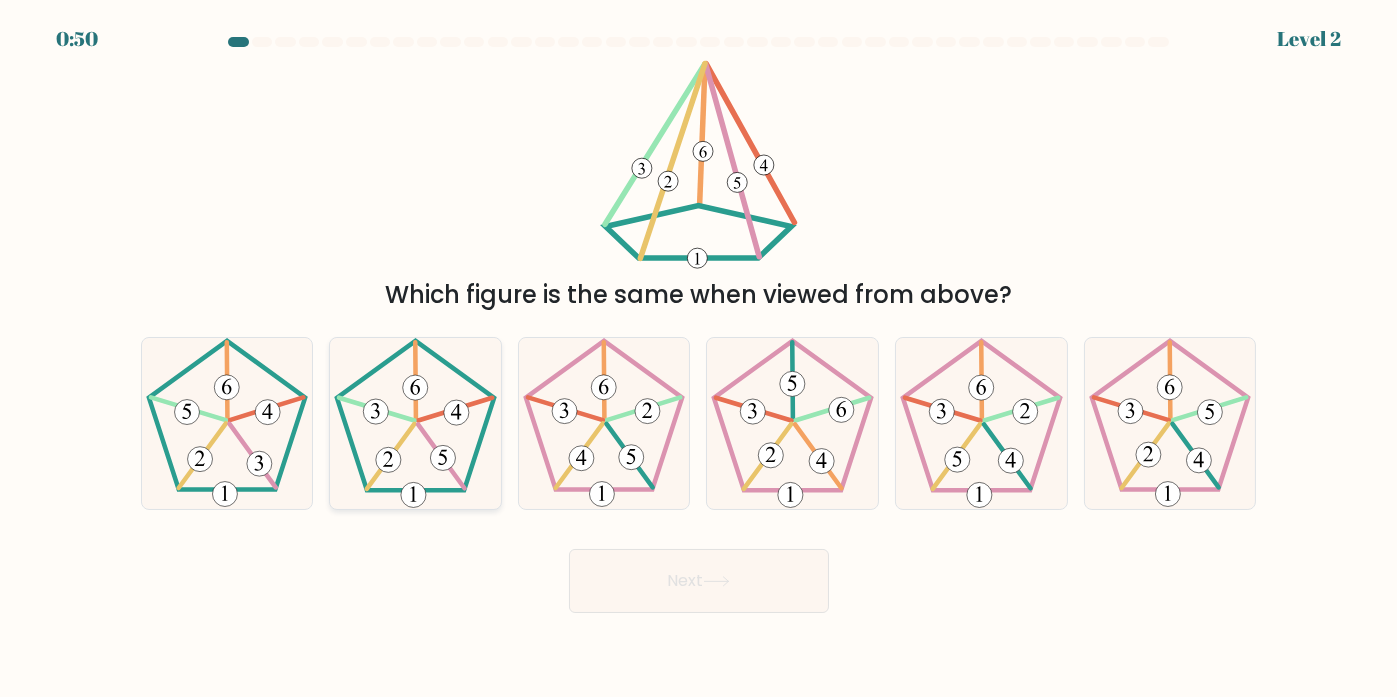 click at bounding box center [415, 423] 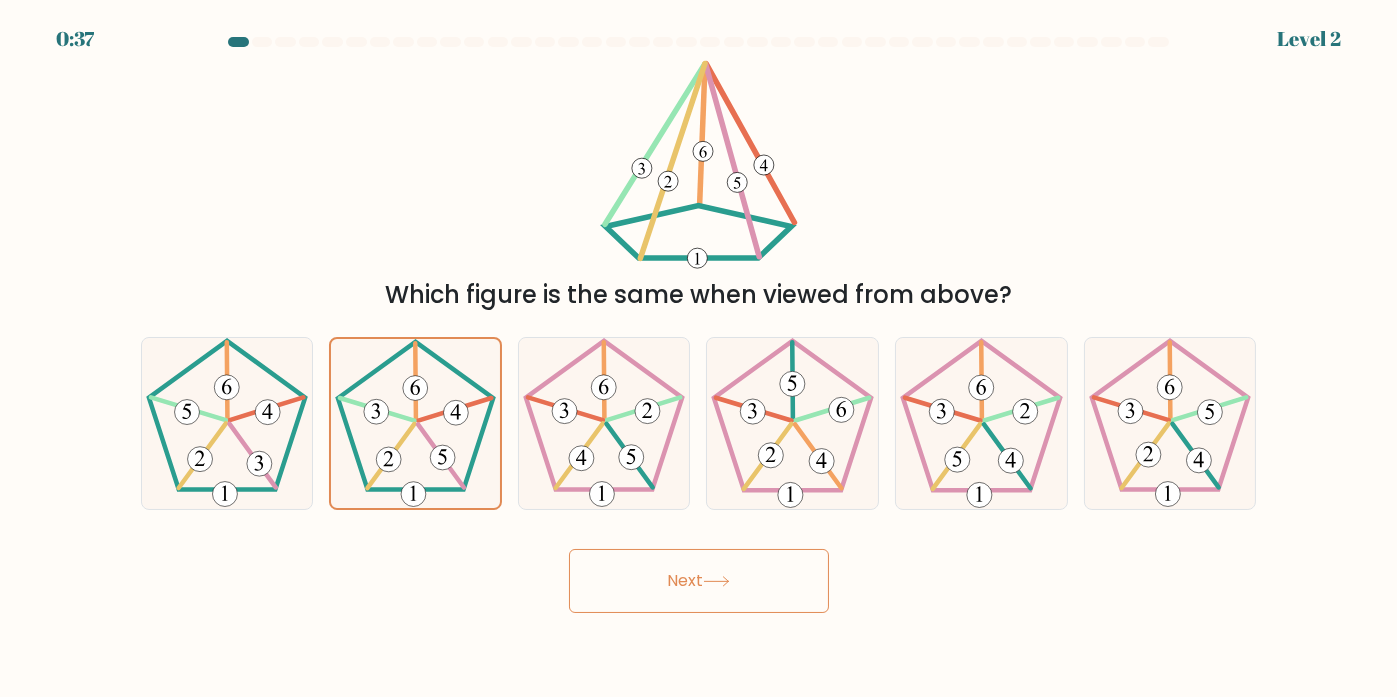 click on "Next" at bounding box center (699, 581) 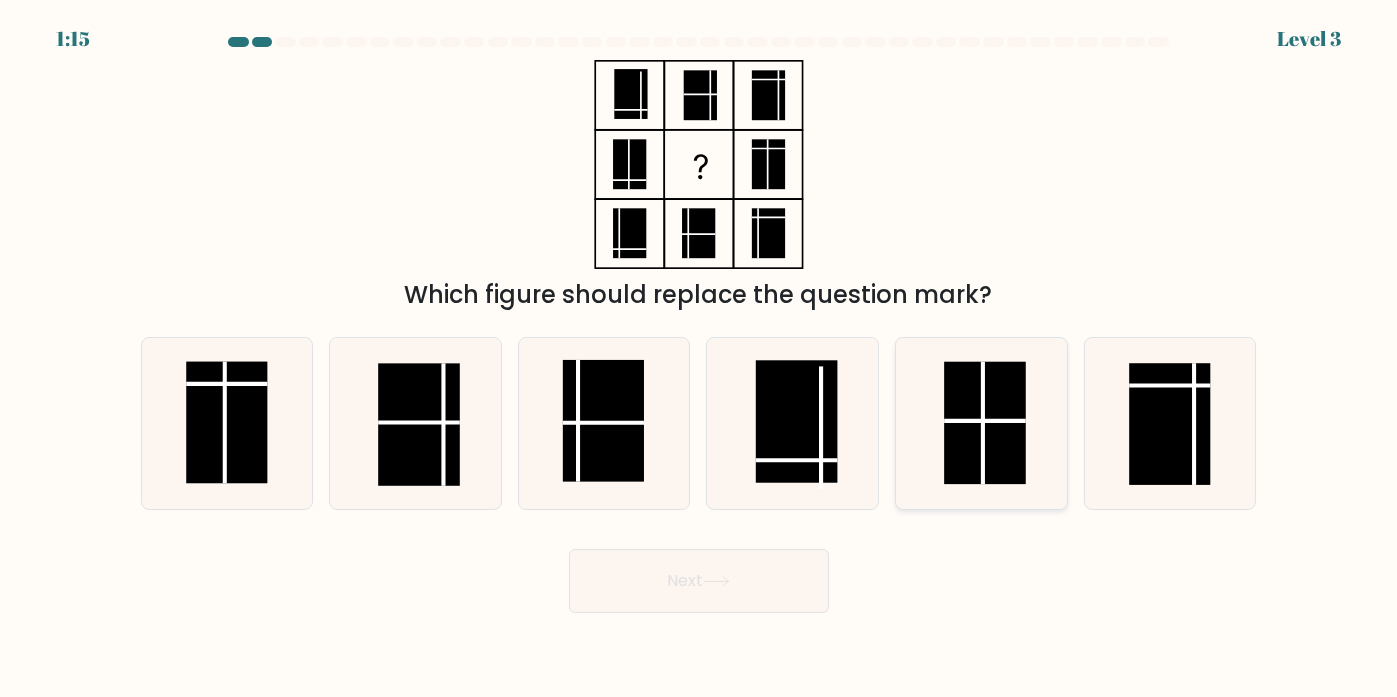 click at bounding box center (984, 423) 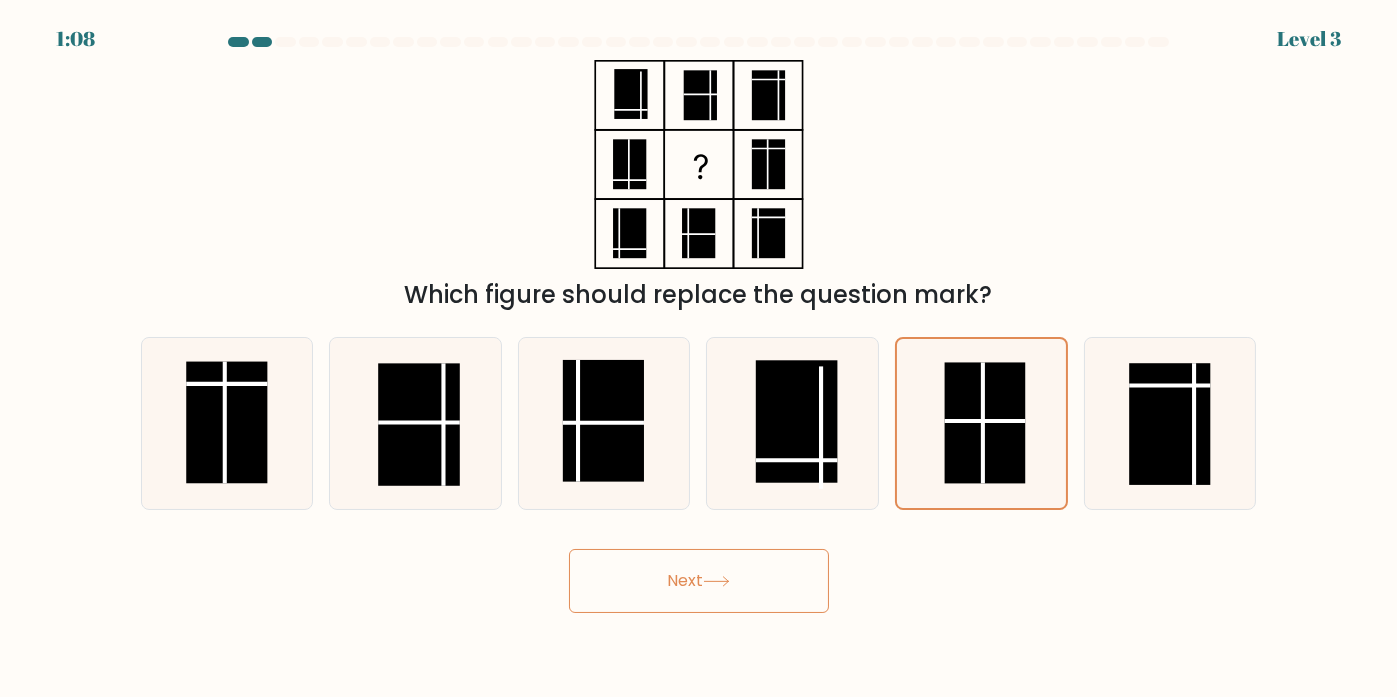 click on "Next" at bounding box center [699, 581] 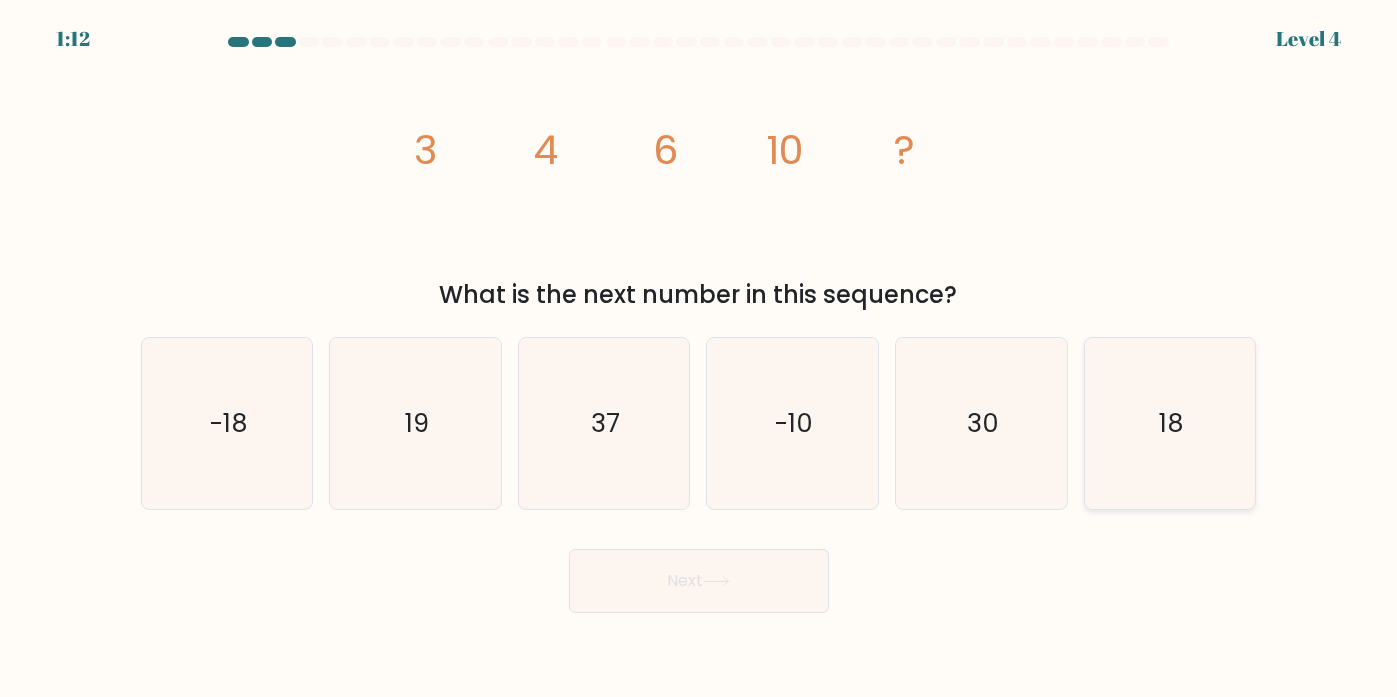 click on "18" at bounding box center (1170, 423) 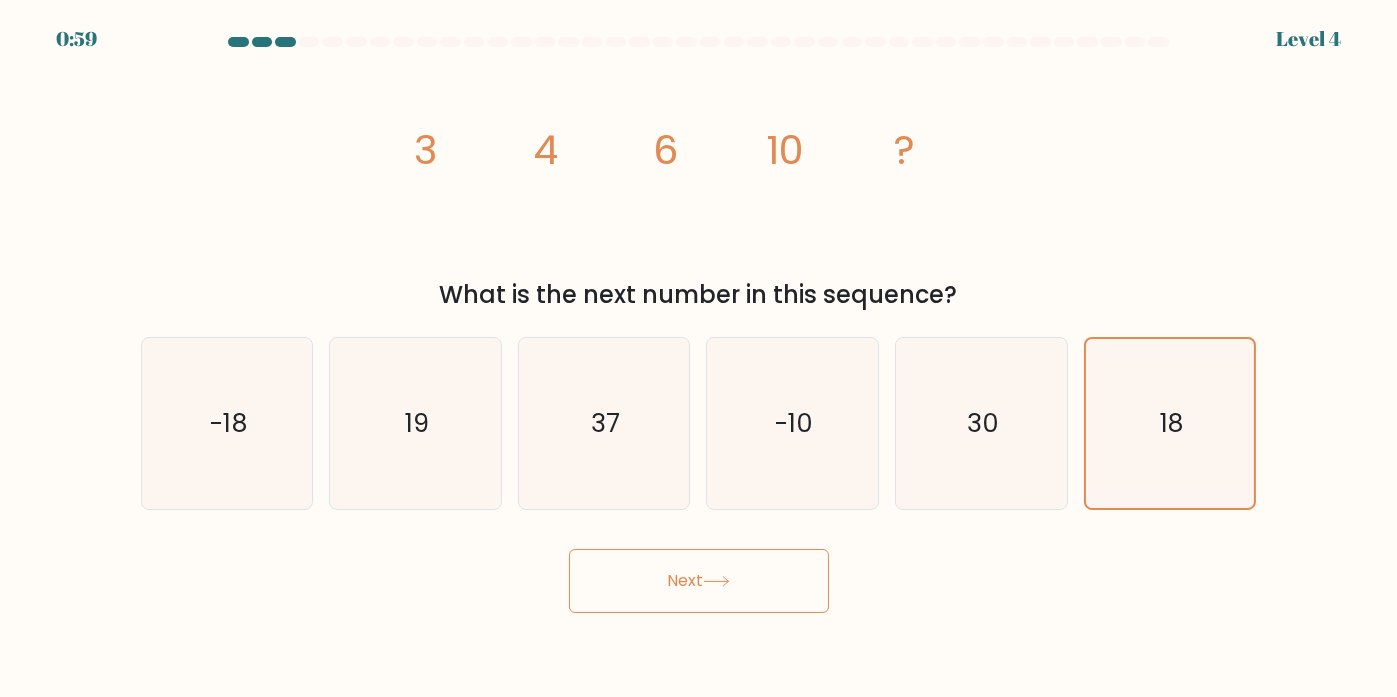 click on "Next" at bounding box center (699, 581) 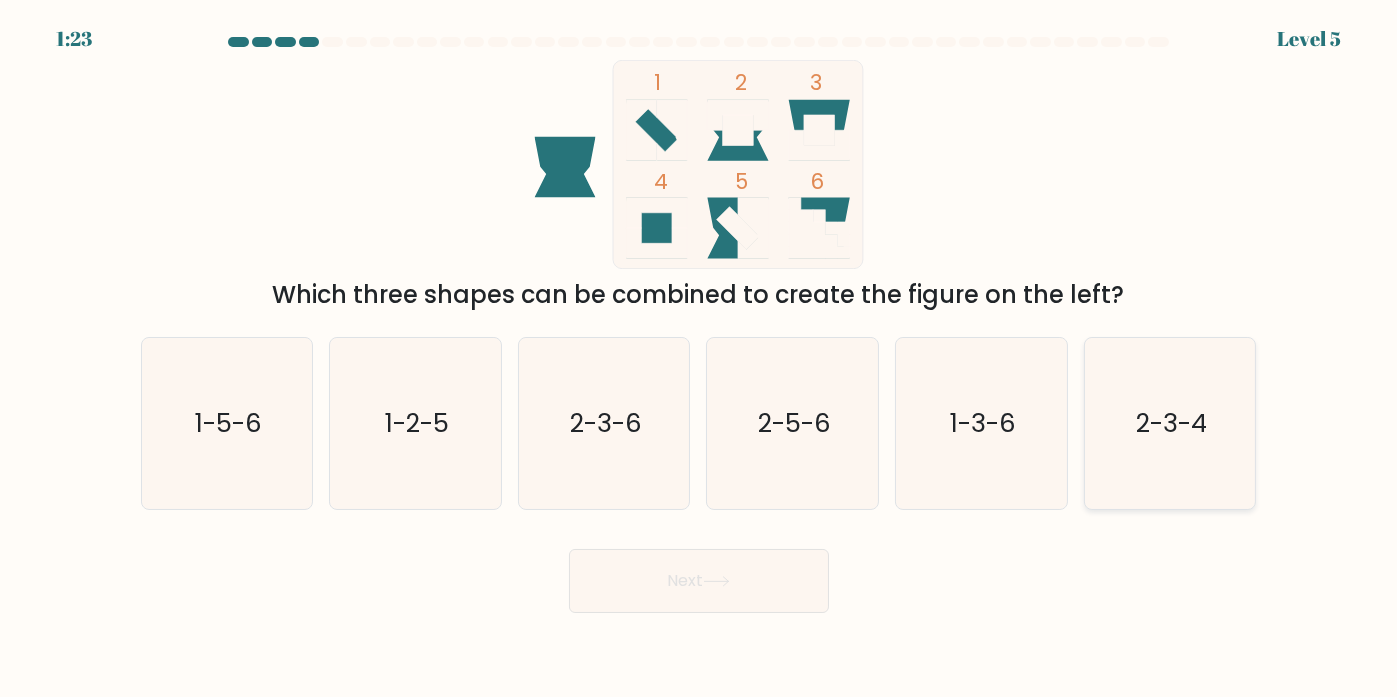 click on "2-3-4" at bounding box center [1170, 423] 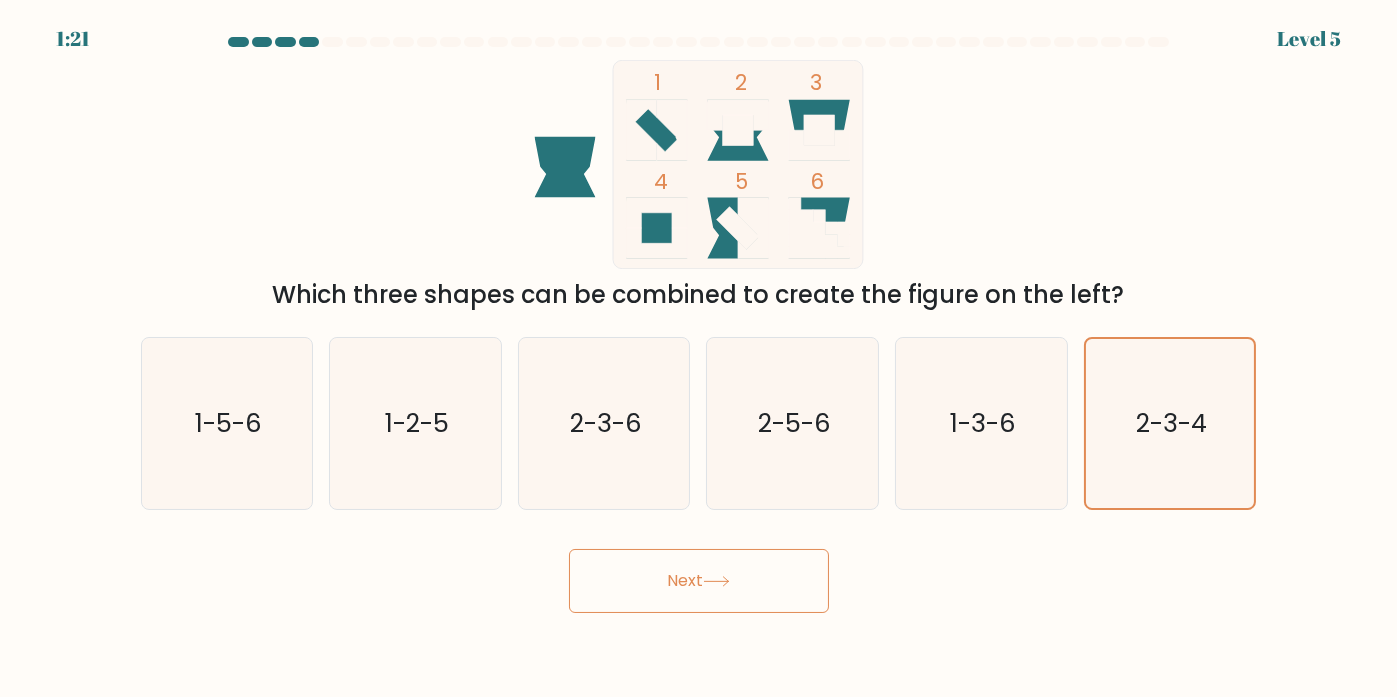 click on "Next" at bounding box center [699, 581] 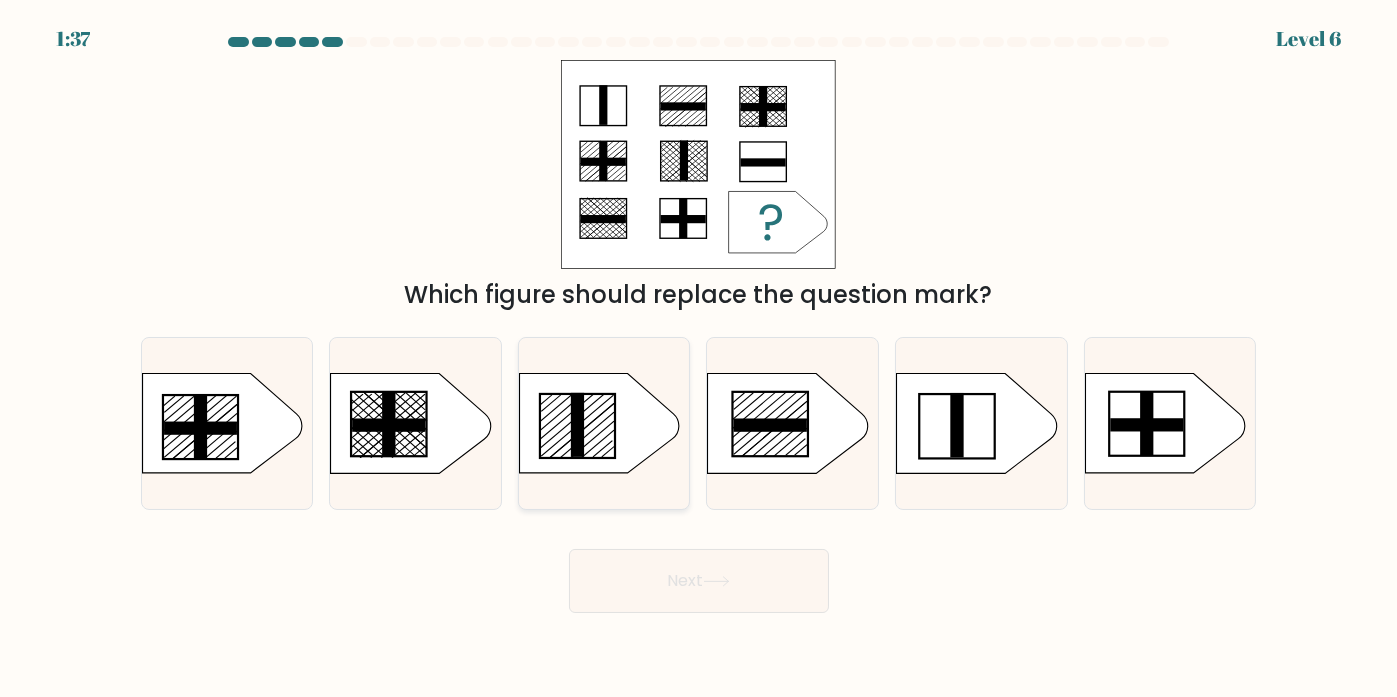 click at bounding box center [599, 424] 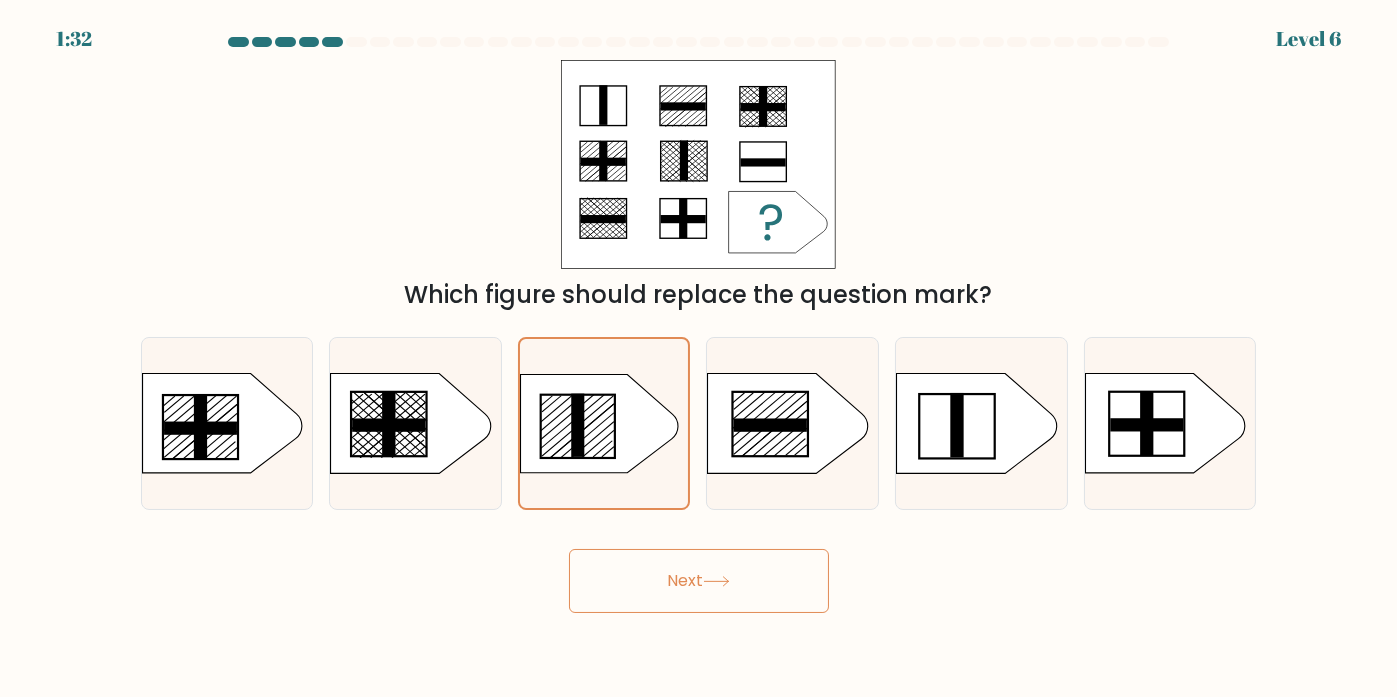 click on "Next" at bounding box center [699, 581] 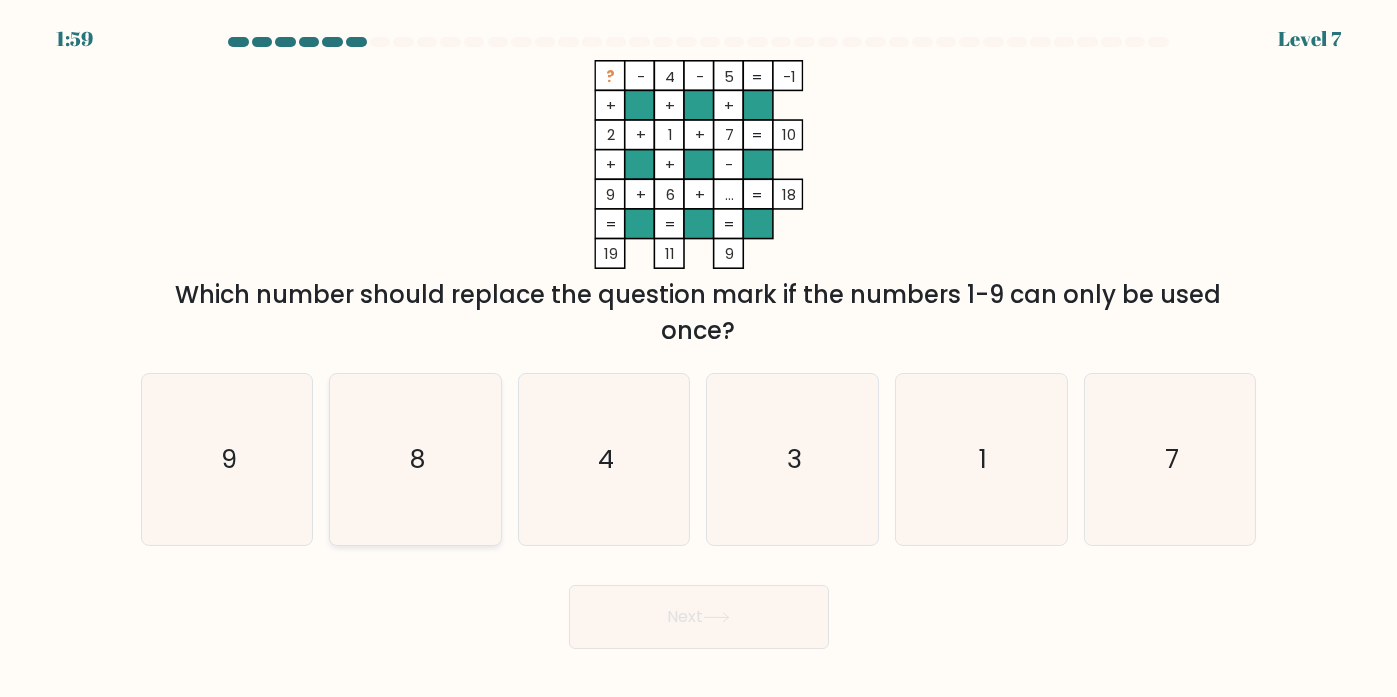 click on "8" at bounding box center [415, 459] 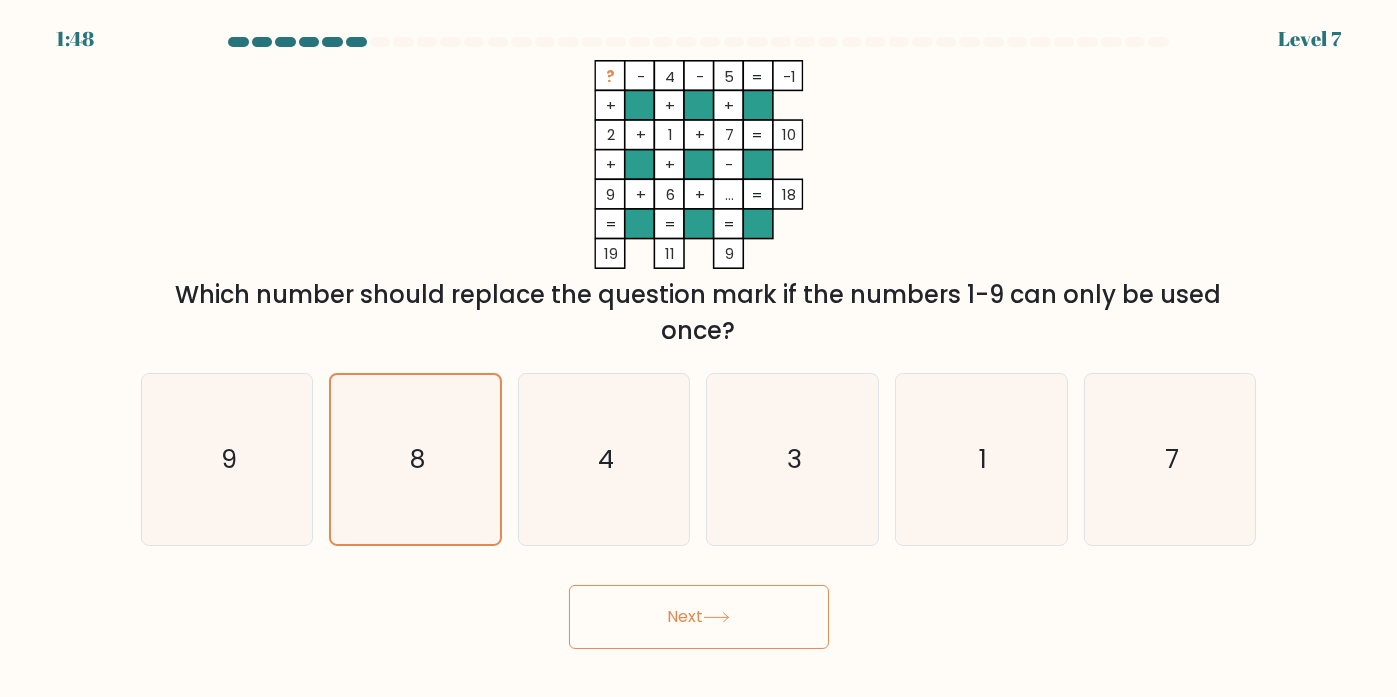 click on "Next" at bounding box center [699, 617] 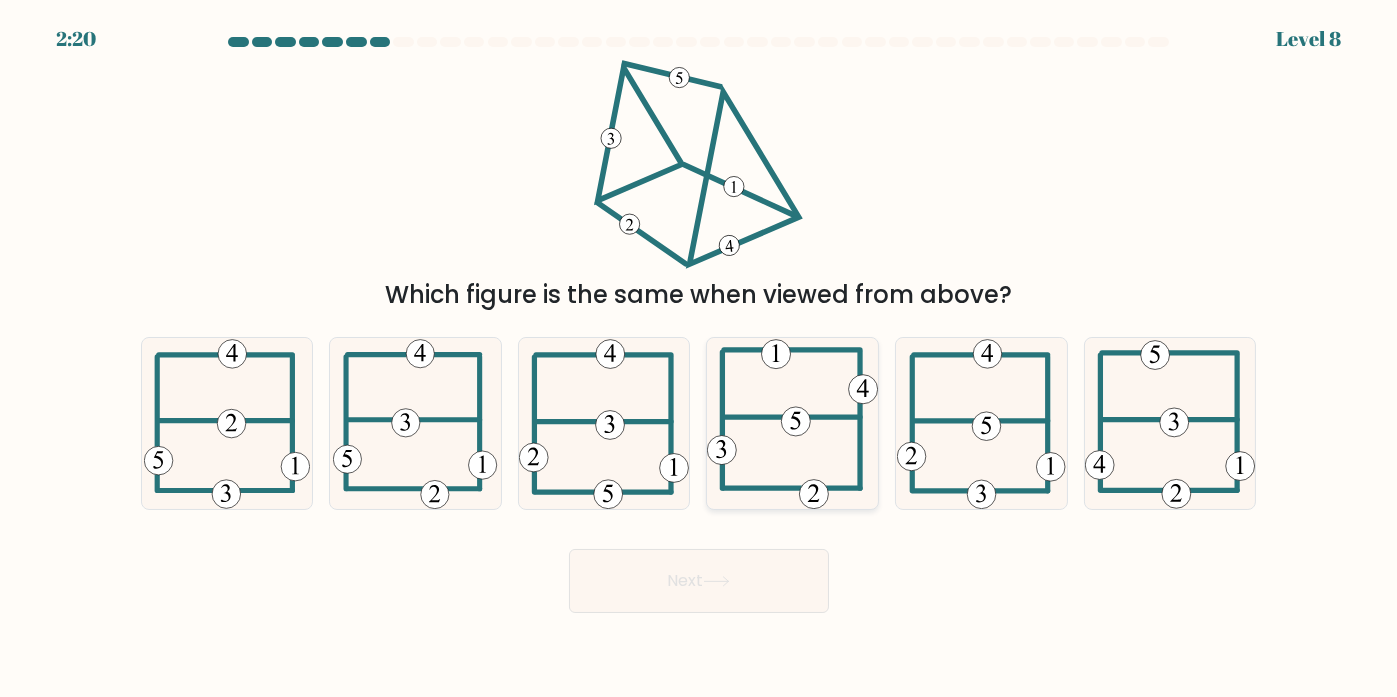 click at bounding box center [792, 423] 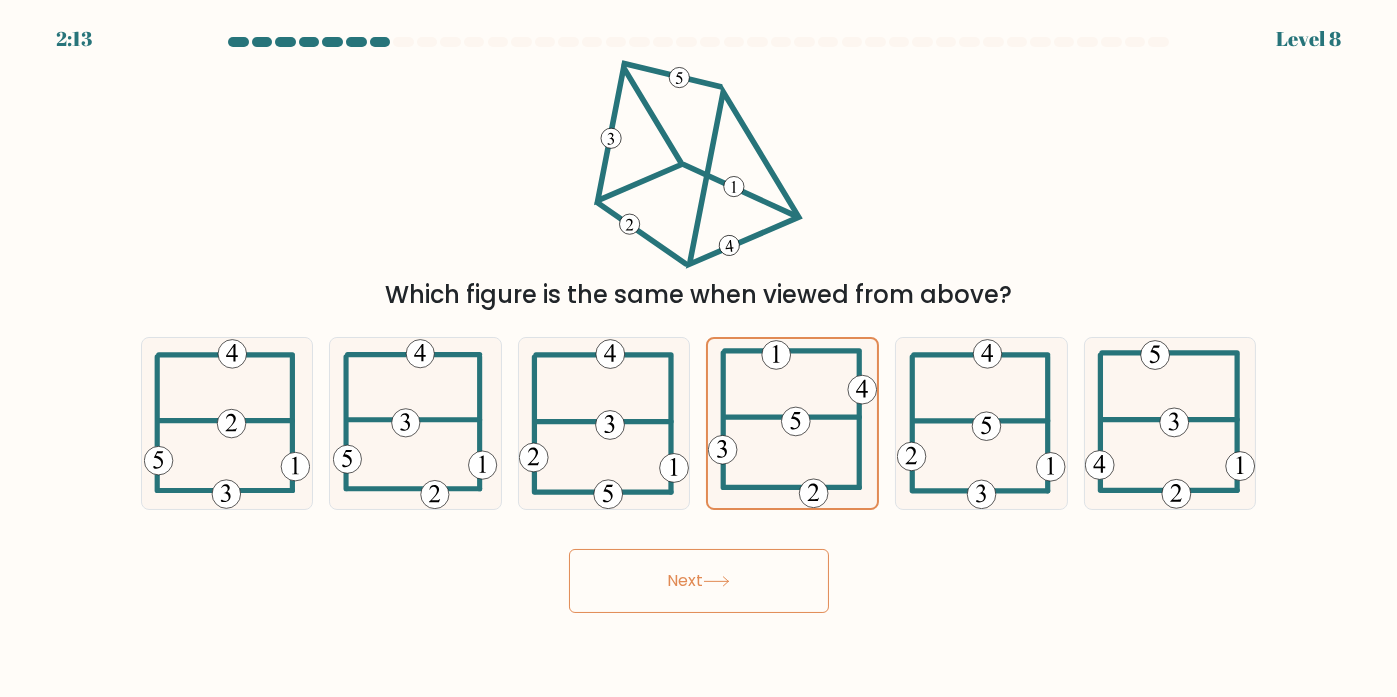 click on "Next" at bounding box center (699, 581) 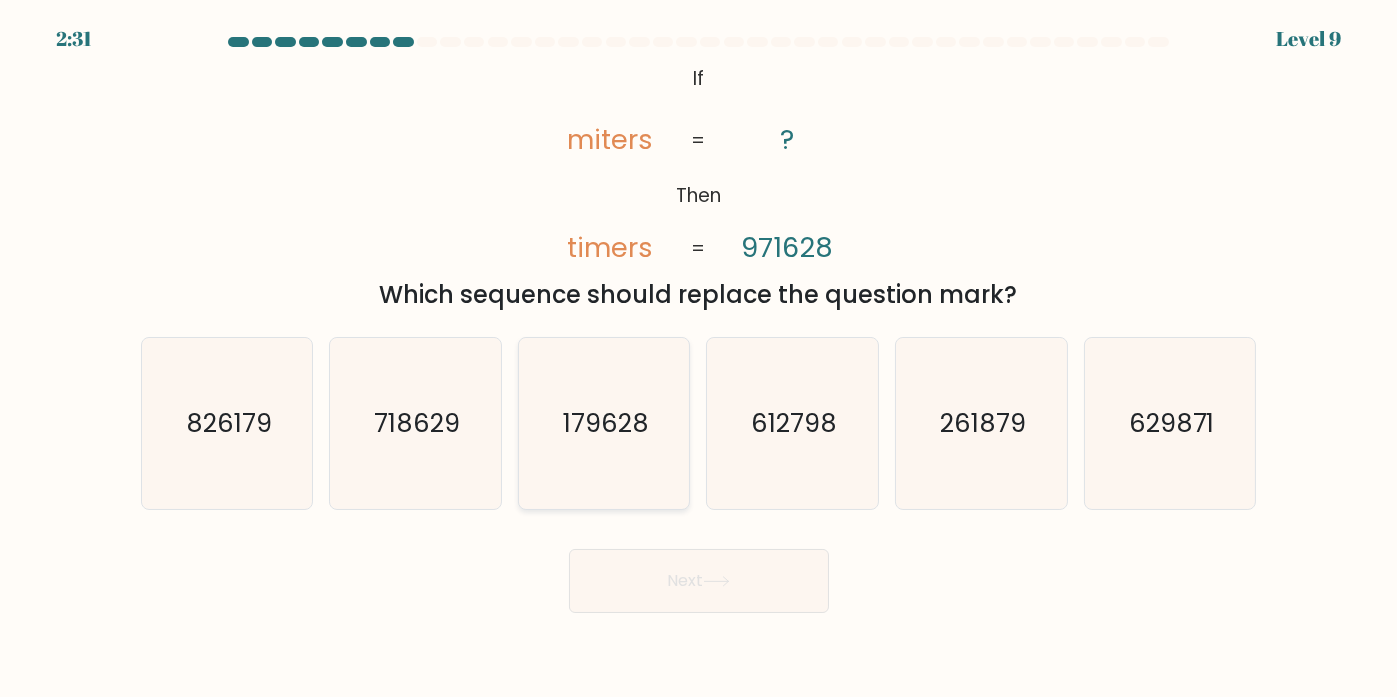 click on "179628" at bounding box center (604, 423) 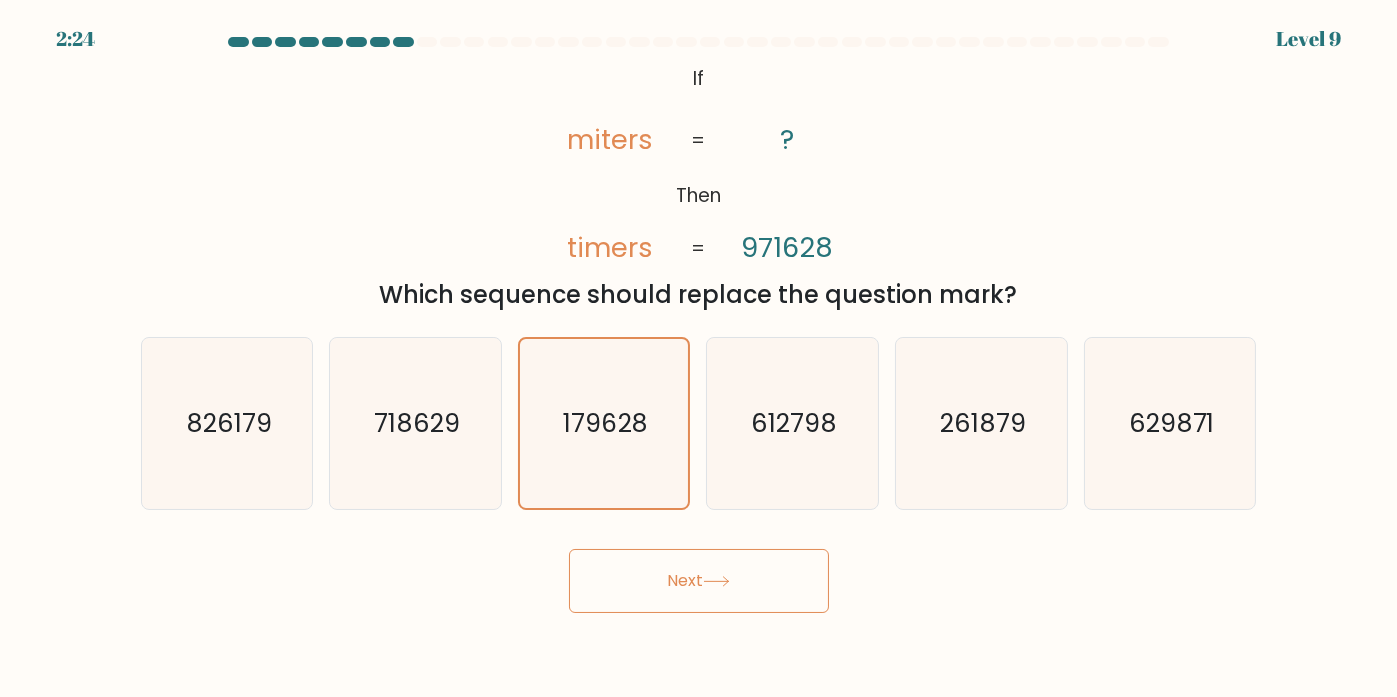 click on "Next" at bounding box center (699, 581) 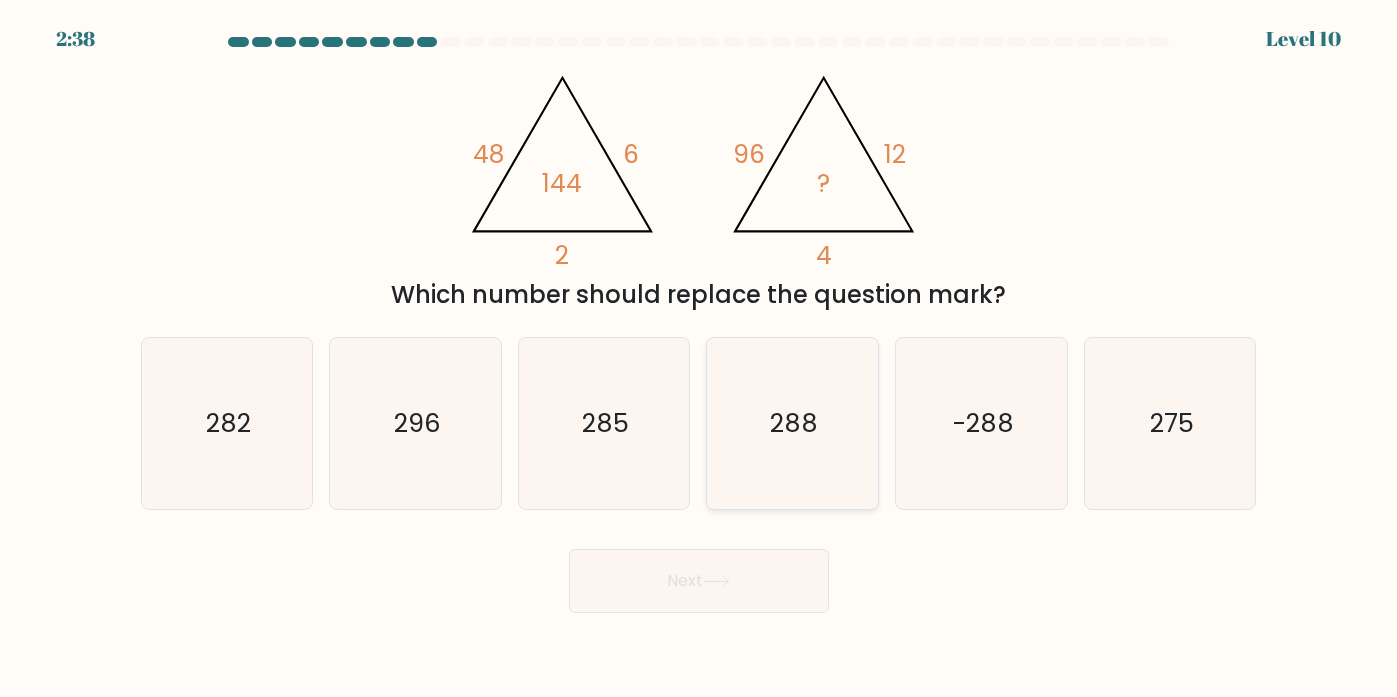 click on "288" at bounding box center [794, 423] 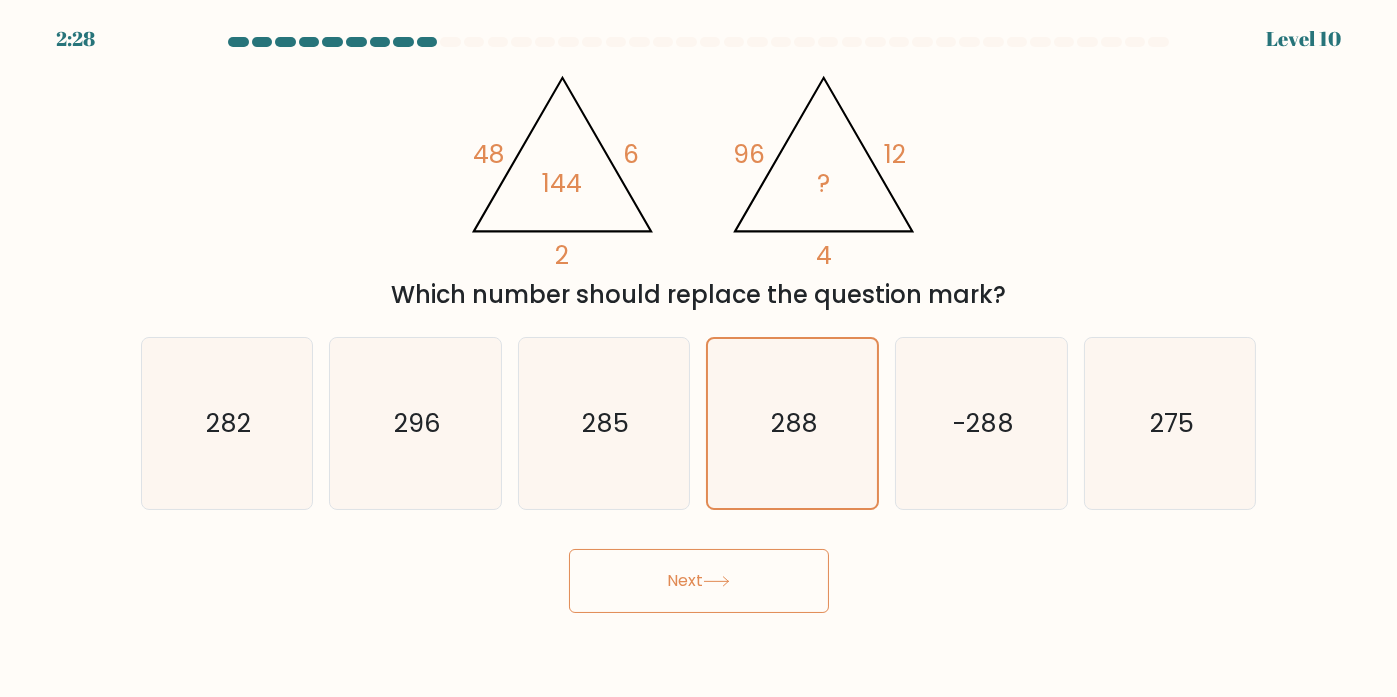 click on "Next" at bounding box center [699, 581] 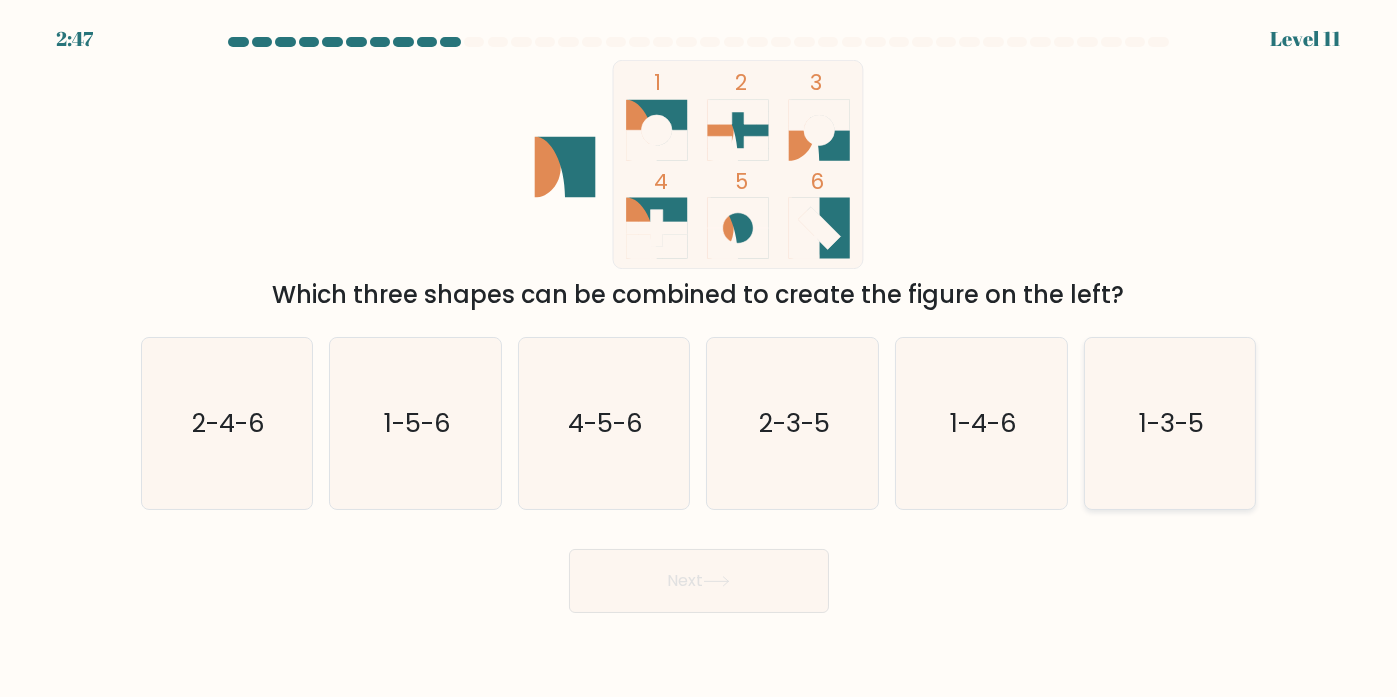click on "1-3-5" at bounding box center (1171, 423) 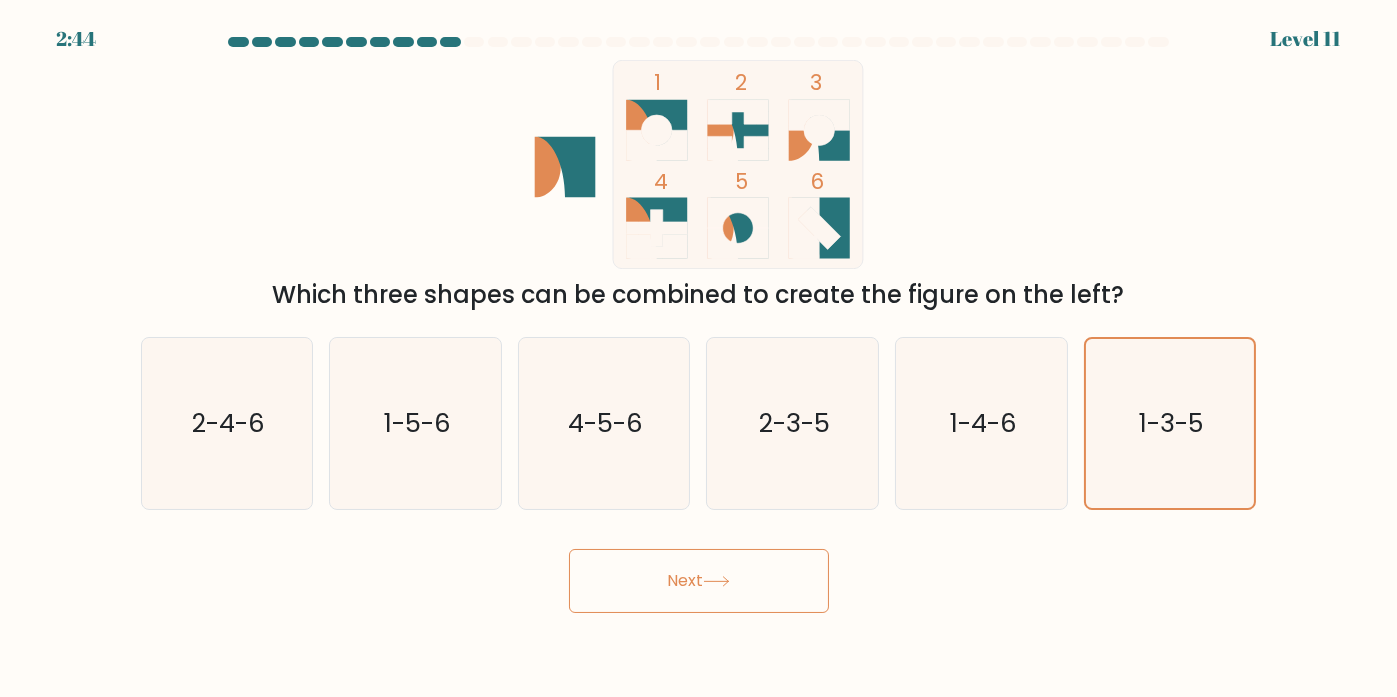 click on "Next" at bounding box center (699, 581) 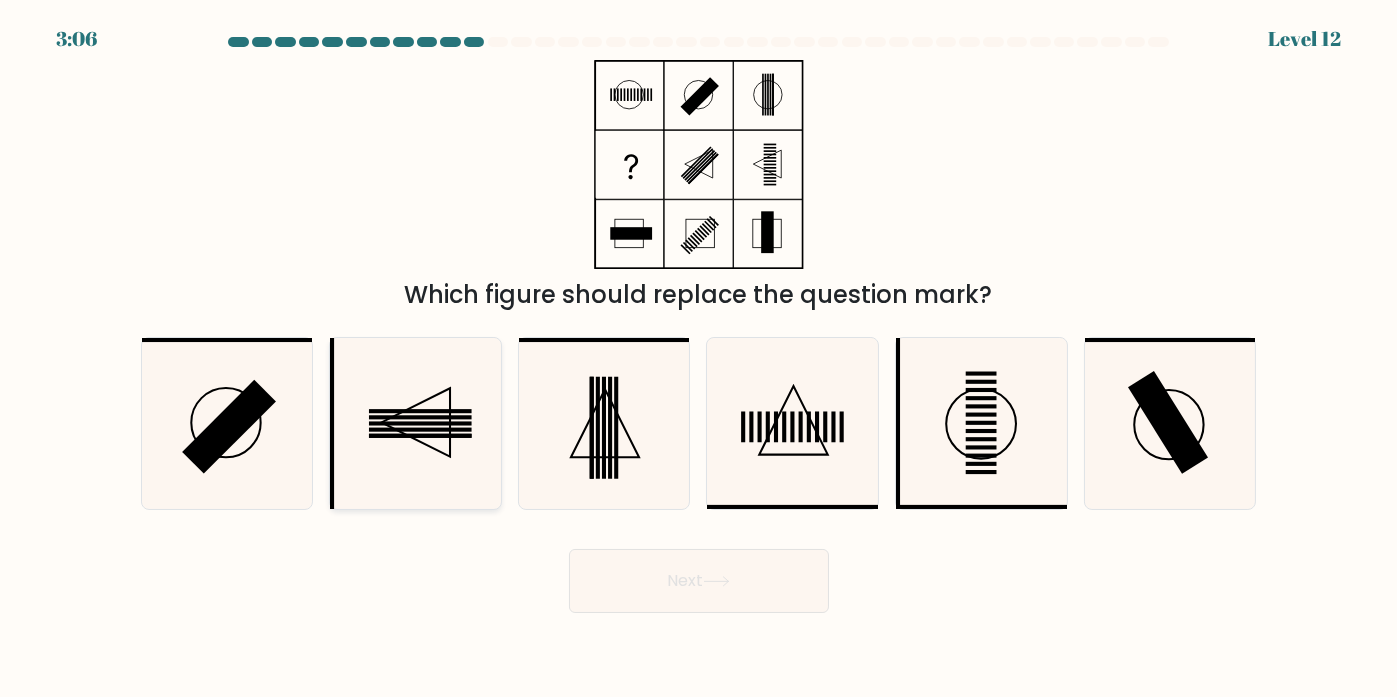 click at bounding box center [415, 423] 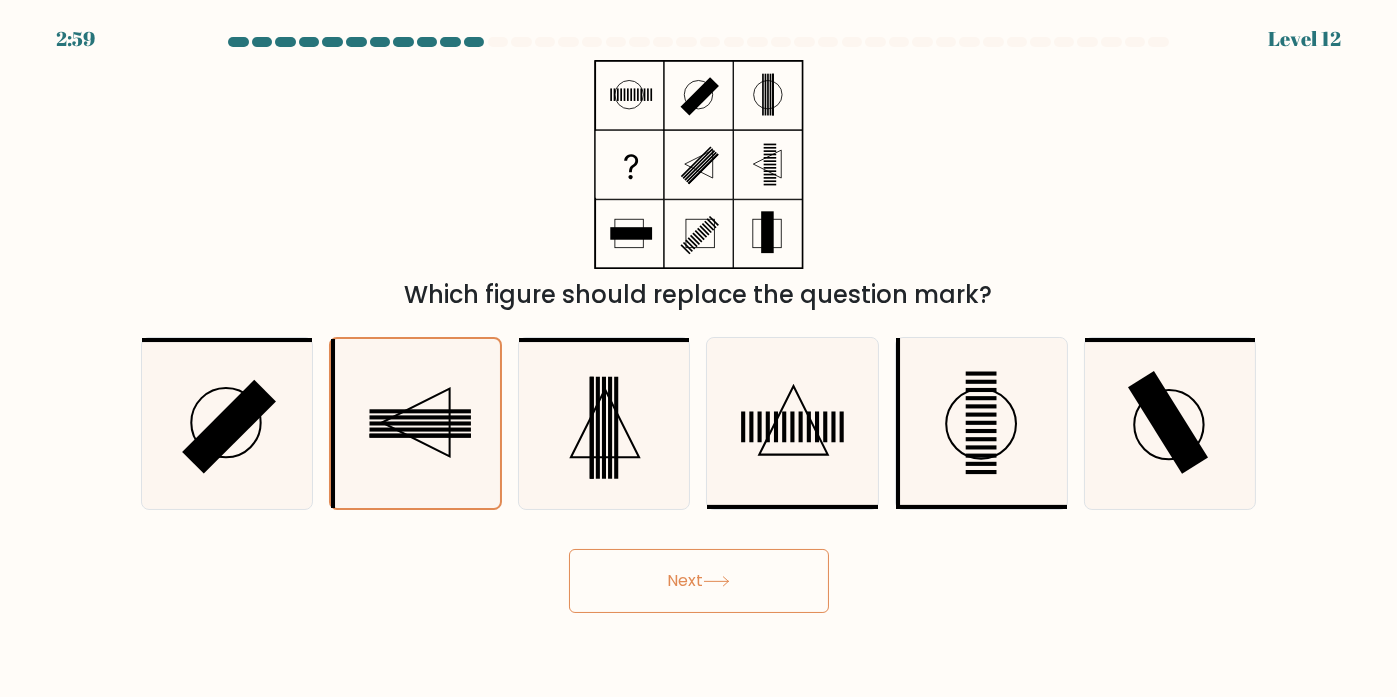 click on "Next" at bounding box center [699, 581] 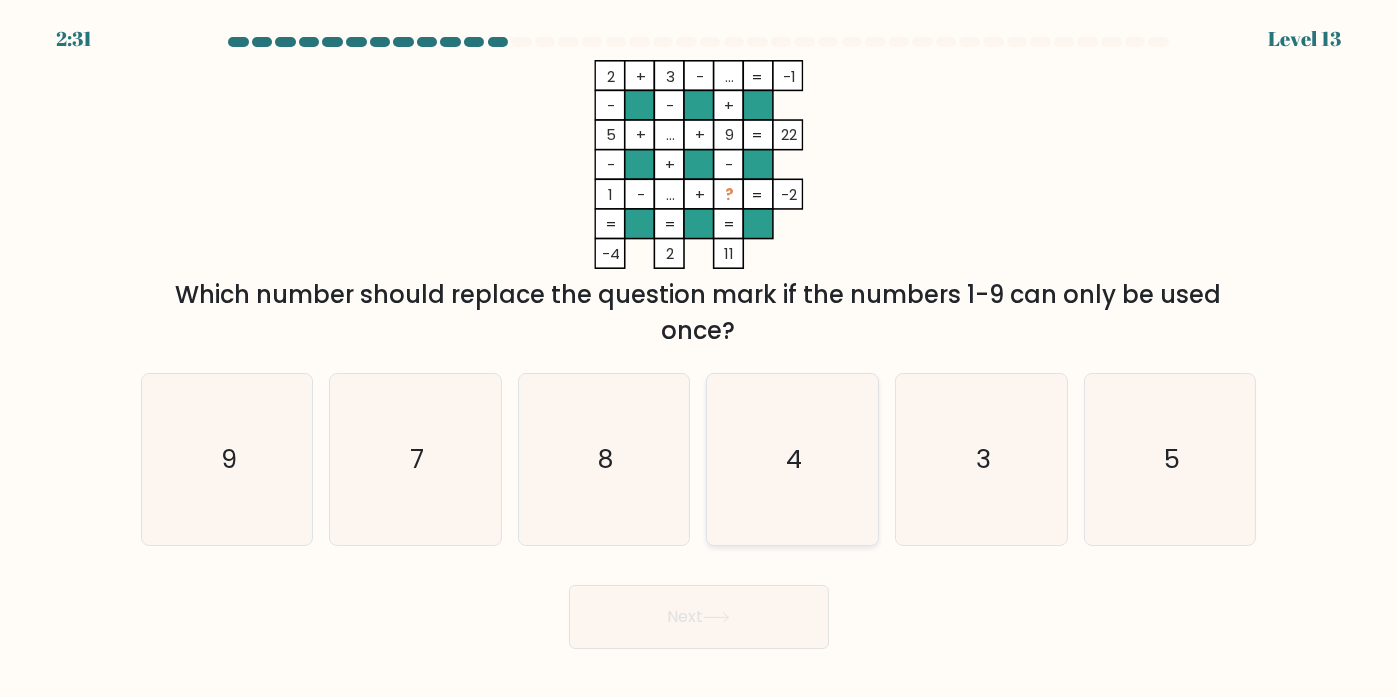 click on "4" at bounding box center [792, 459] 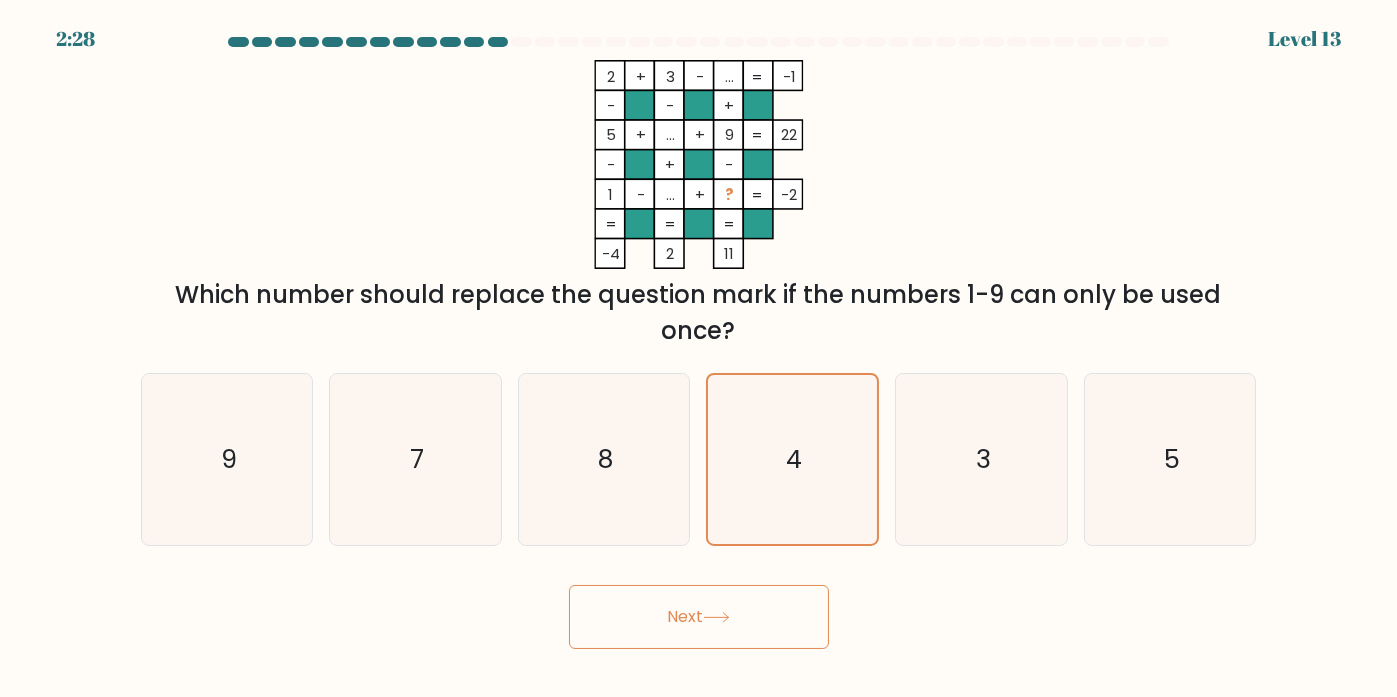 click on "Next" at bounding box center [699, 617] 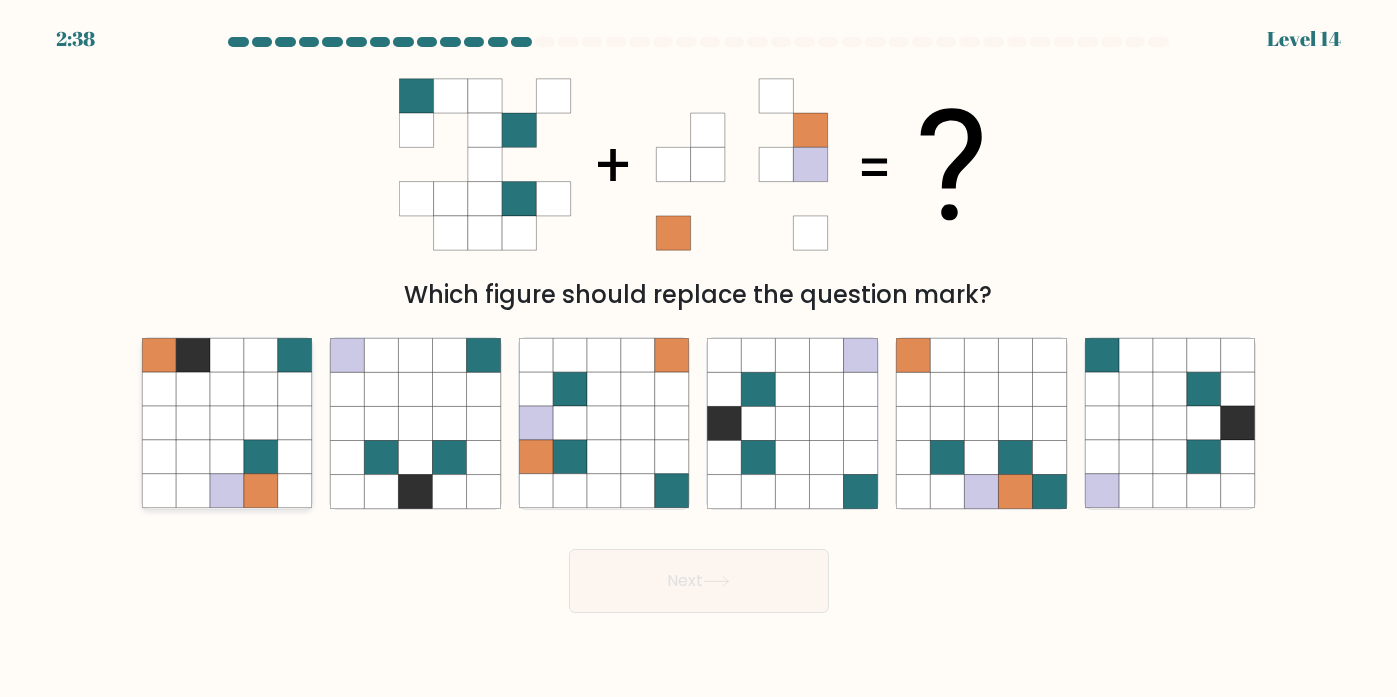 click at bounding box center [193, 492] 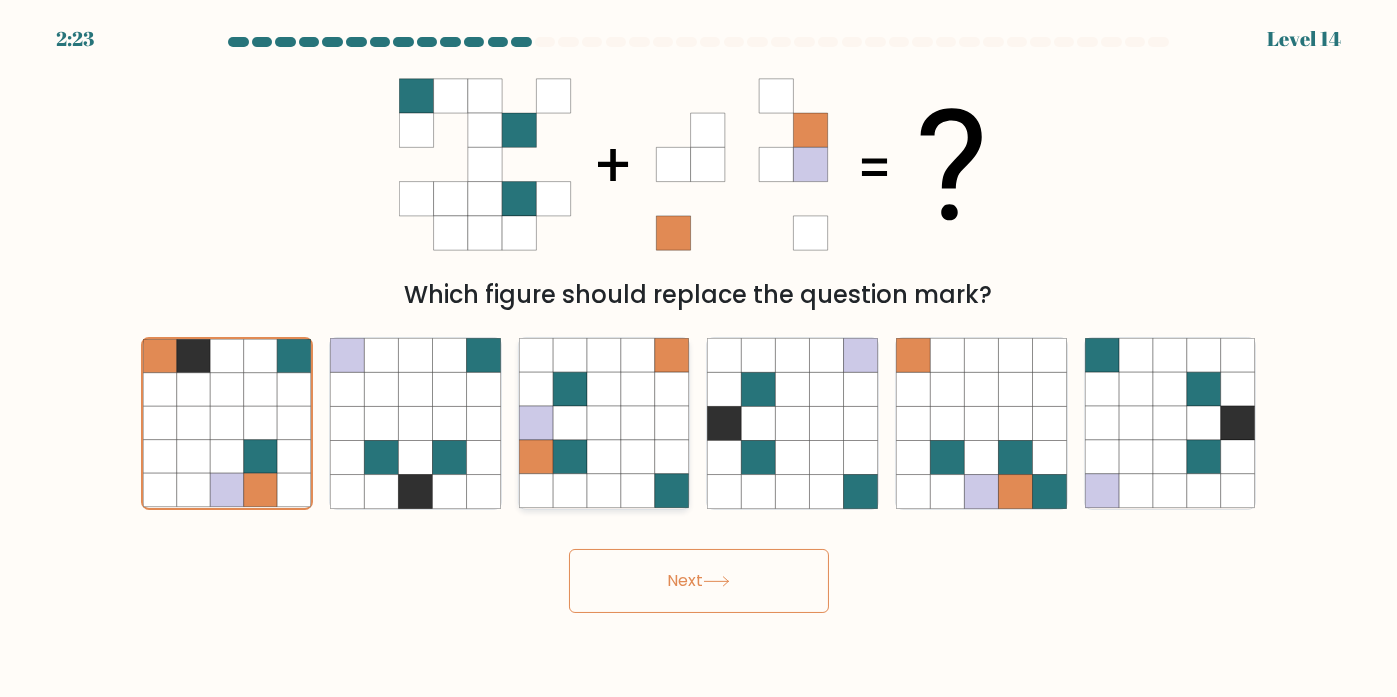 click at bounding box center [638, 390] 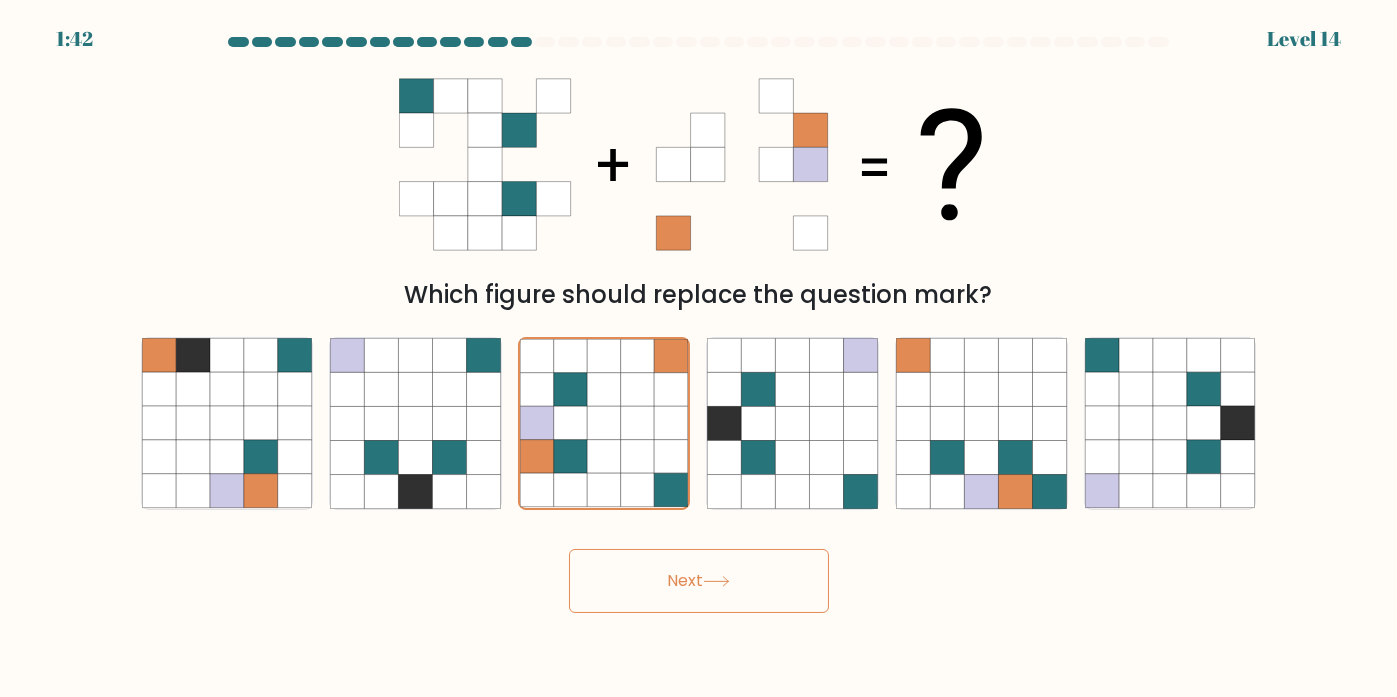 click on "Next" at bounding box center (699, 581) 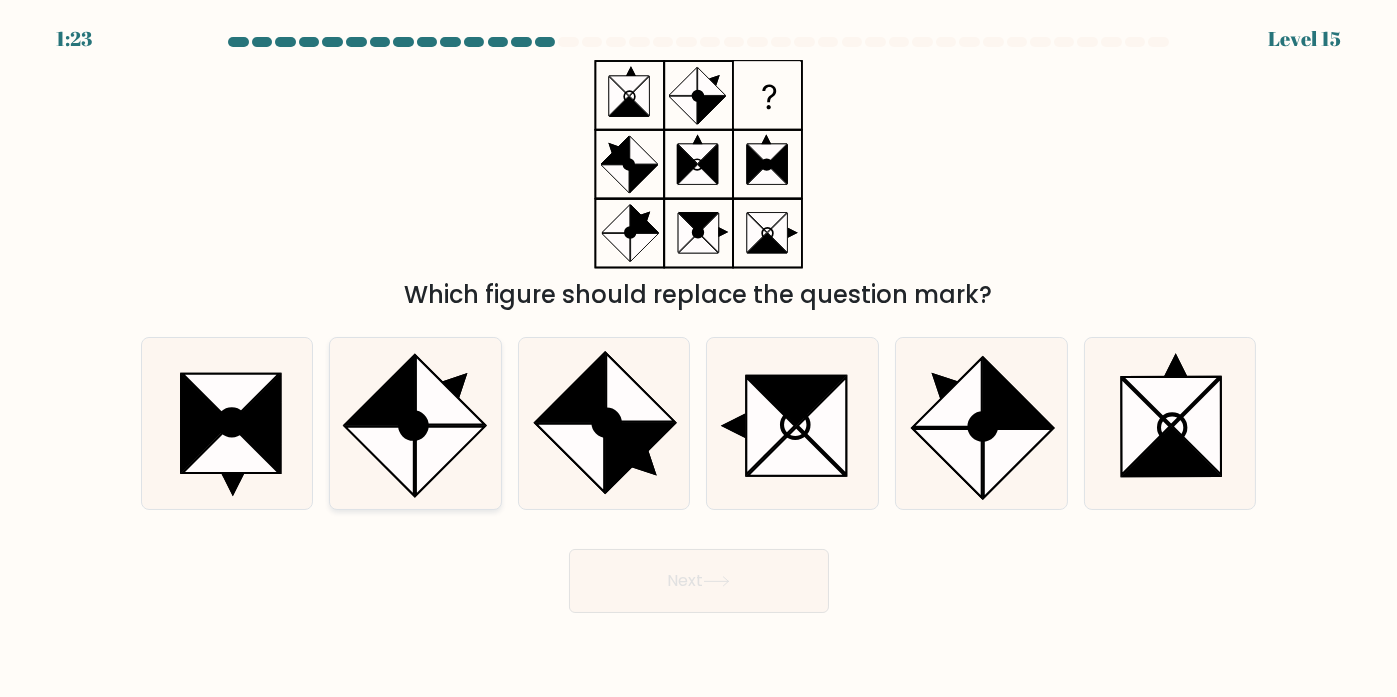 click at bounding box center (415, 423) 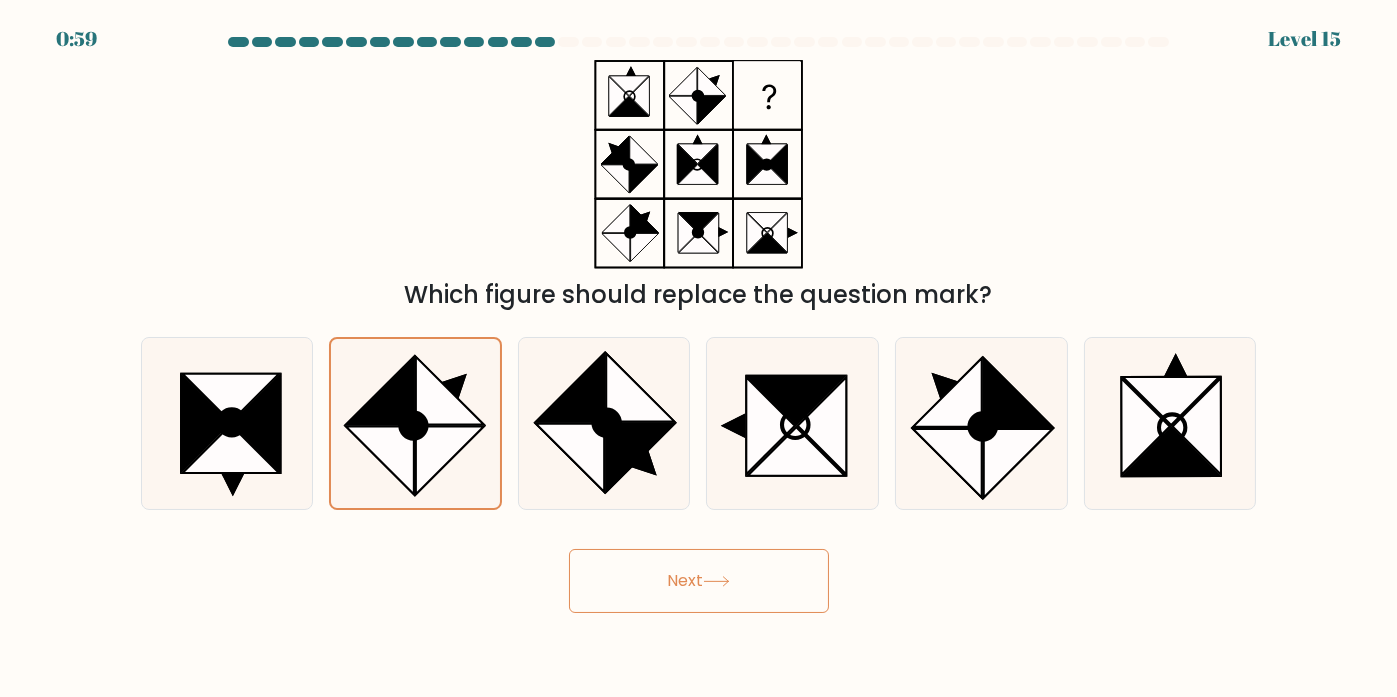click on "Next" at bounding box center [699, 581] 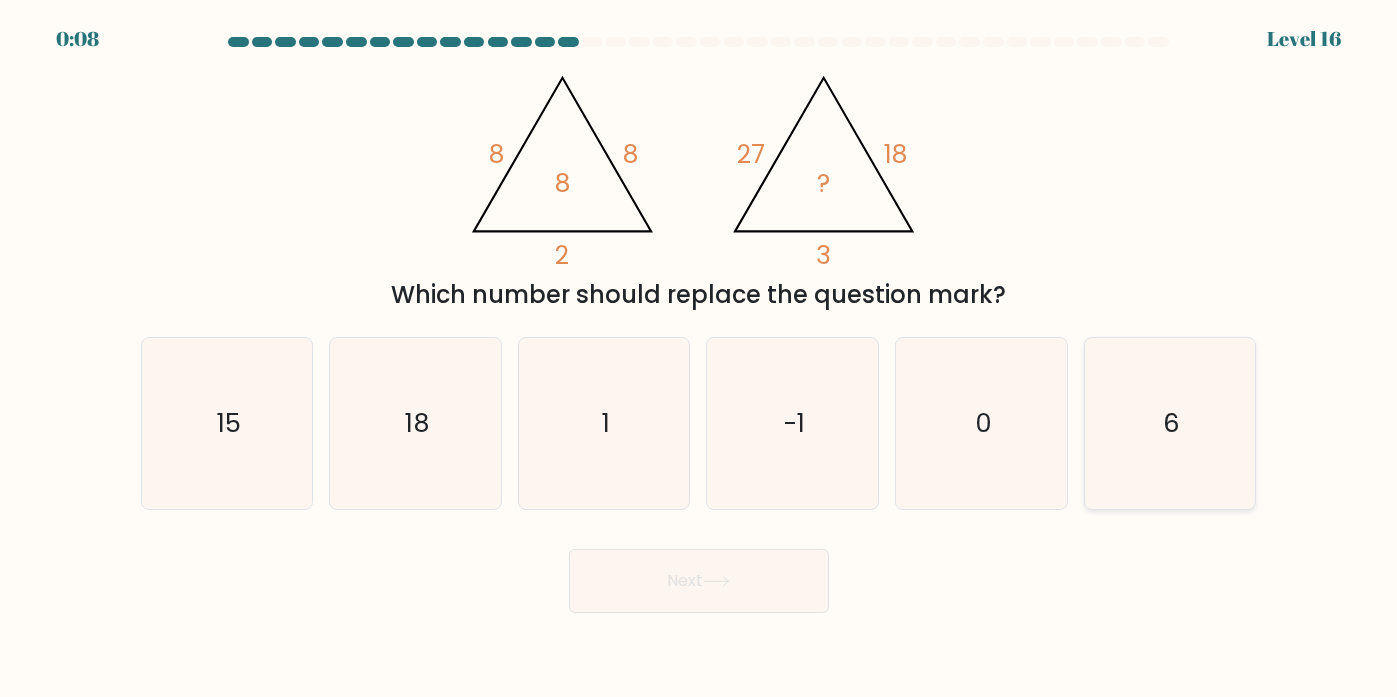 click on "6" at bounding box center (1170, 423) 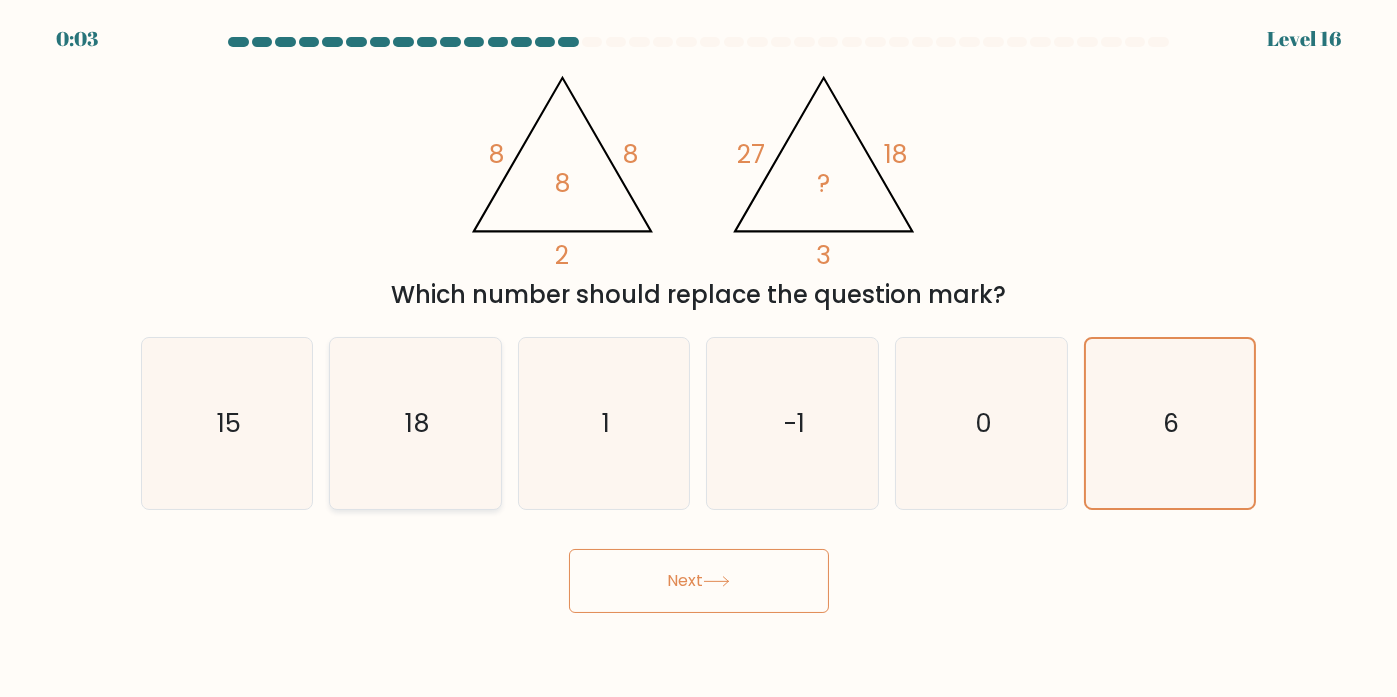 click on "18" at bounding box center [415, 423] 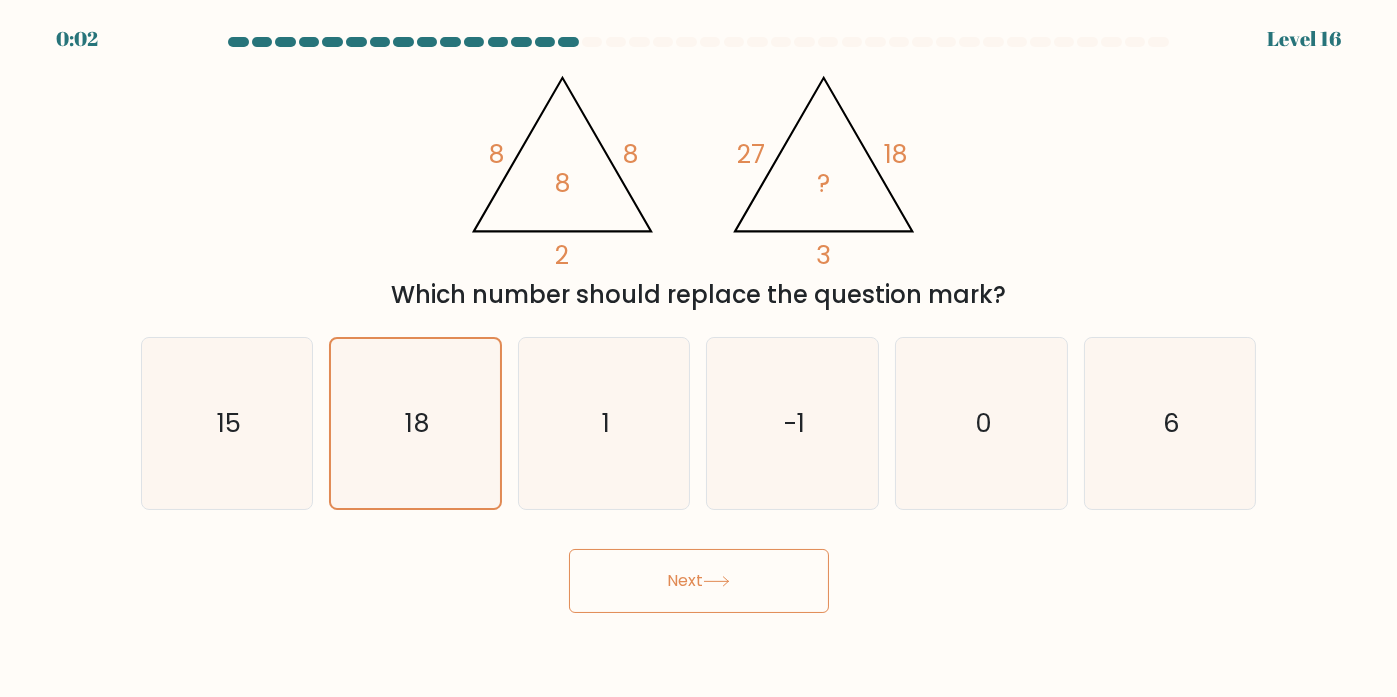 click on "Next" at bounding box center (699, 581) 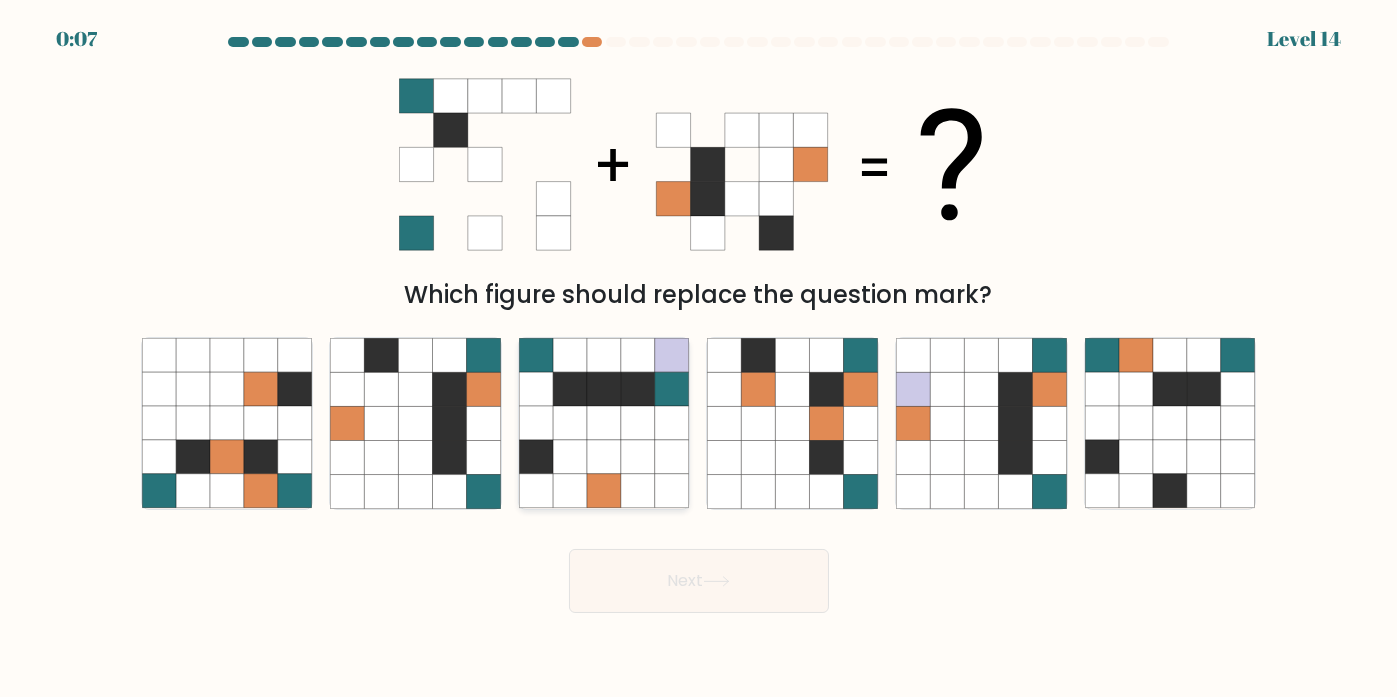 click at bounding box center [672, 424] 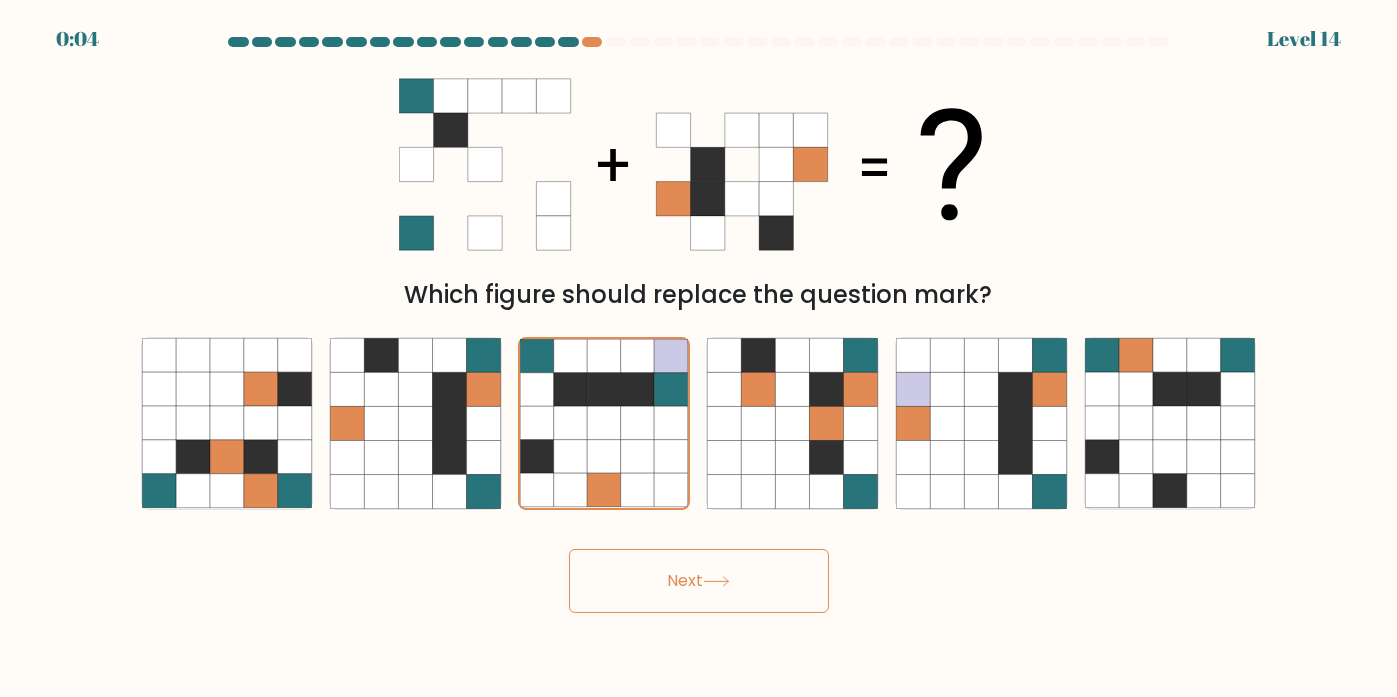 click on "Next" at bounding box center (699, 581) 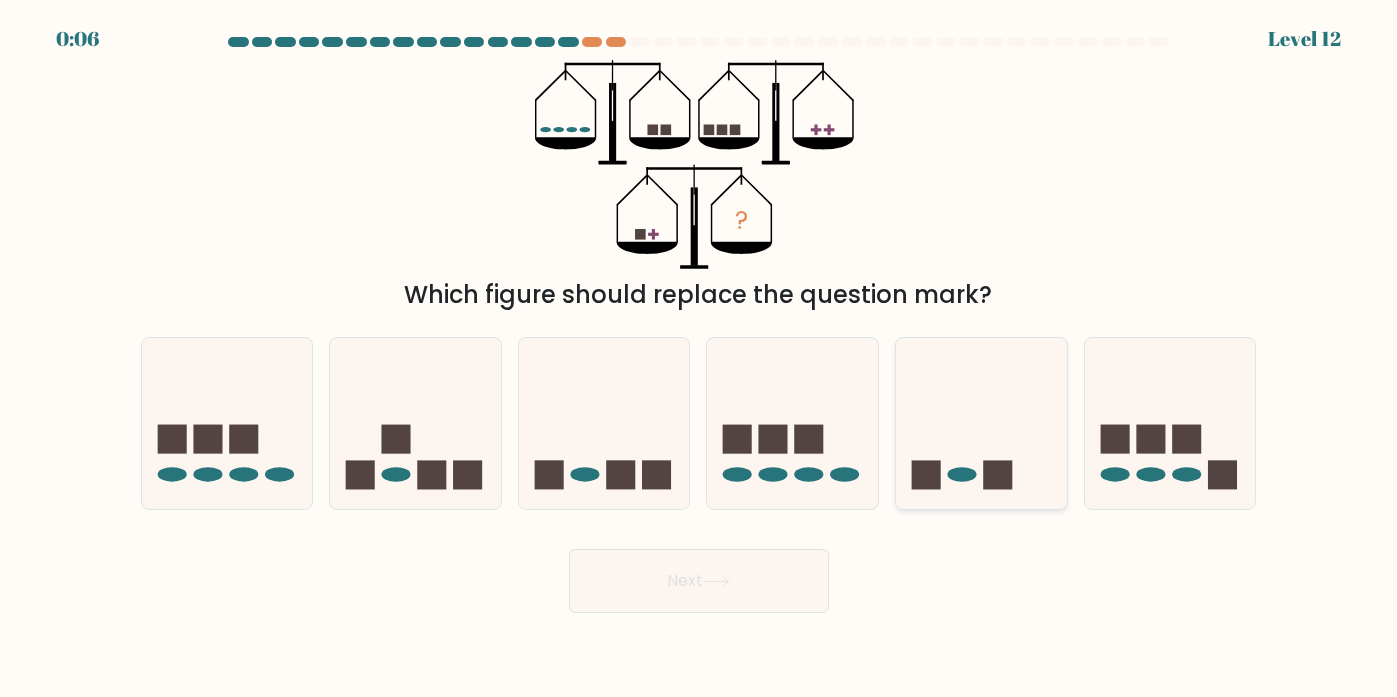 click at bounding box center [981, 423] 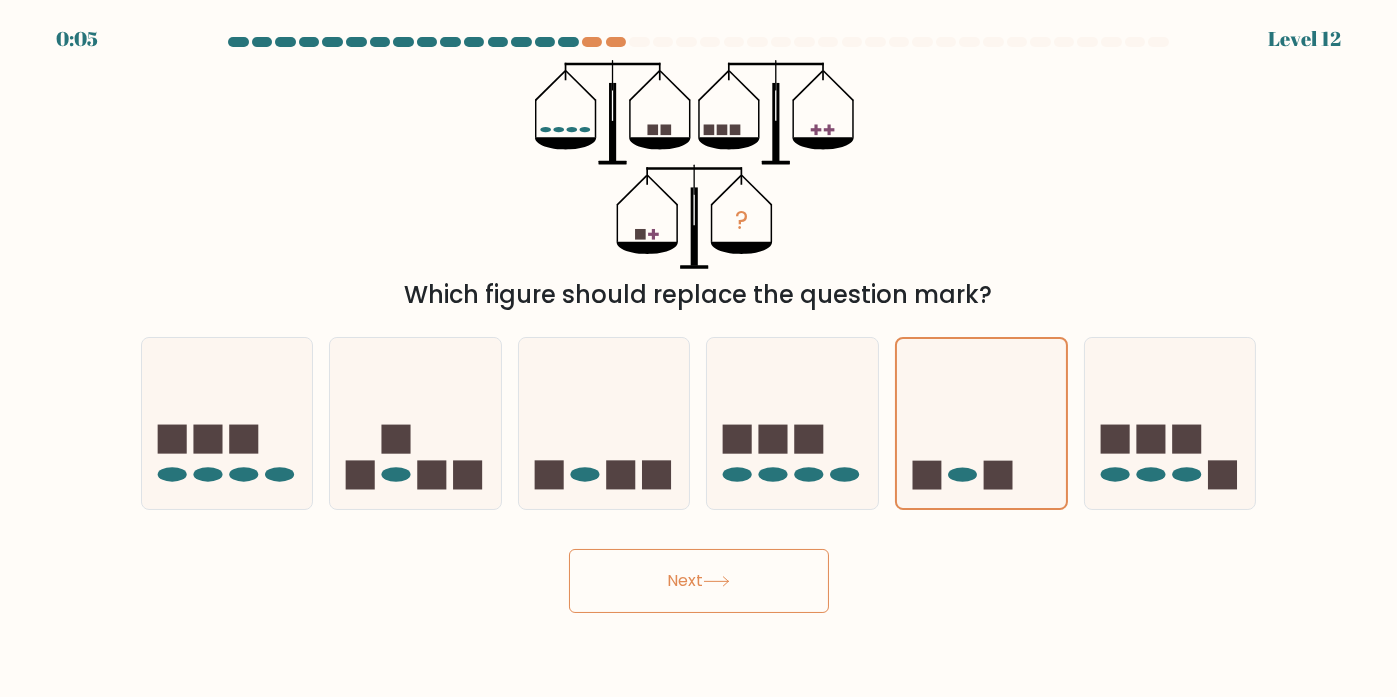click on "Next" at bounding box center (699, 581) 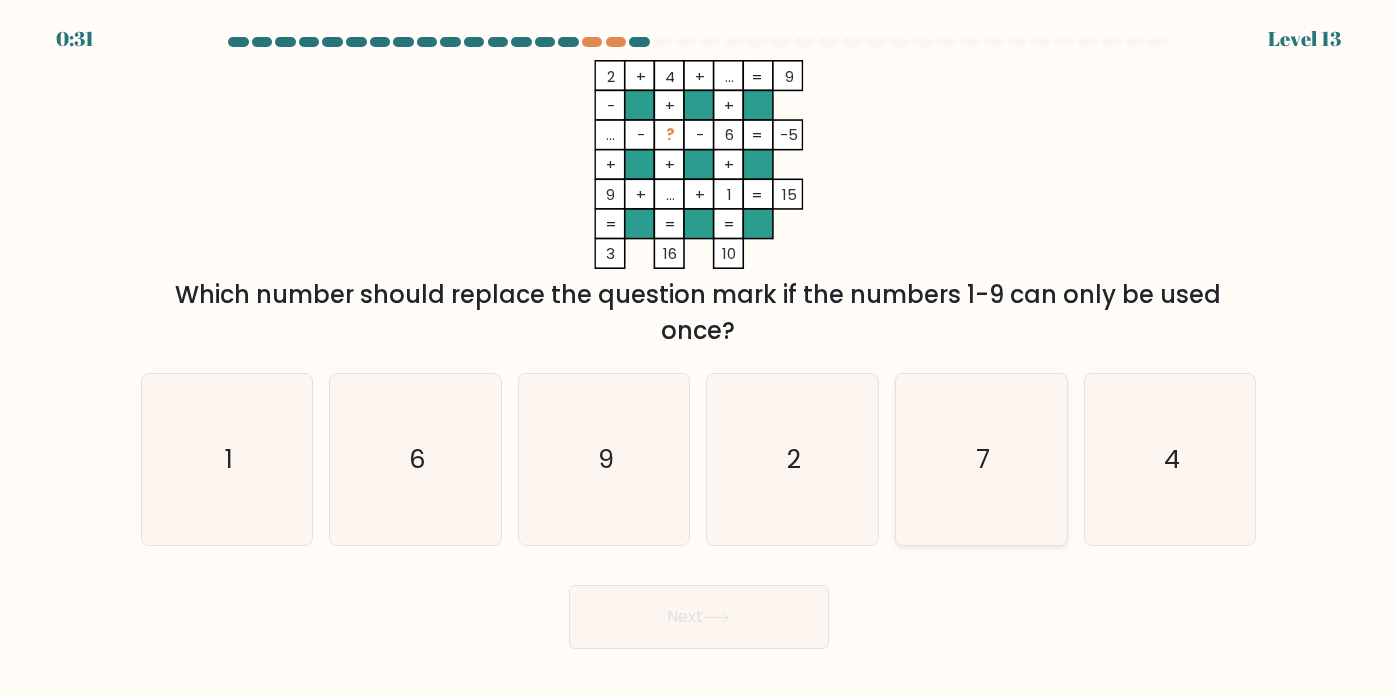 click on "7" at bounding box center [981, 459] 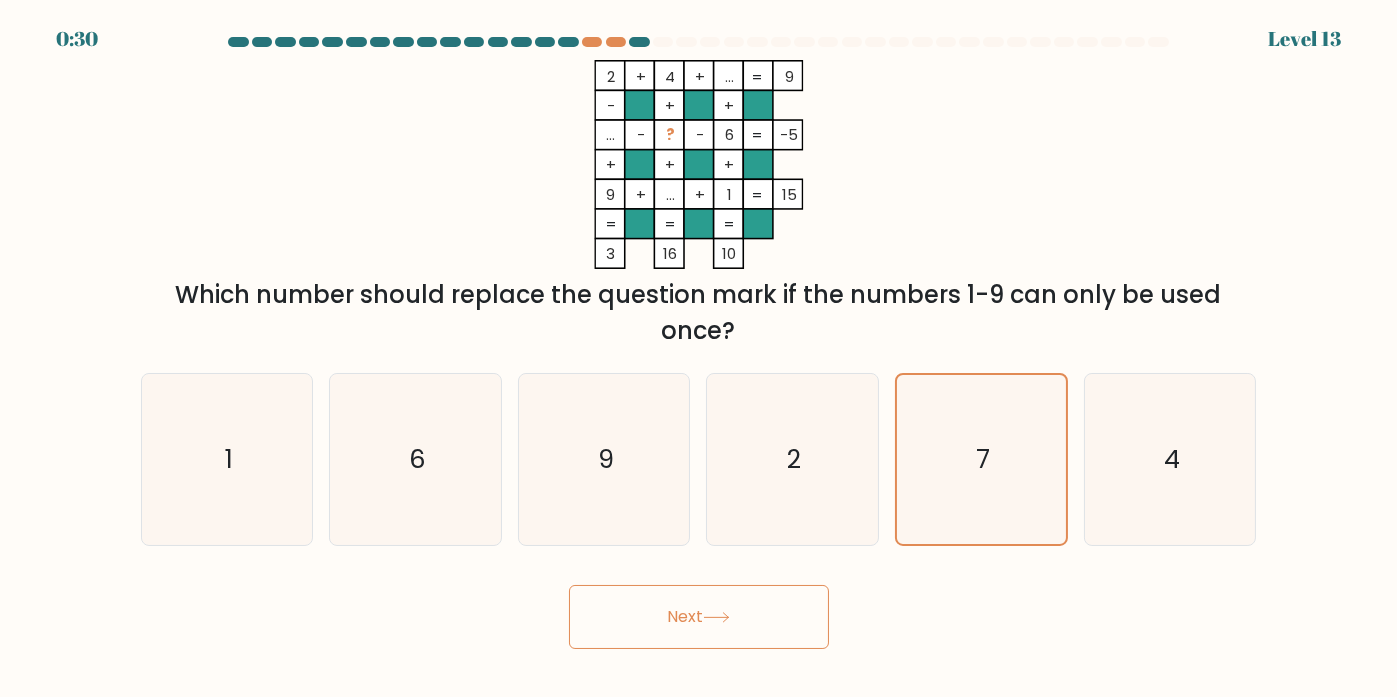 click on "Next" at bounding box center [699, 617] 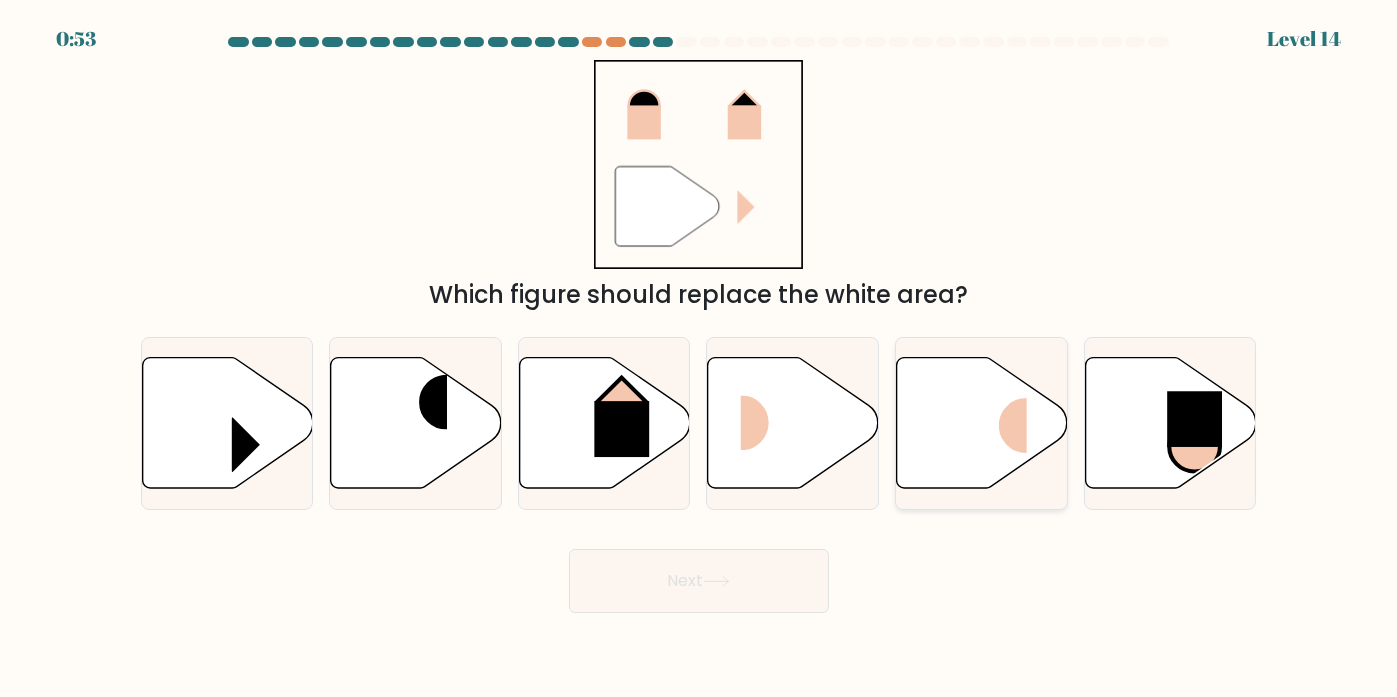 click at bounding box center (982, 423) 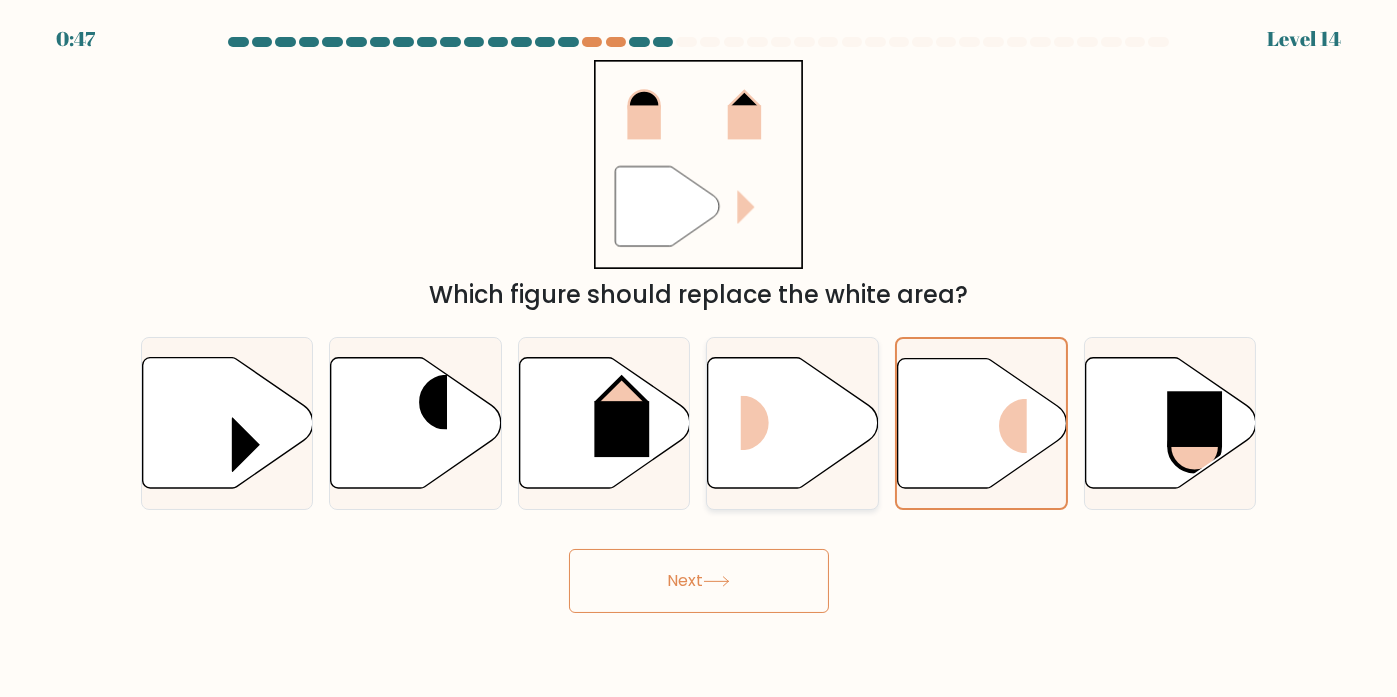 click at bounding box center (793, 423) 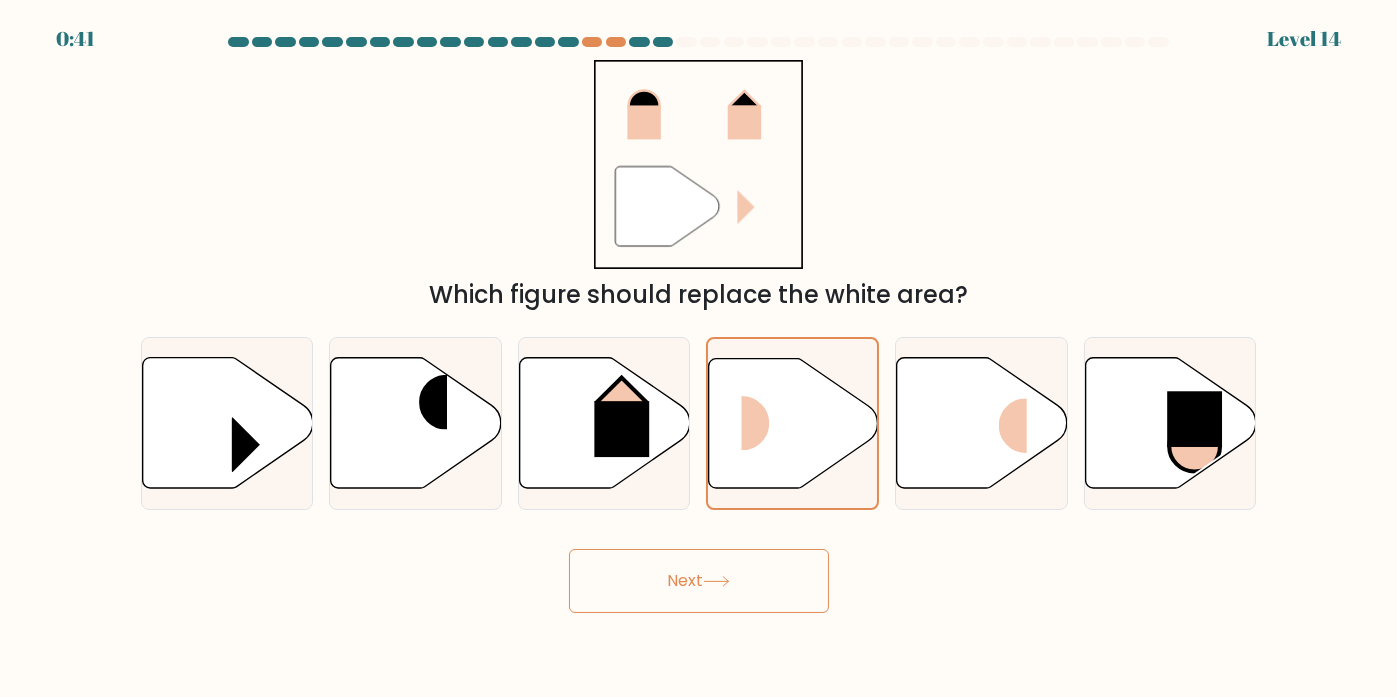 click on "Next" at bounding box center (699, 581) 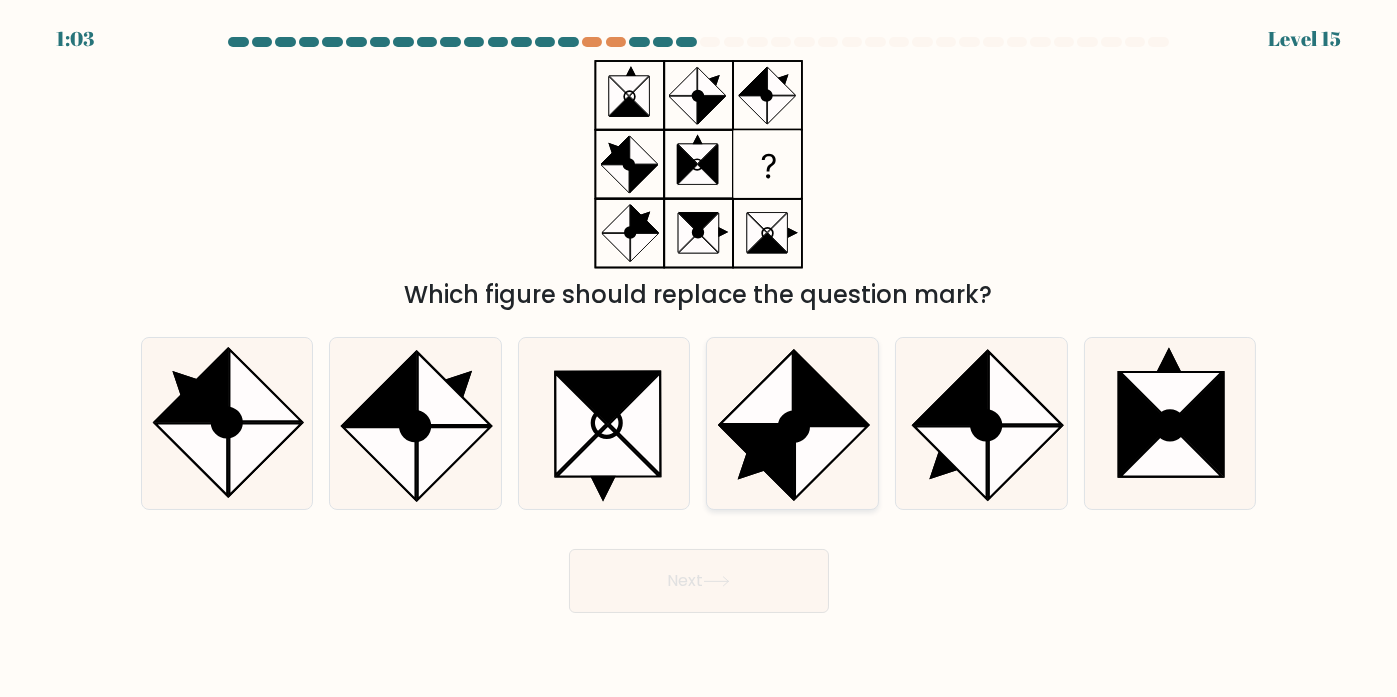 click at bounding box center (831, 462) 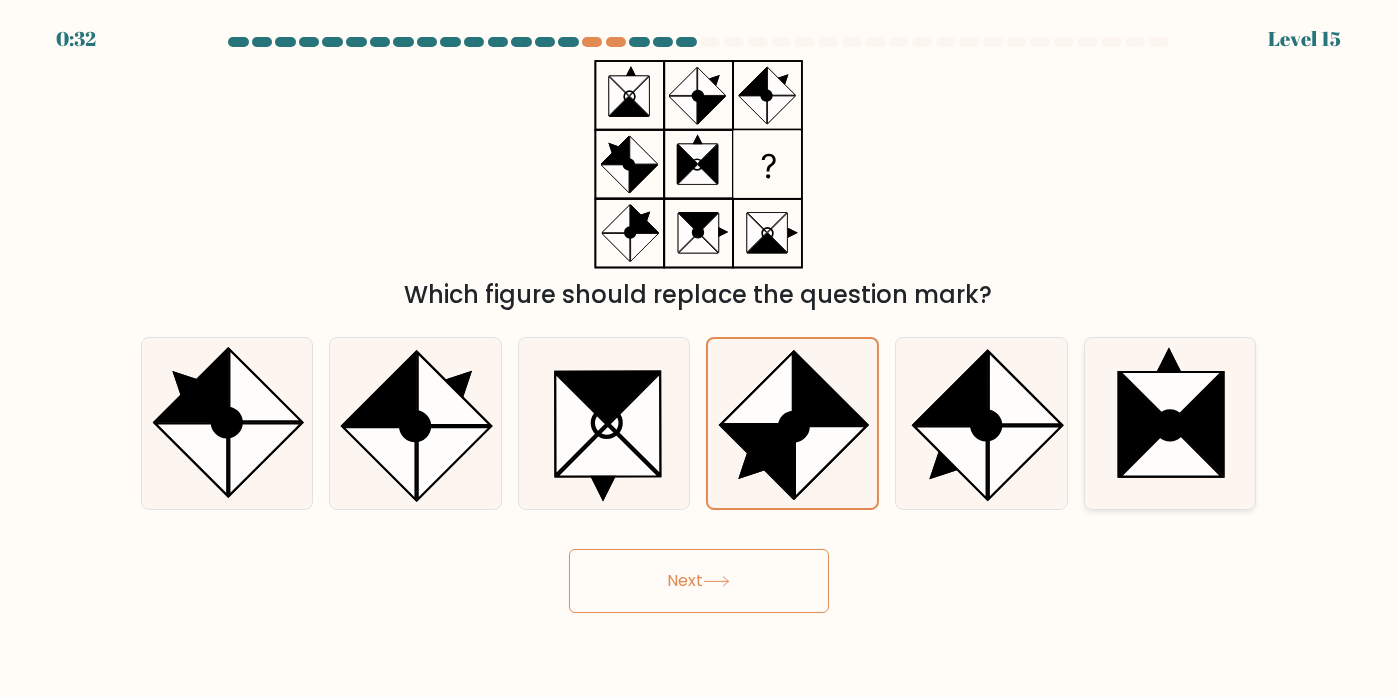 click at bounding box center [1170, 426] 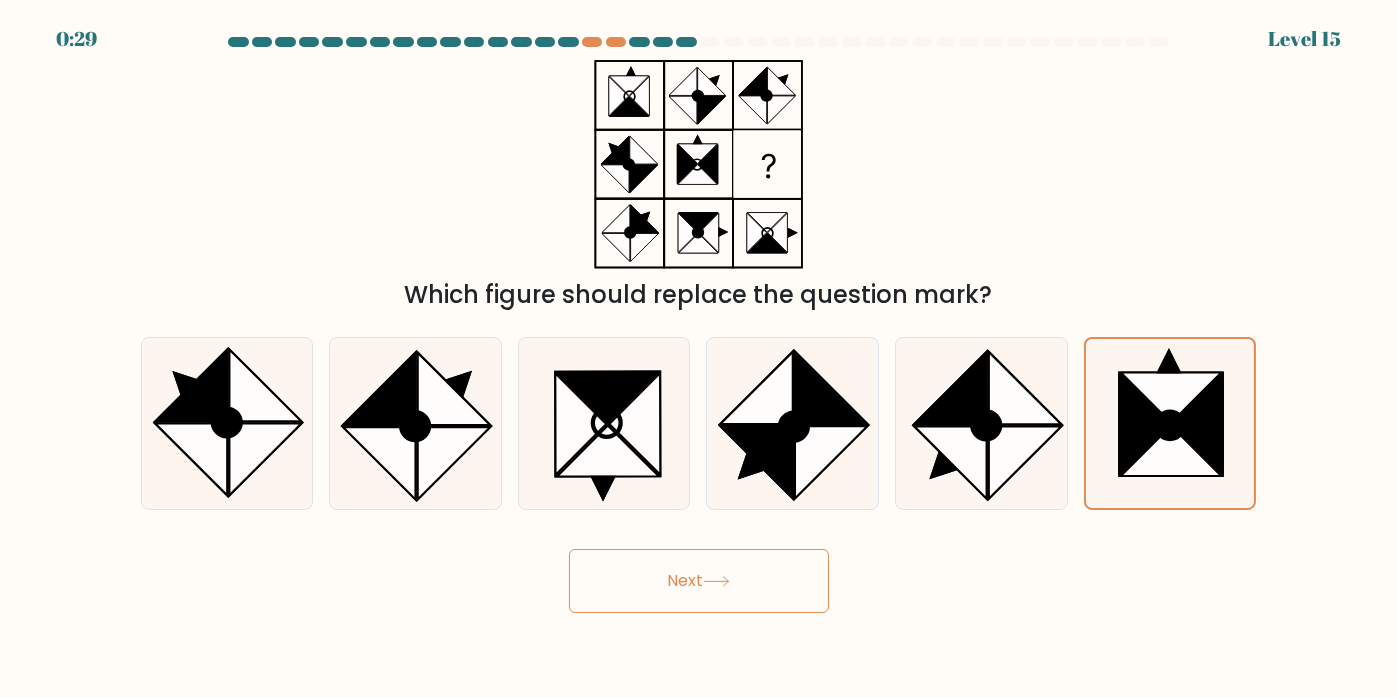 click on "Next" at bounding box center (699, 581) 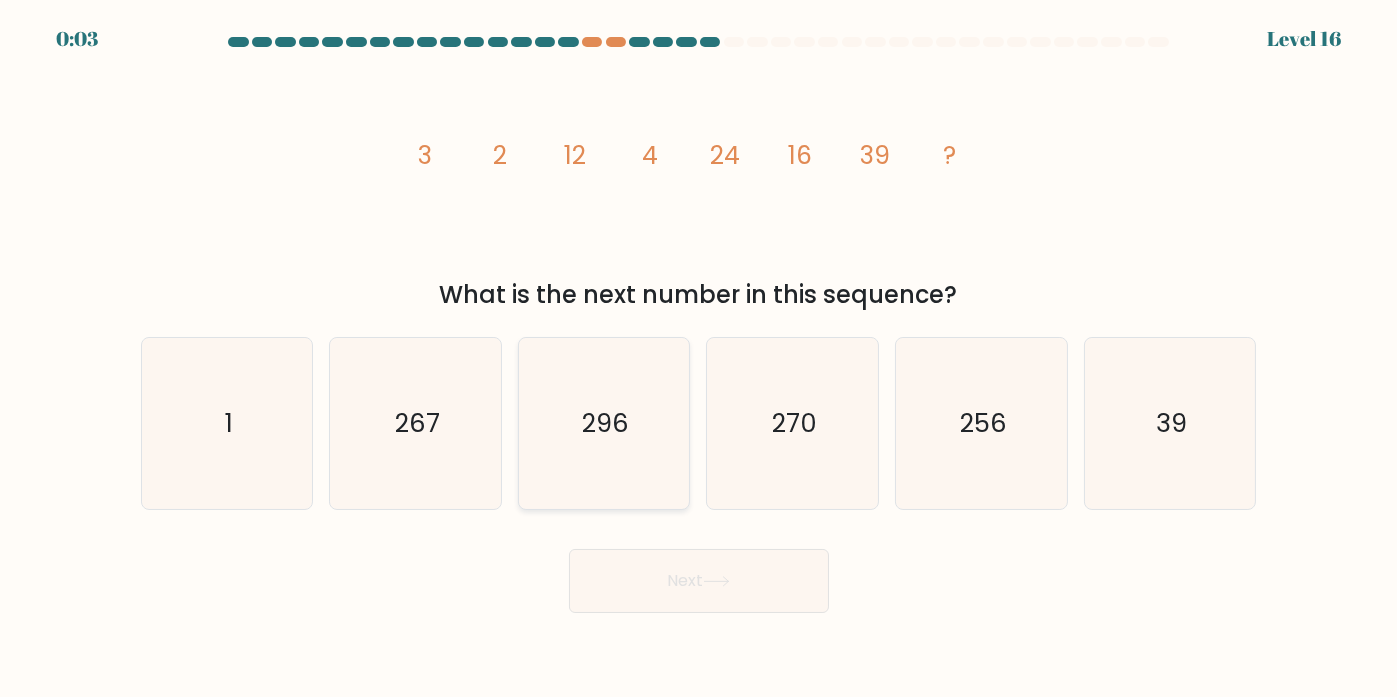 click on "296" at bounding box center [604, 423] 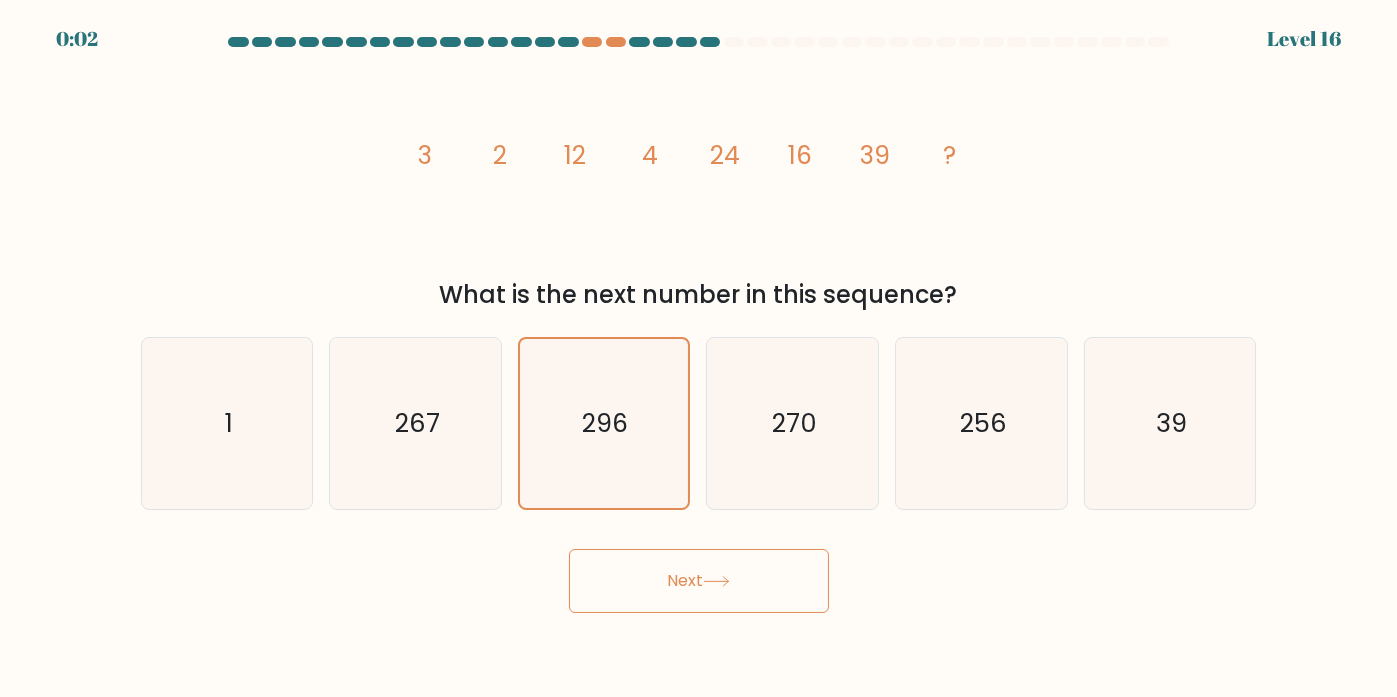 click on "Next" at bounding box center (699, 581) 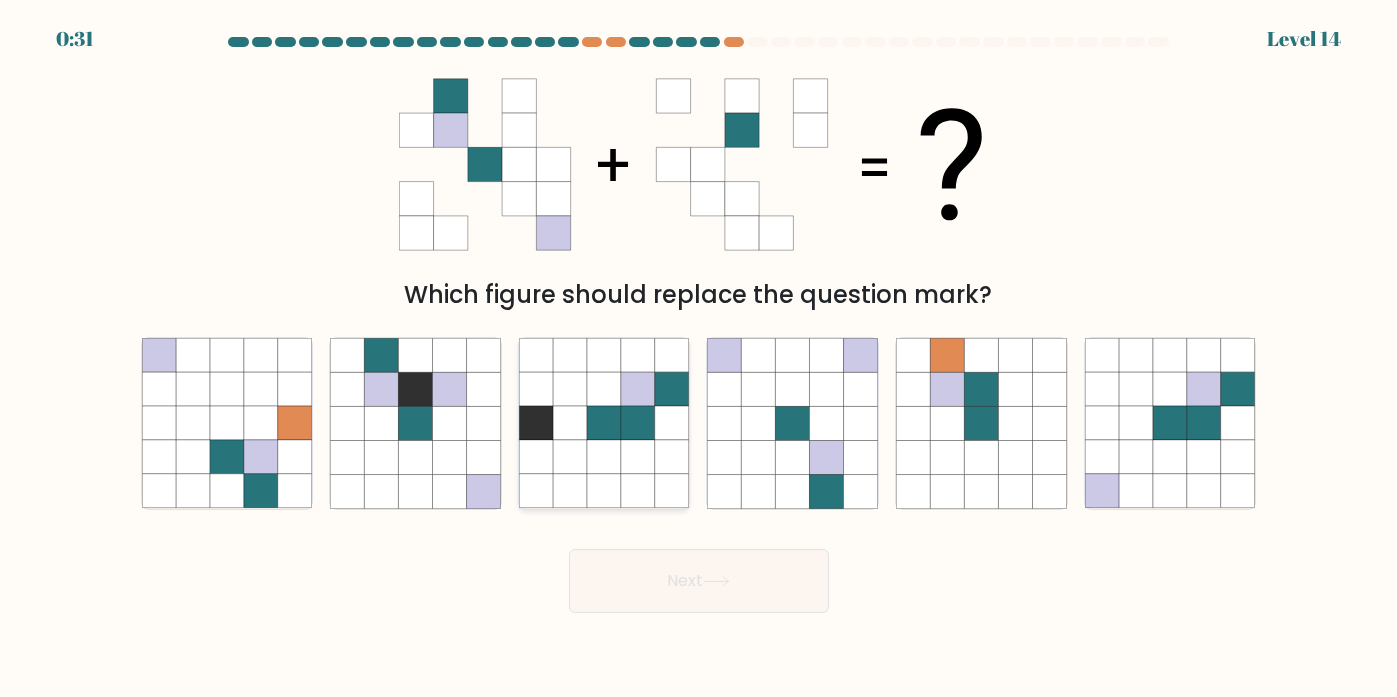 click at bounding box center [570, 390] 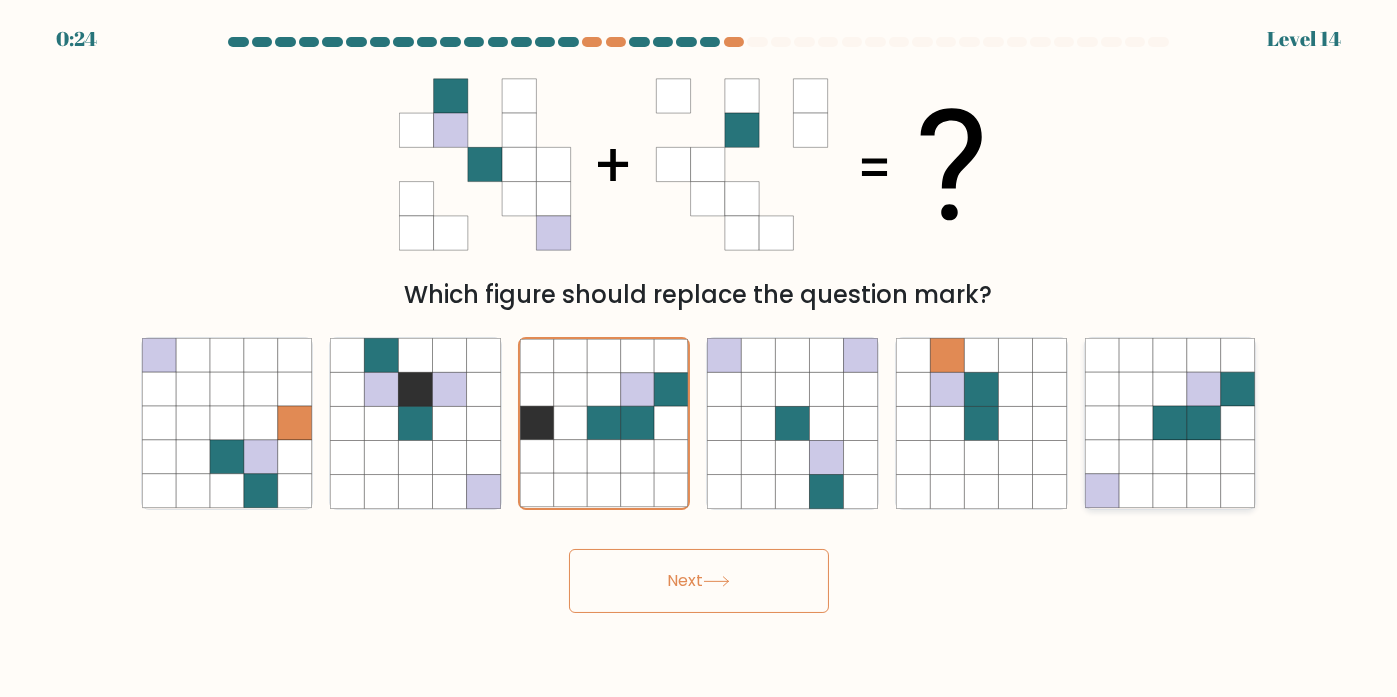 click at bounding box center [1170, 390] 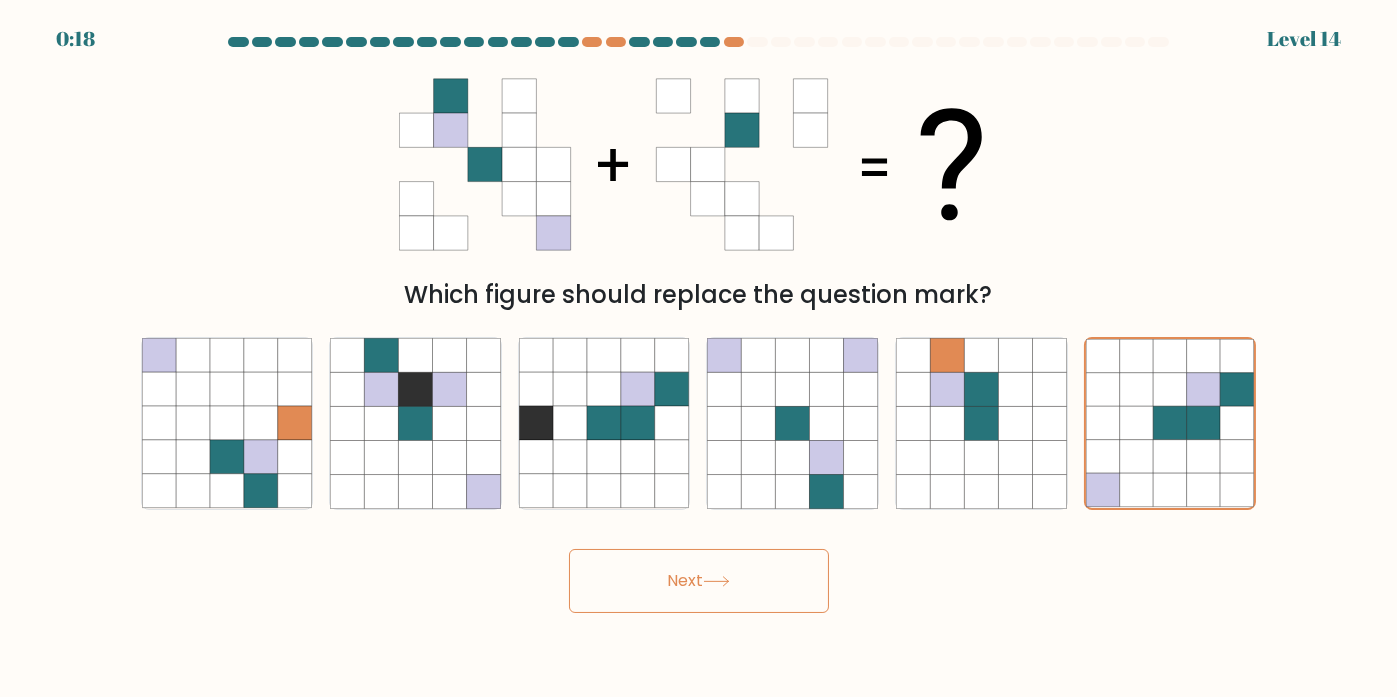 click at bounding box center (716, 581) 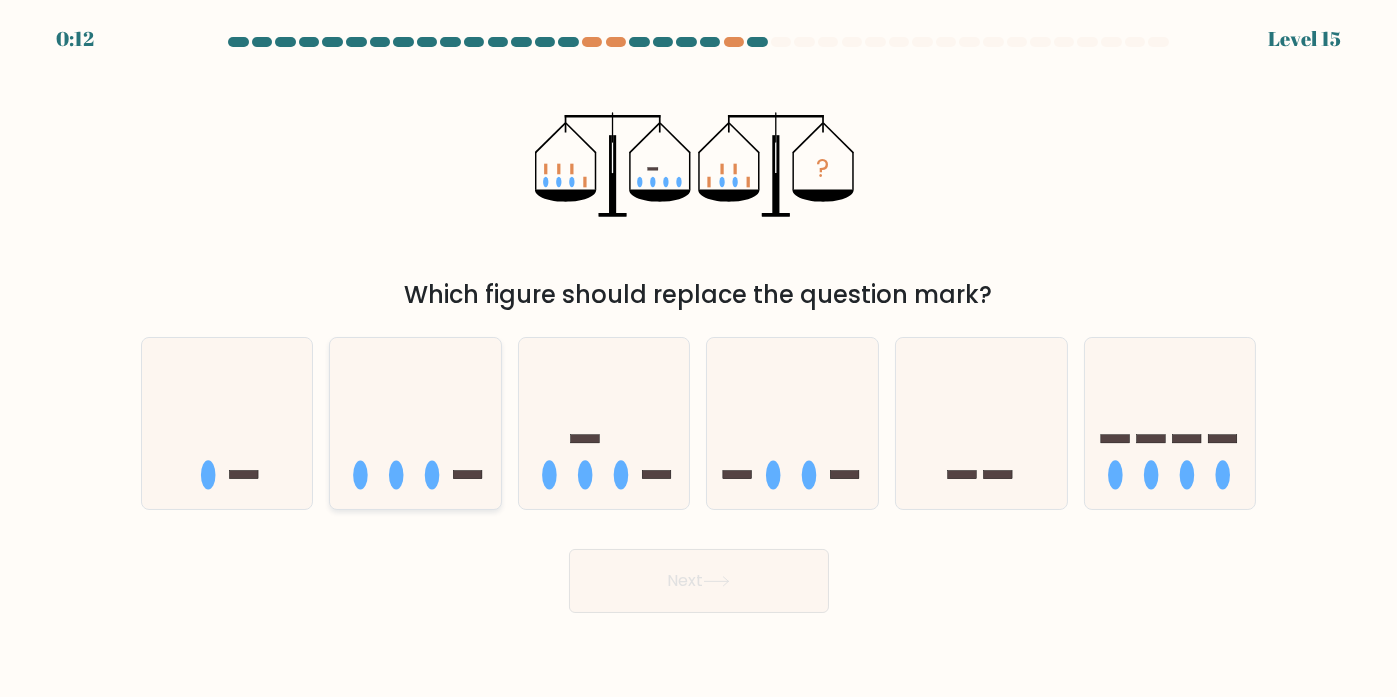 click at bounding box center [415, 423] 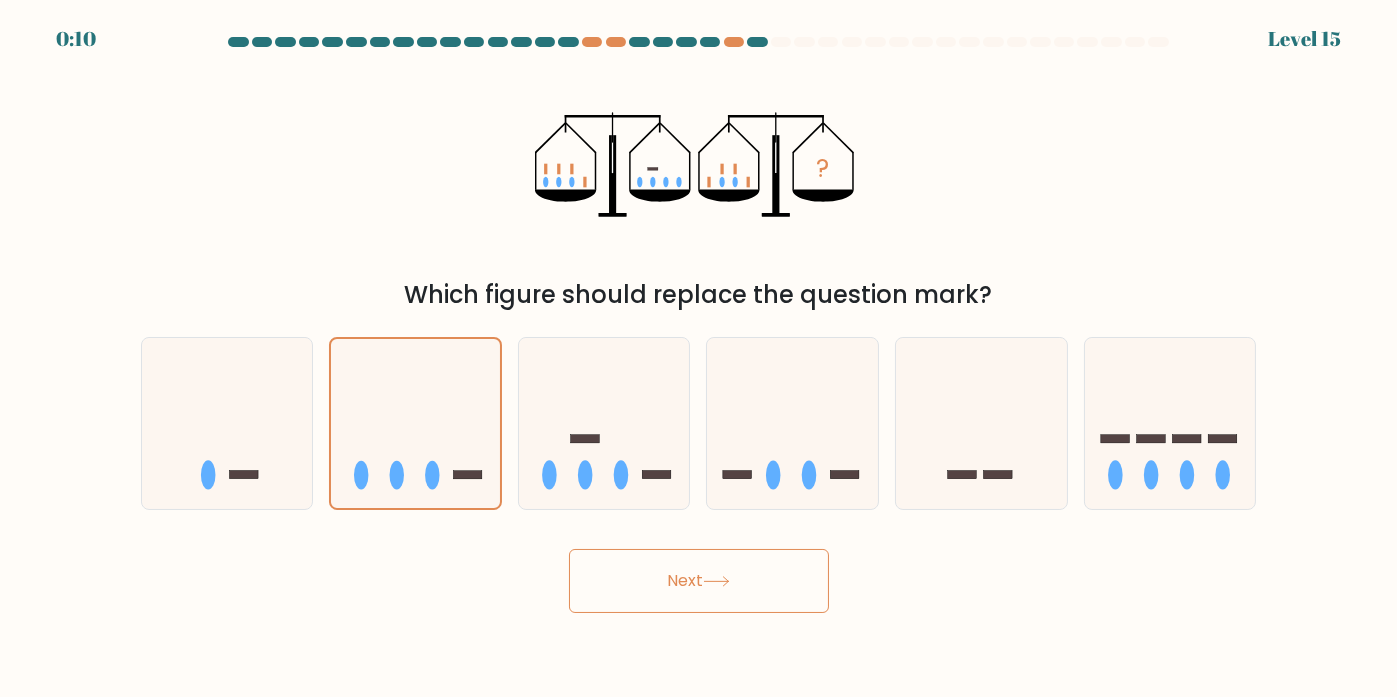 click on "Next" at bounding box center (699, 581) 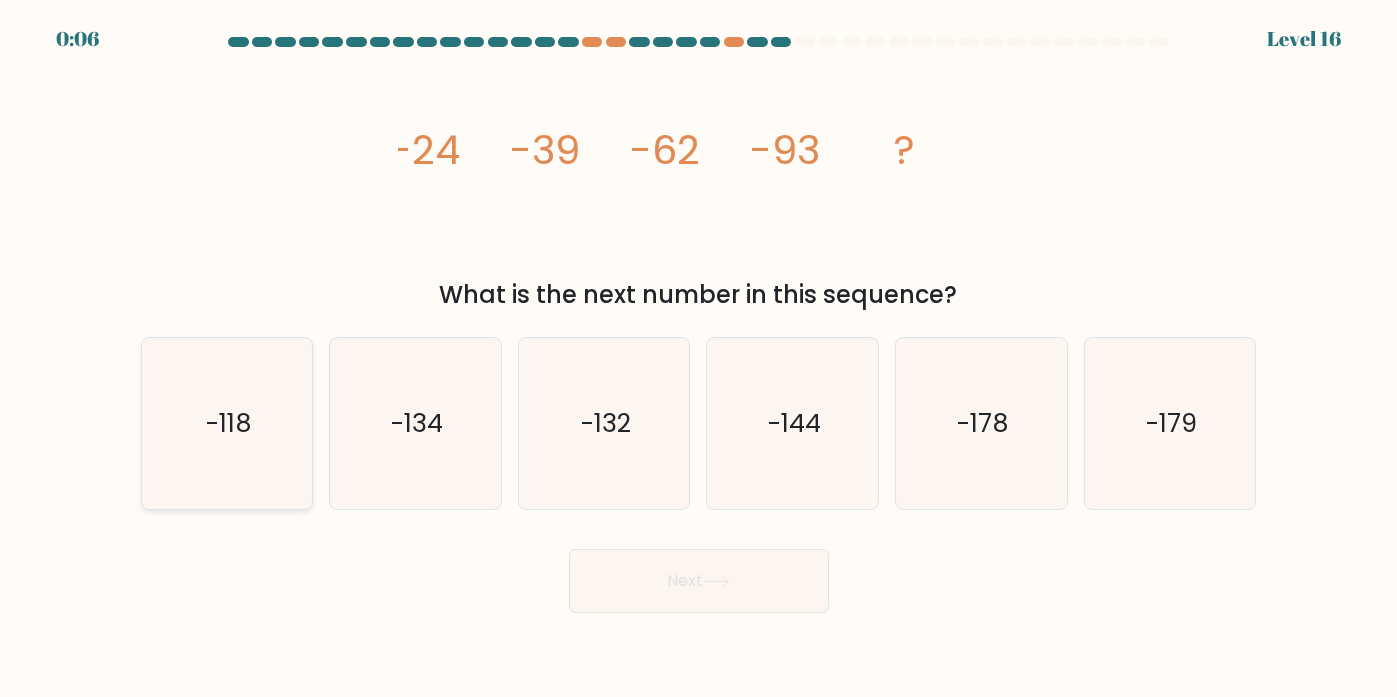click on "-118" at bounding box center [227, 423] 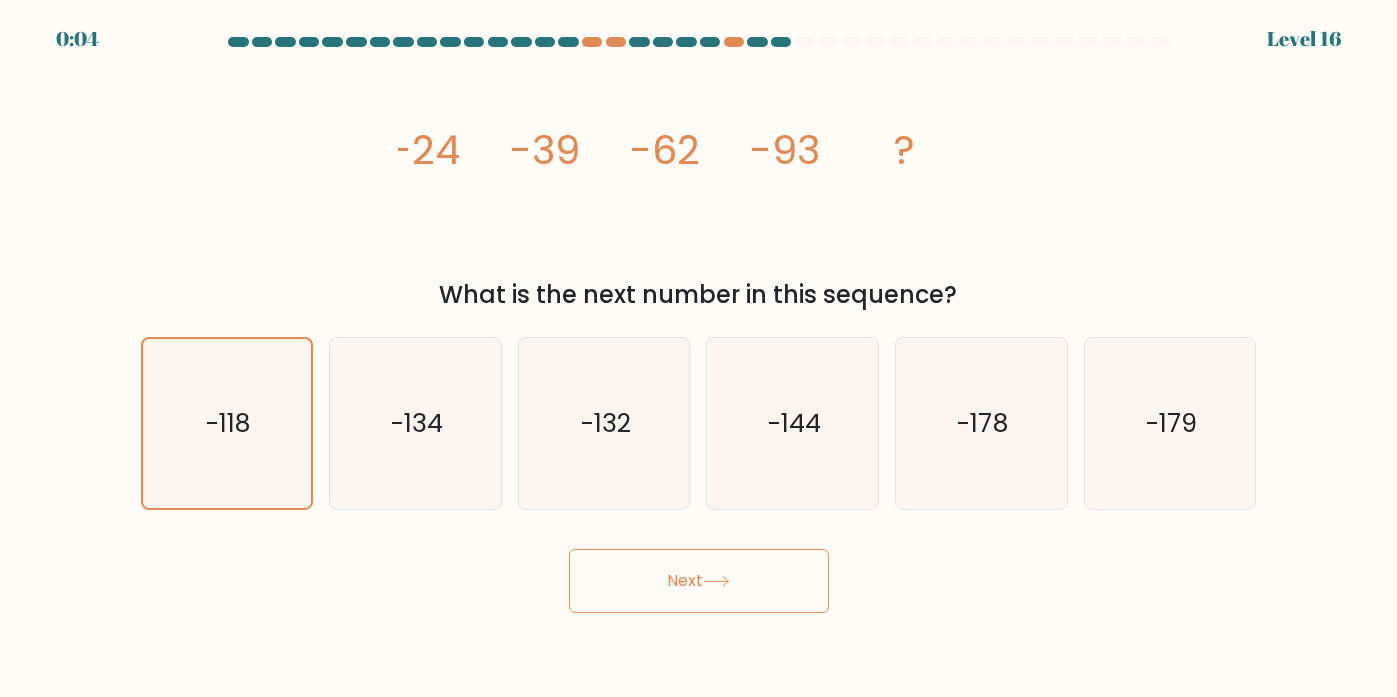 click on "Next" at bounding box center (699, 581) 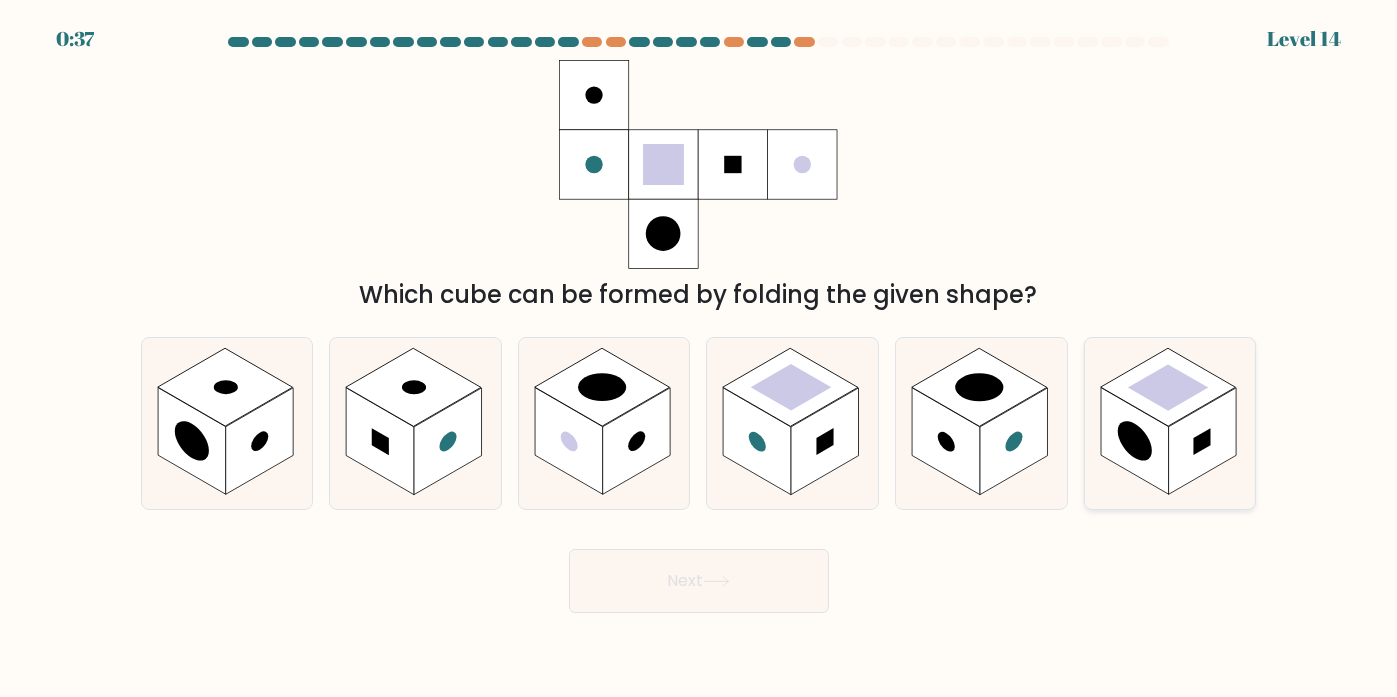 click at bounding box center (1135, 441) 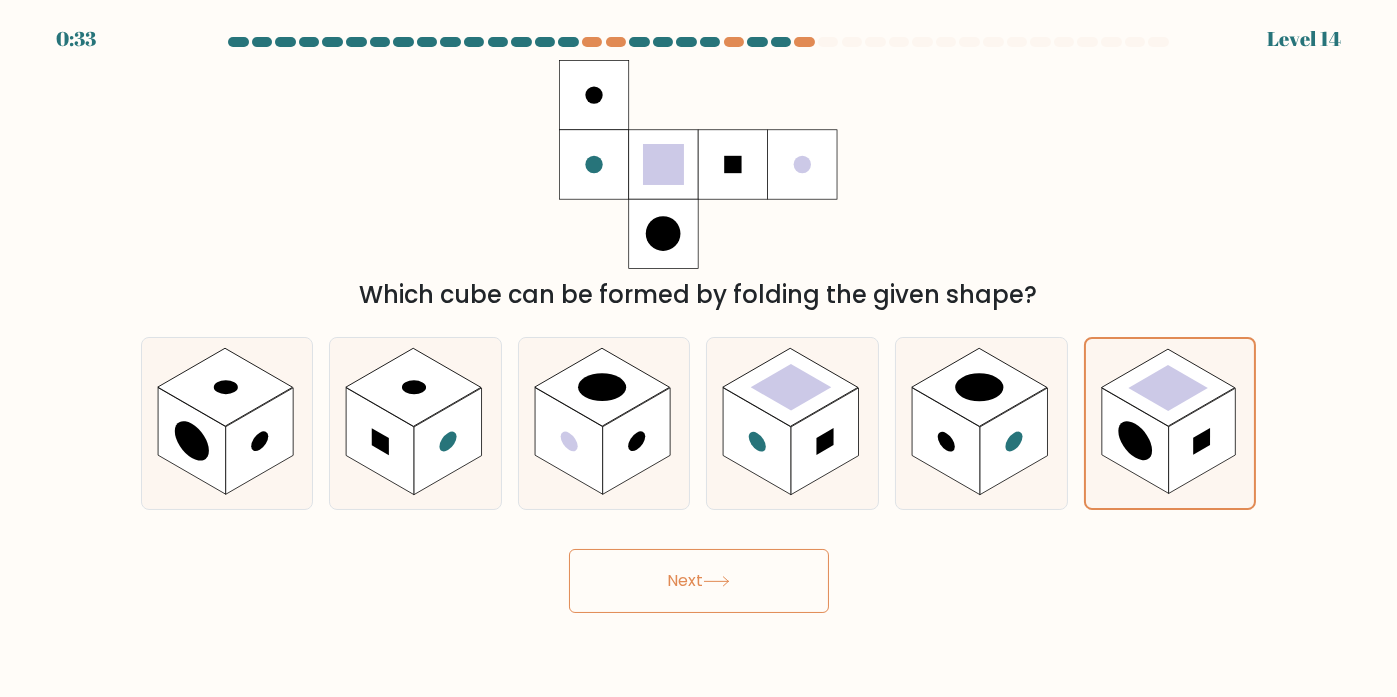 click on "Next" at bounding box center (699, 581) 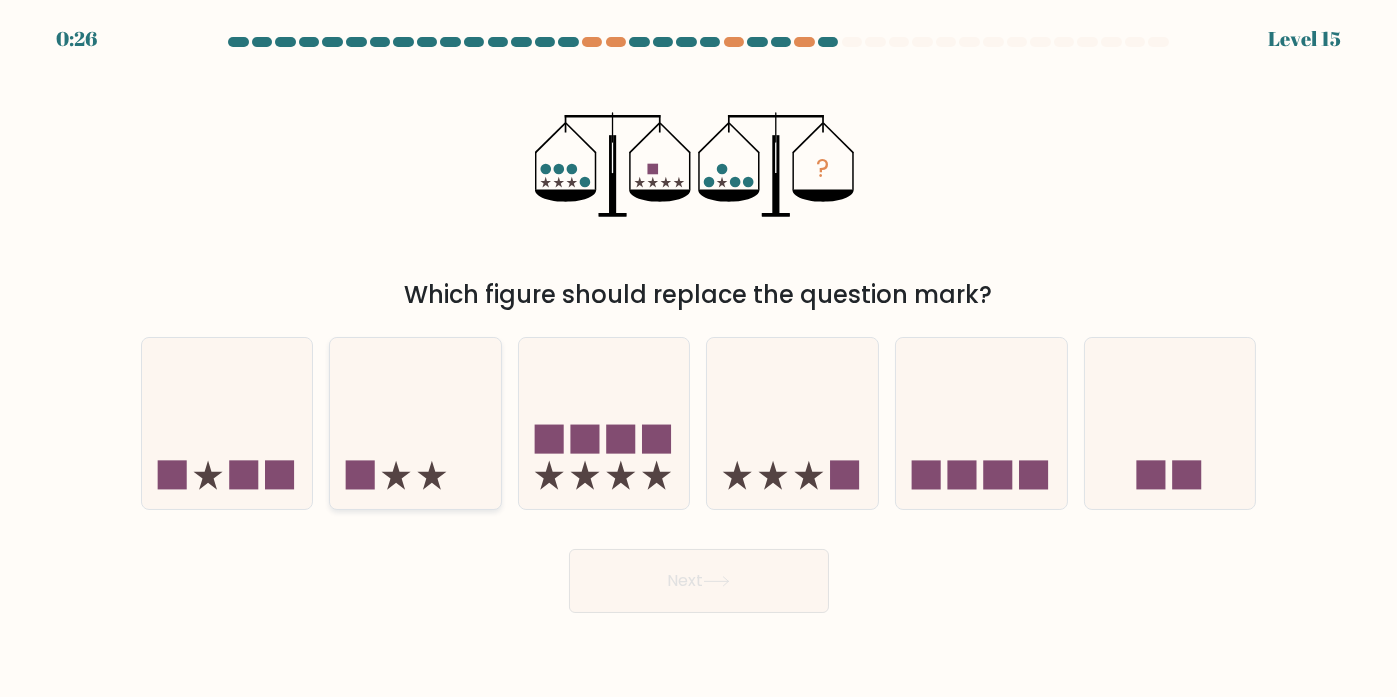 click at bounding box center (415, 423) 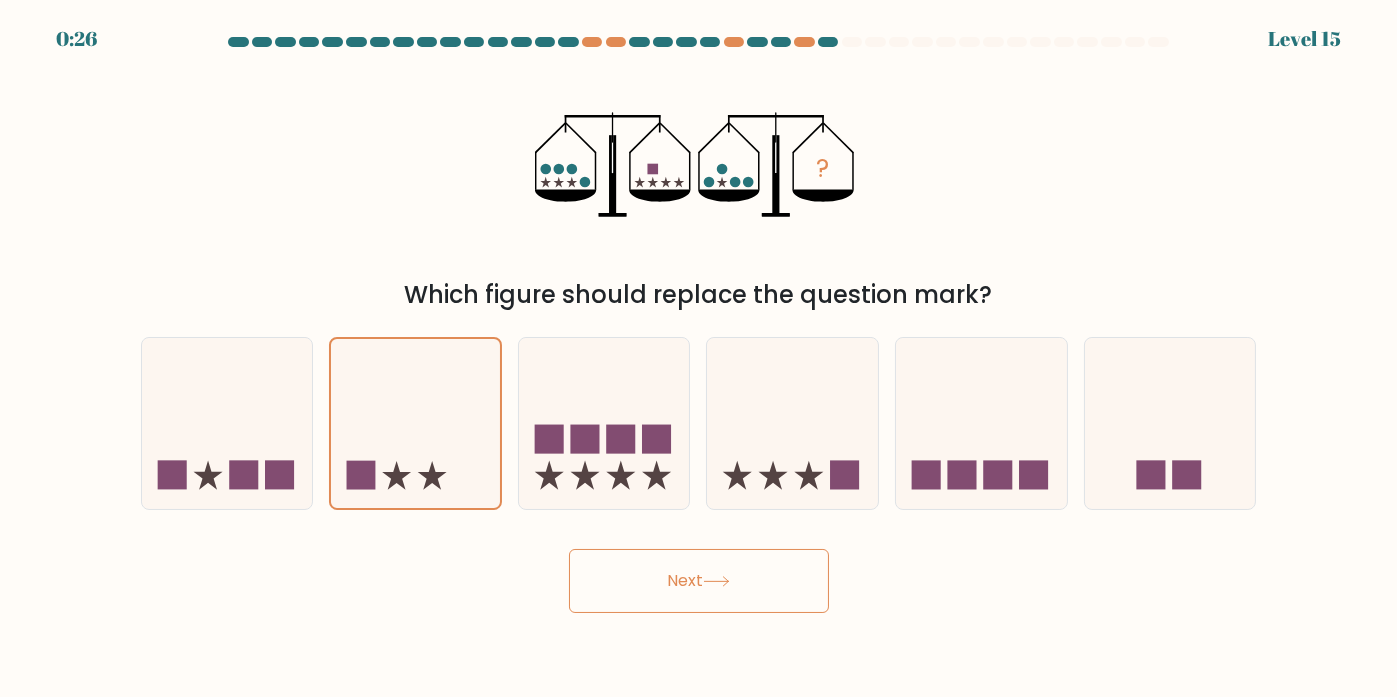 click on "Next" at bounding box center (699, 581) 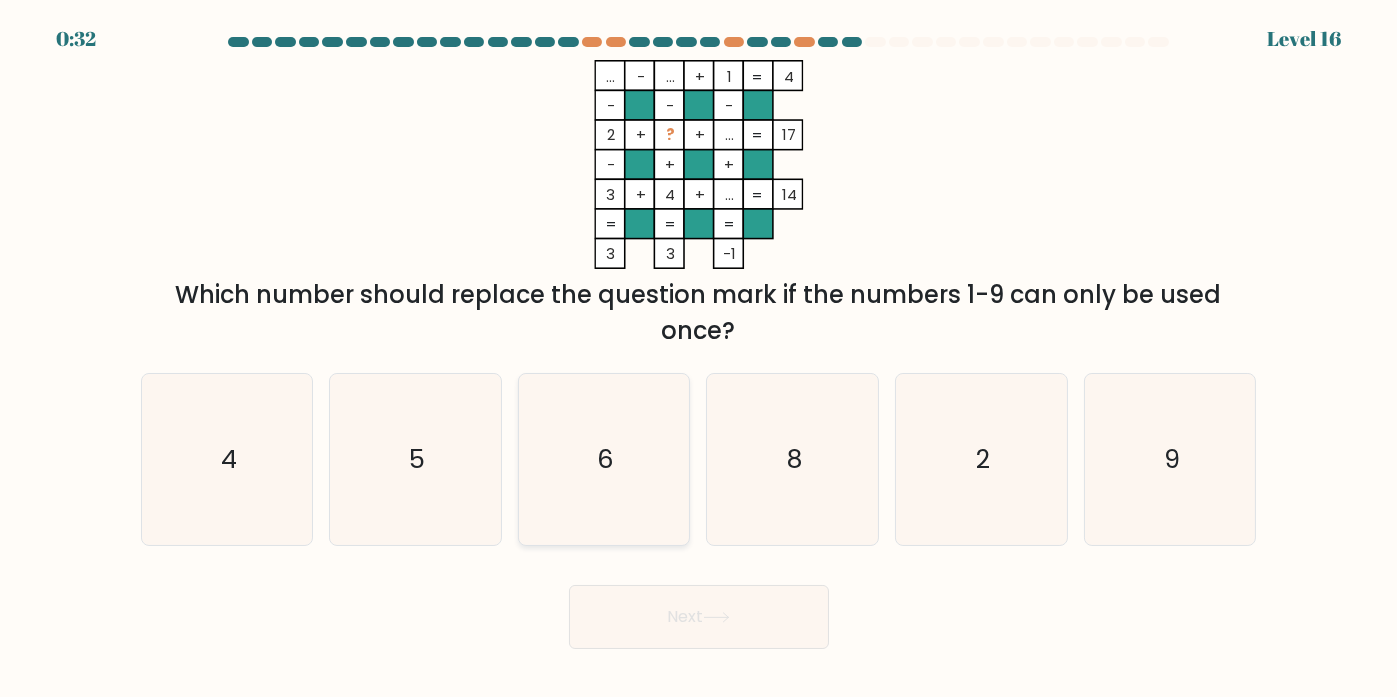 click on "6" at bounding box center (604, 459) 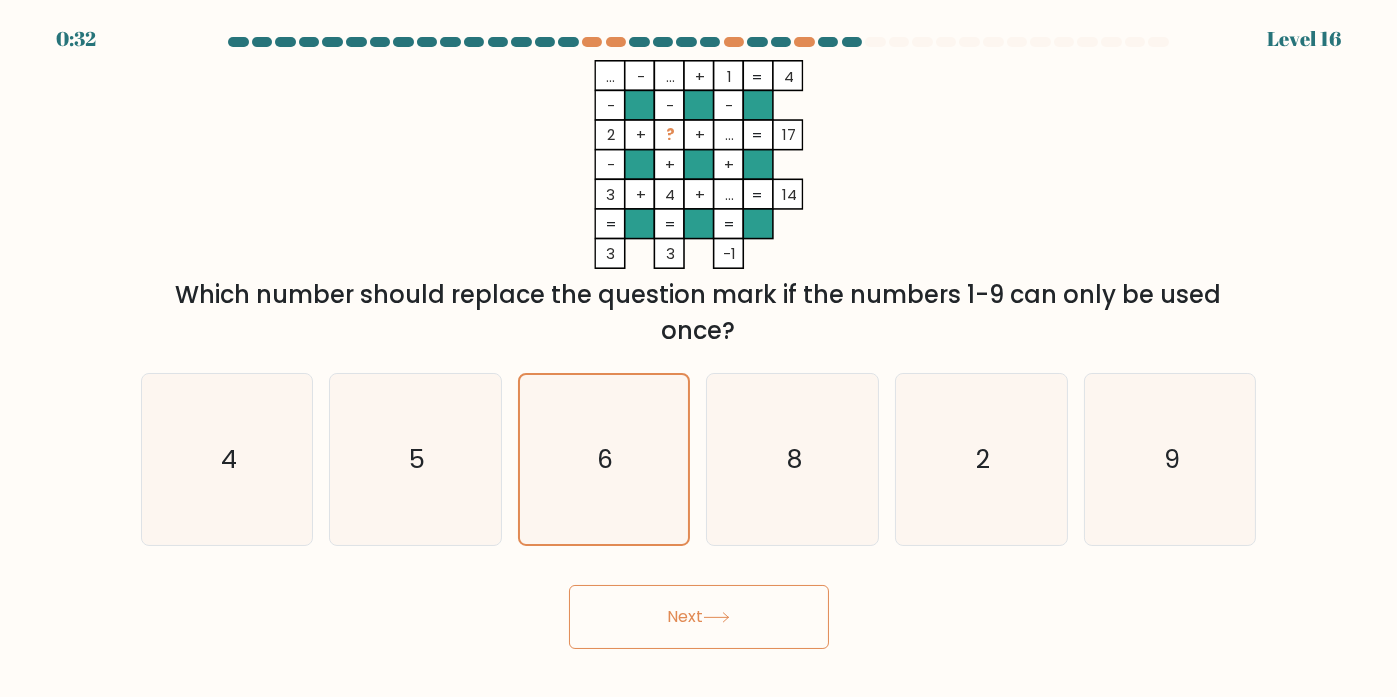 click on "Next" at bounding box center [699, 617] 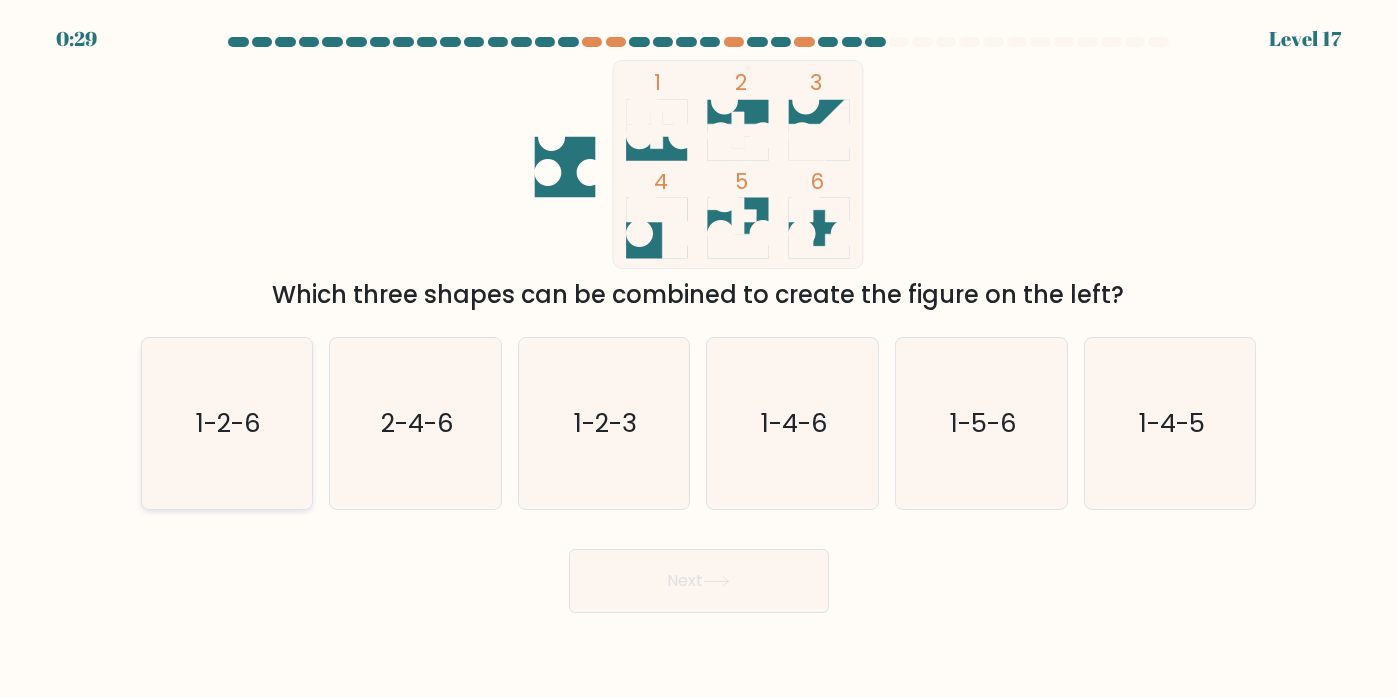 click on "1-2-6" at bounding box center (228, 423) 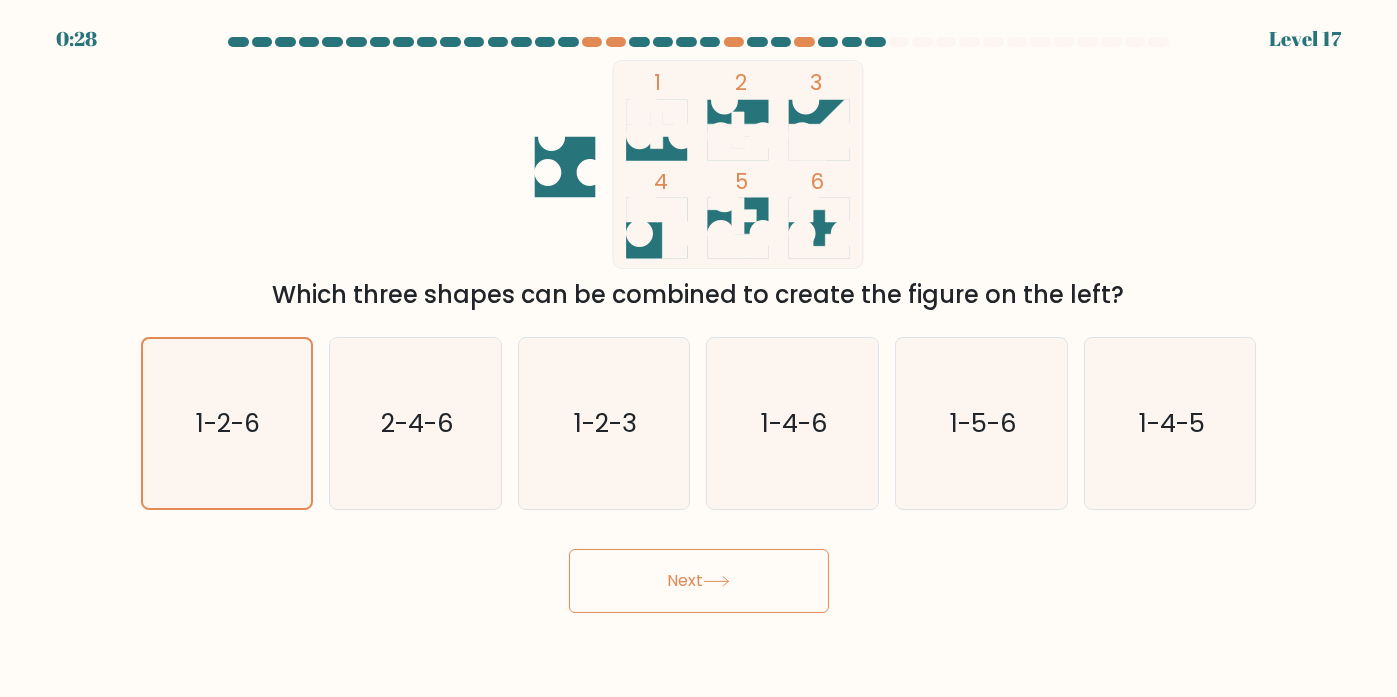 click on "Next" at bounding box center (699, 581) 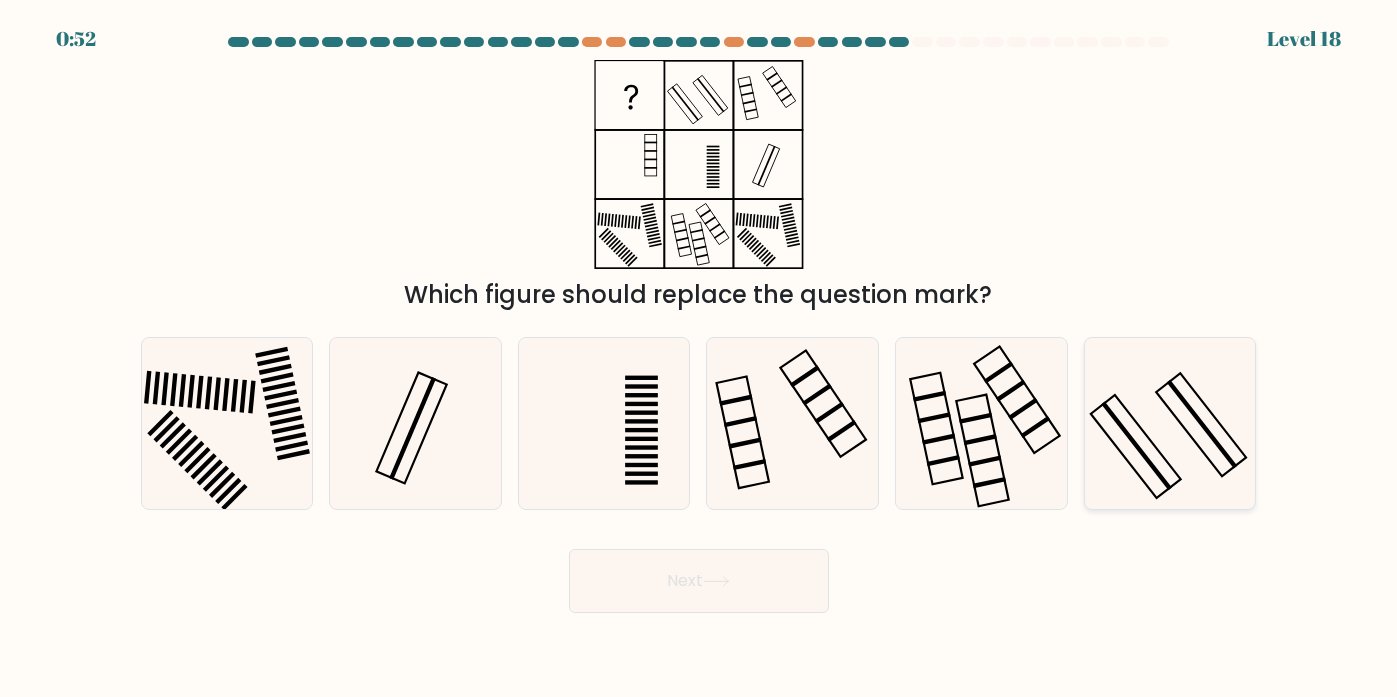 click at bounding box center (1170, 423) 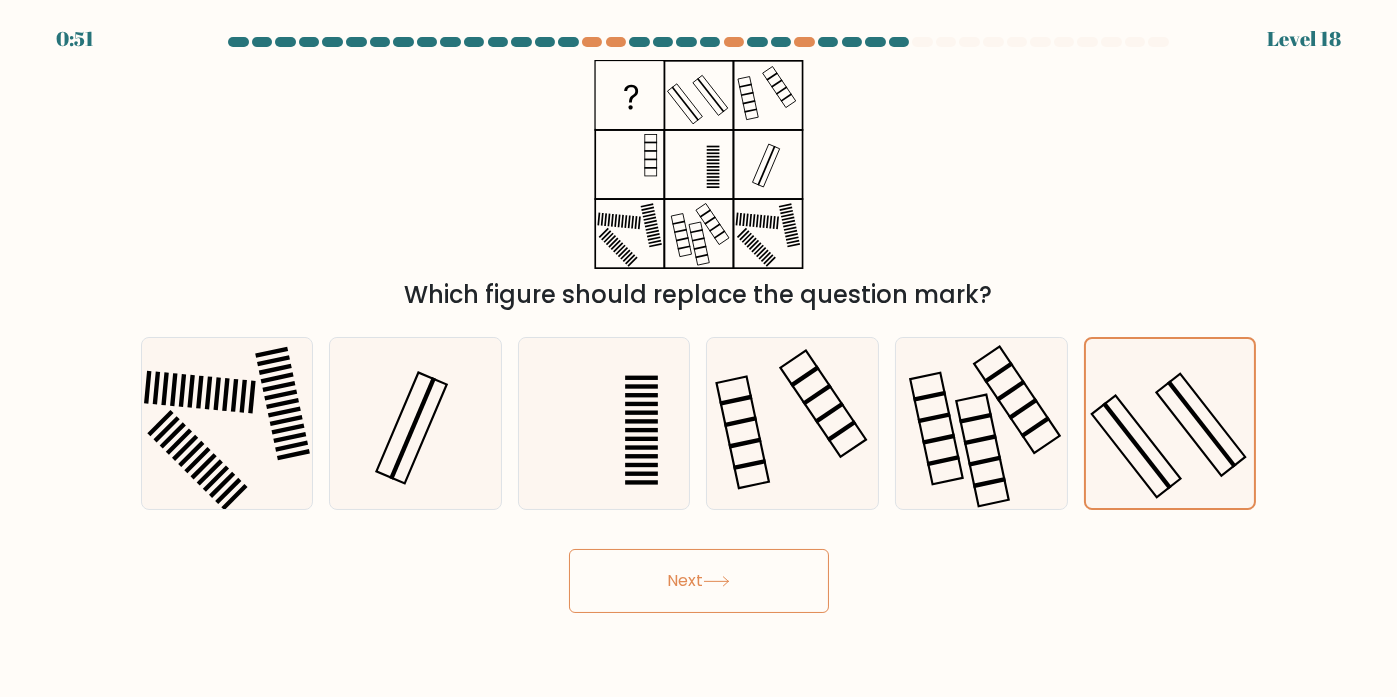 click at bounding box center (716, 581) 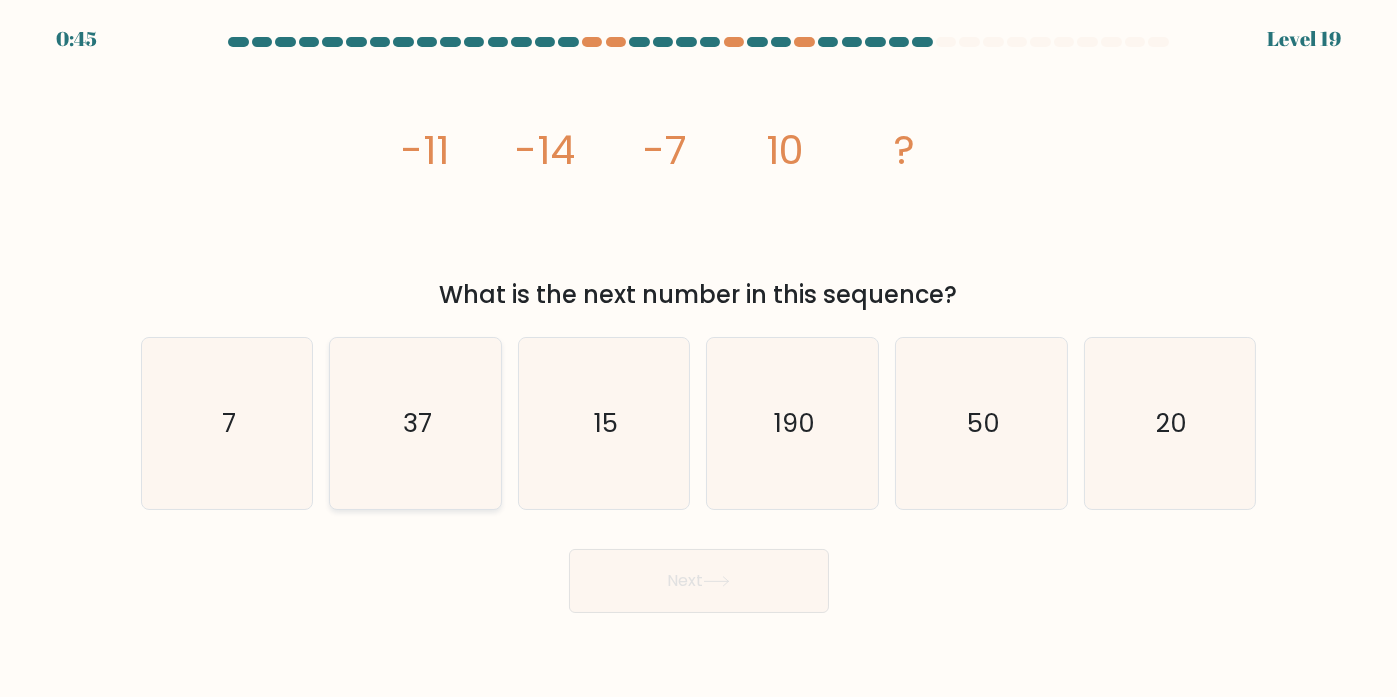click on "37" at bounding box center [415, 423] 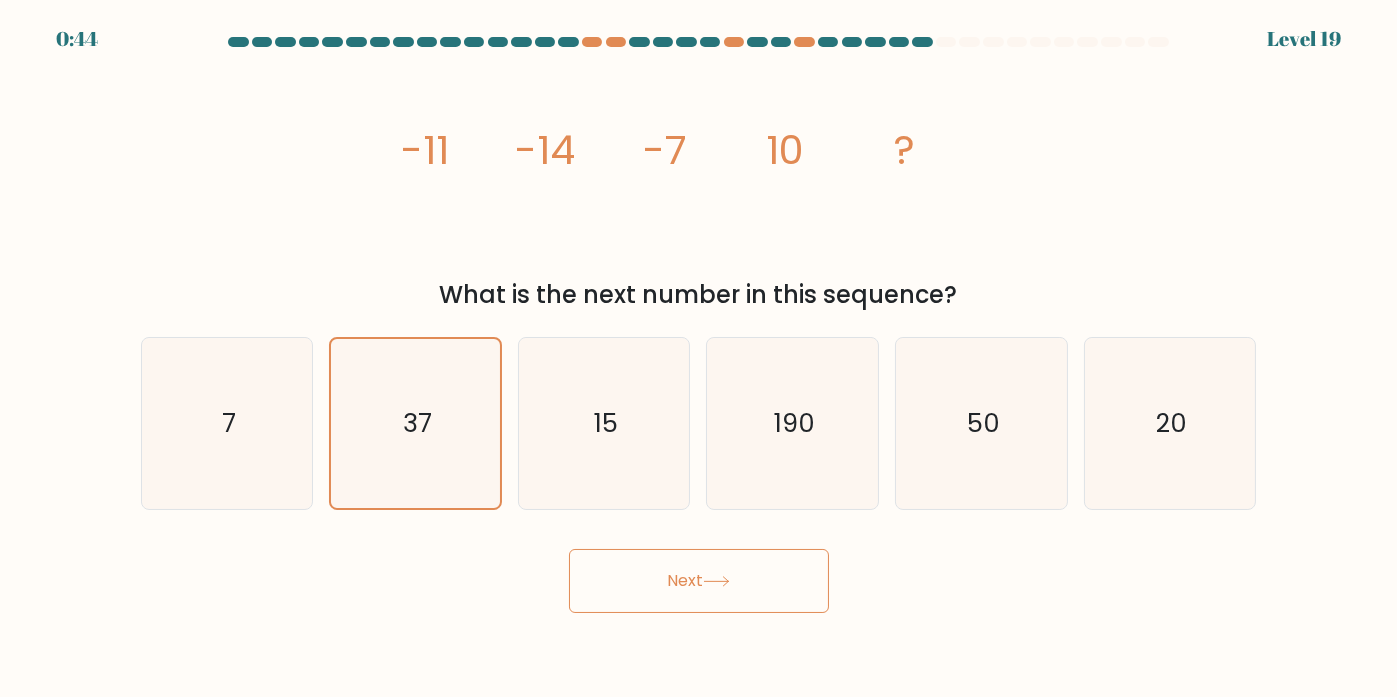 click on "Next" at bounding box center [699, 581] 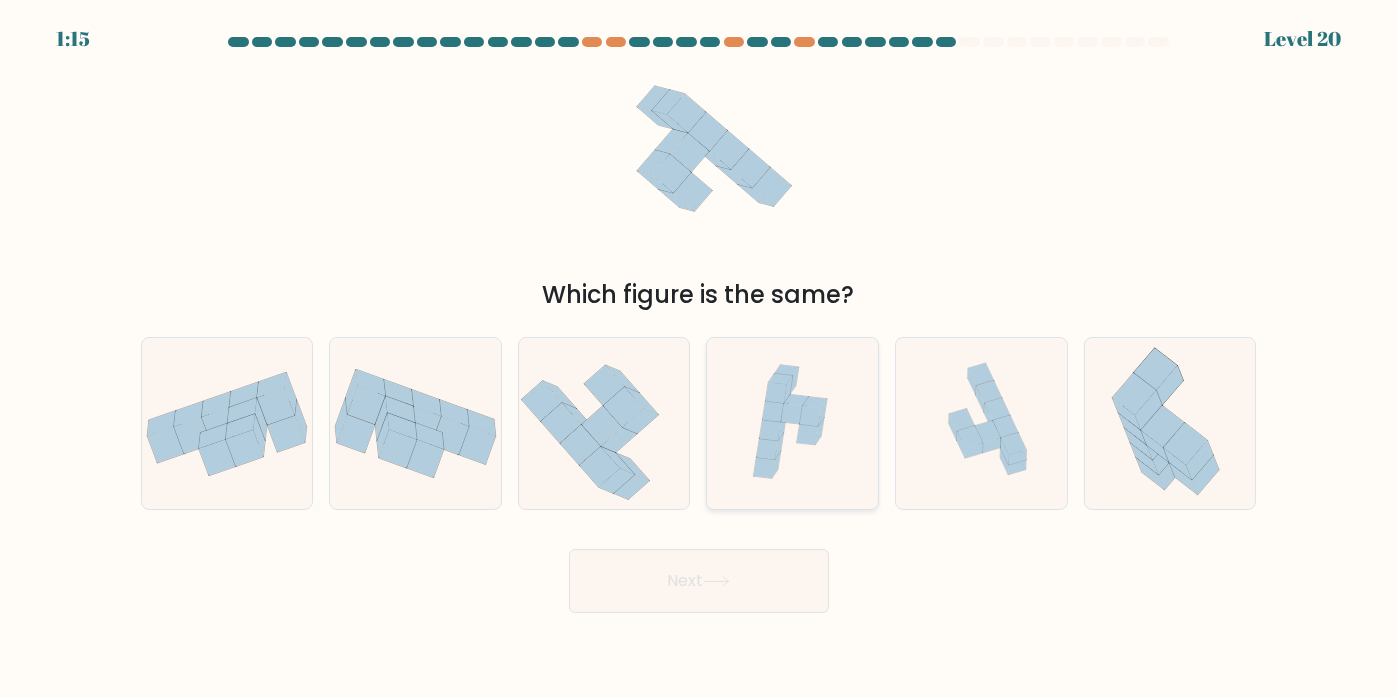 click at bounding box center [792, 423] 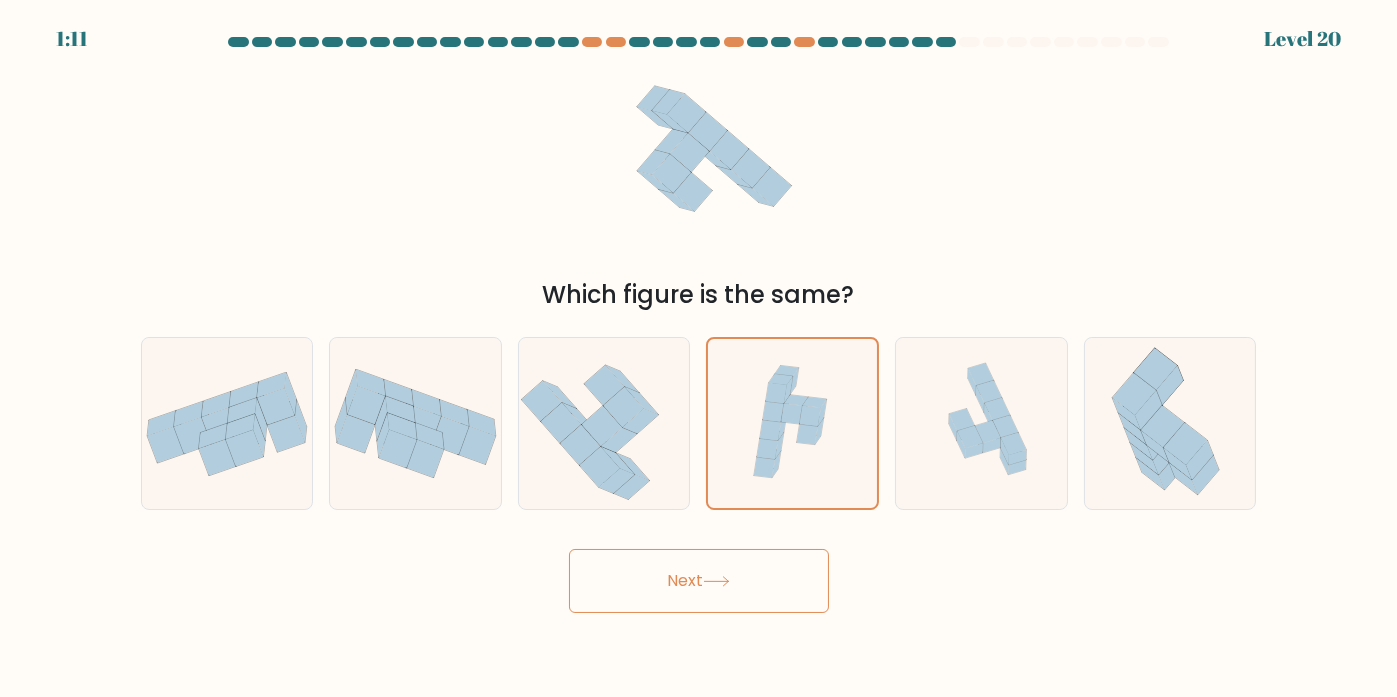 click on "Next" at bounding box center [699, 581] 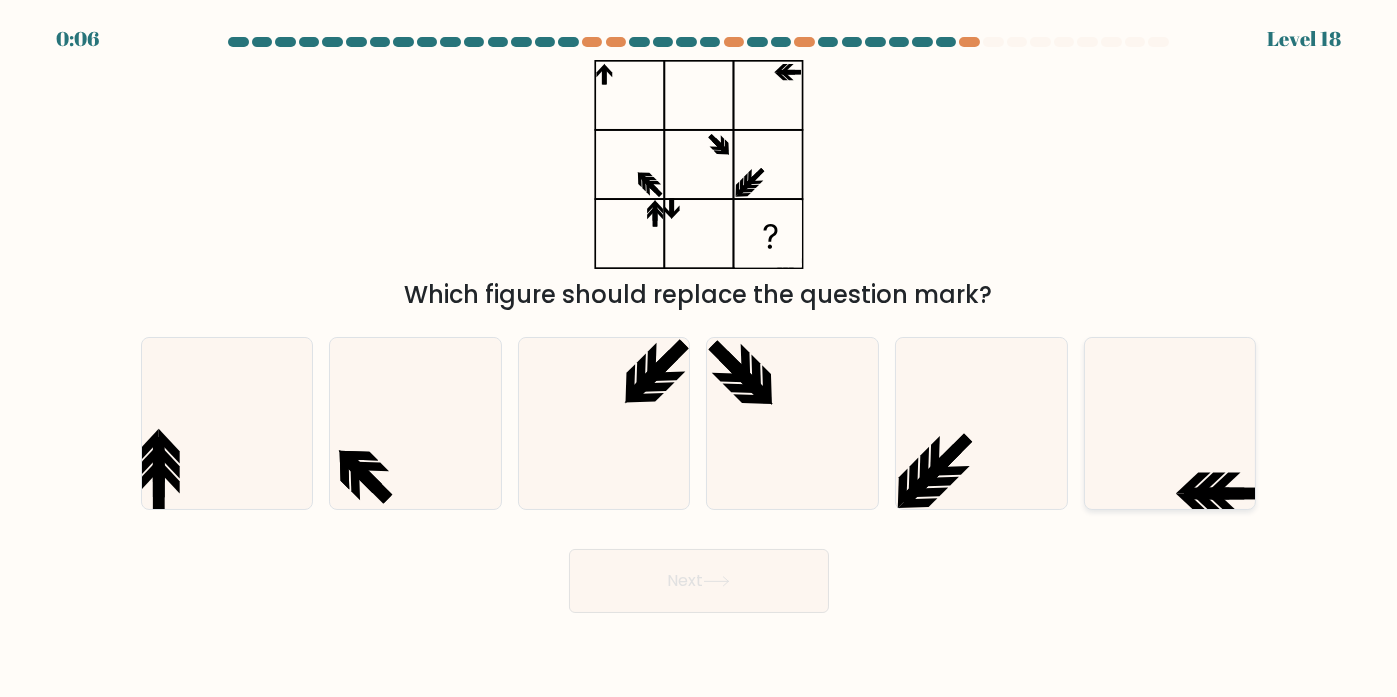 click at bounding box center [1170, 423] 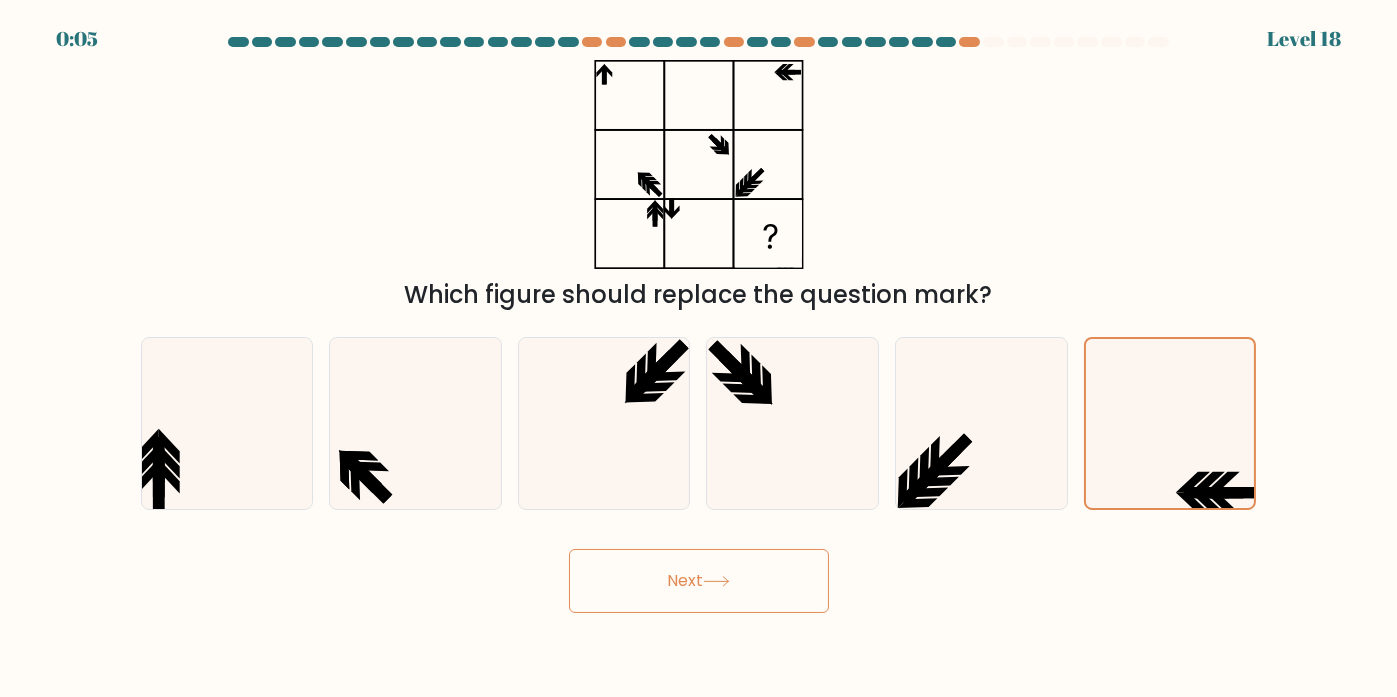 click on "Next" at bounding box center (699, 581) 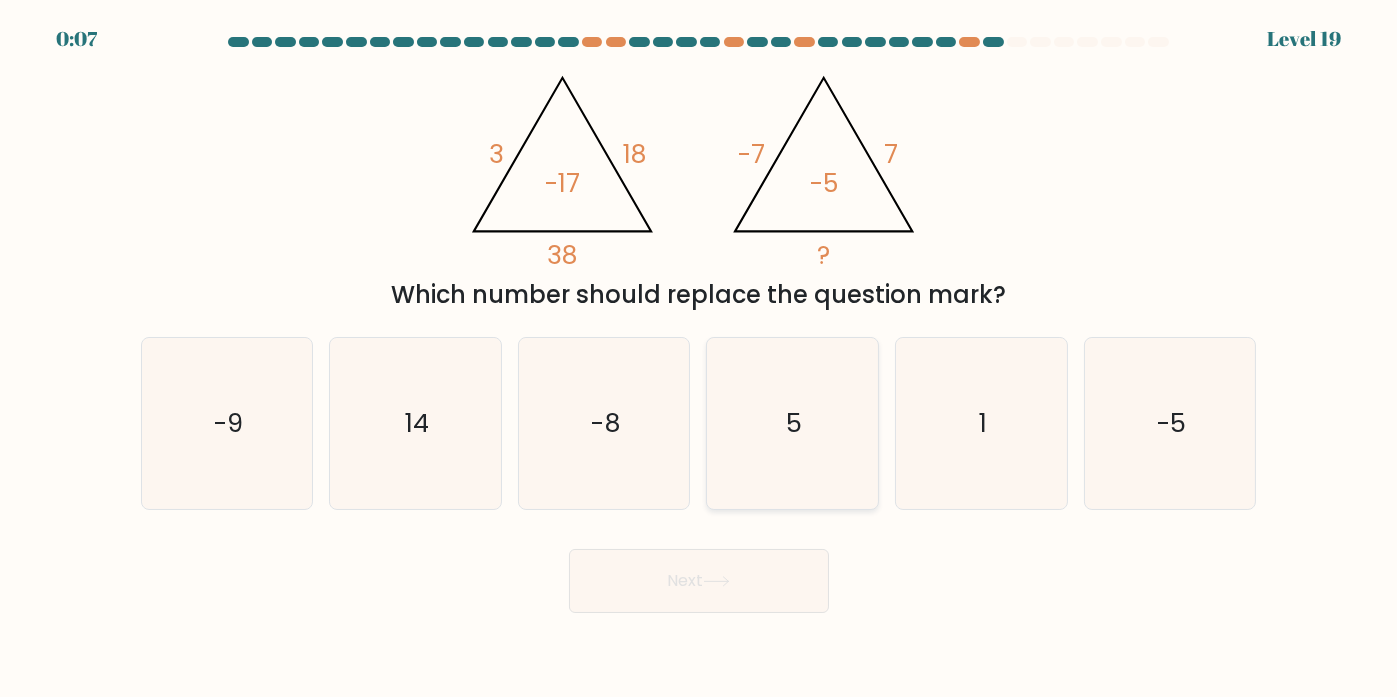 click on "5" at bounding box center (792, 423) 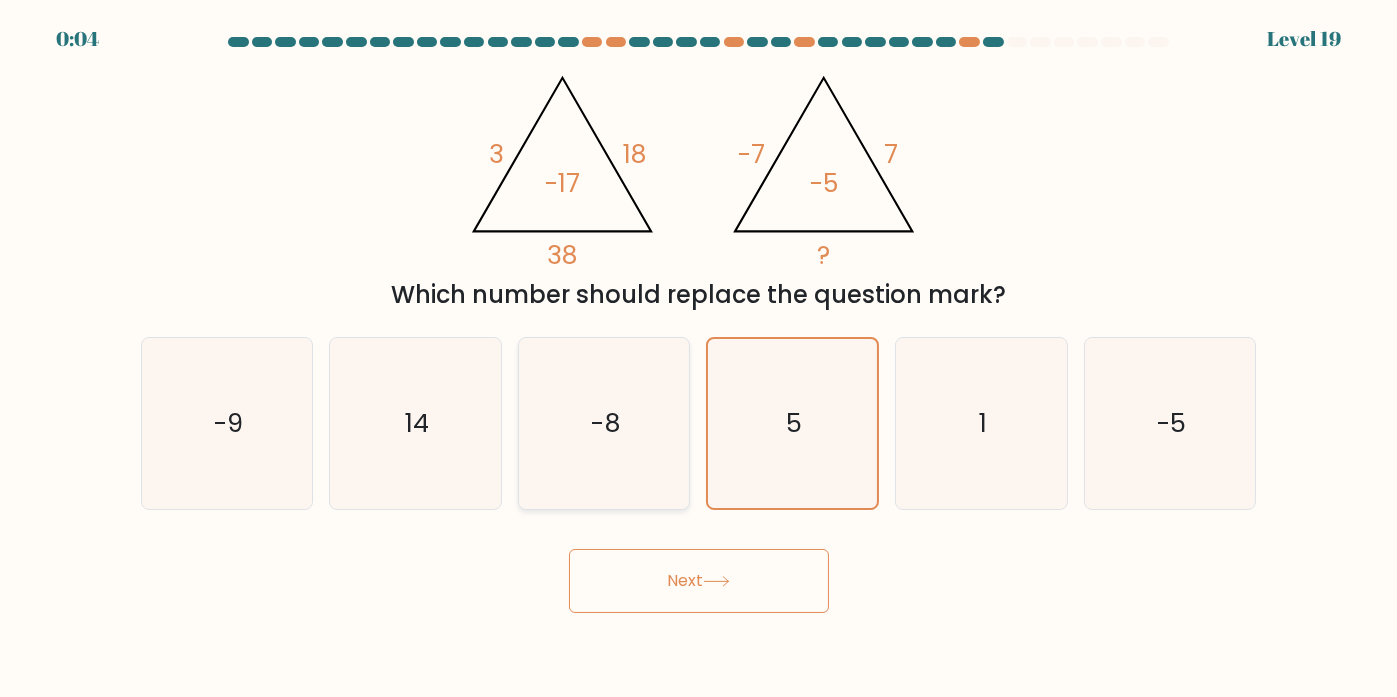 click on "-8" at bounding box center (604, 423) 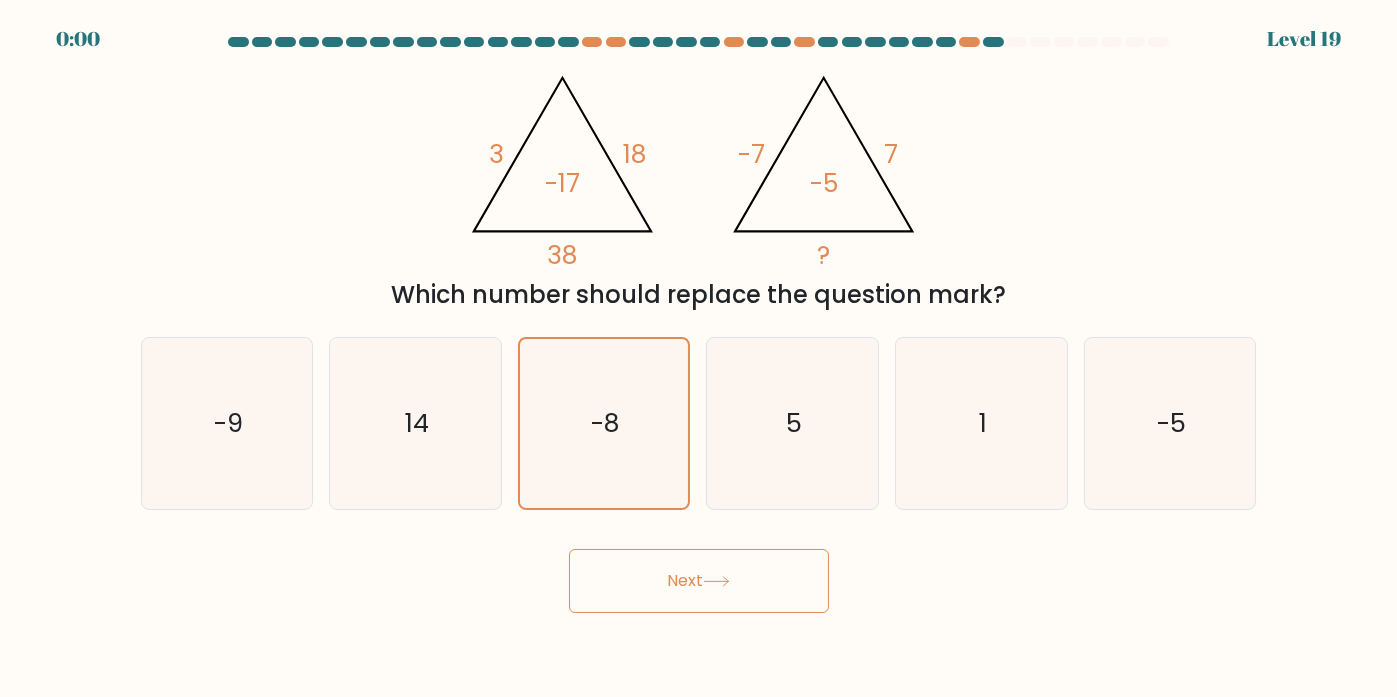 click on "Next" at bounding box center [699, 573] 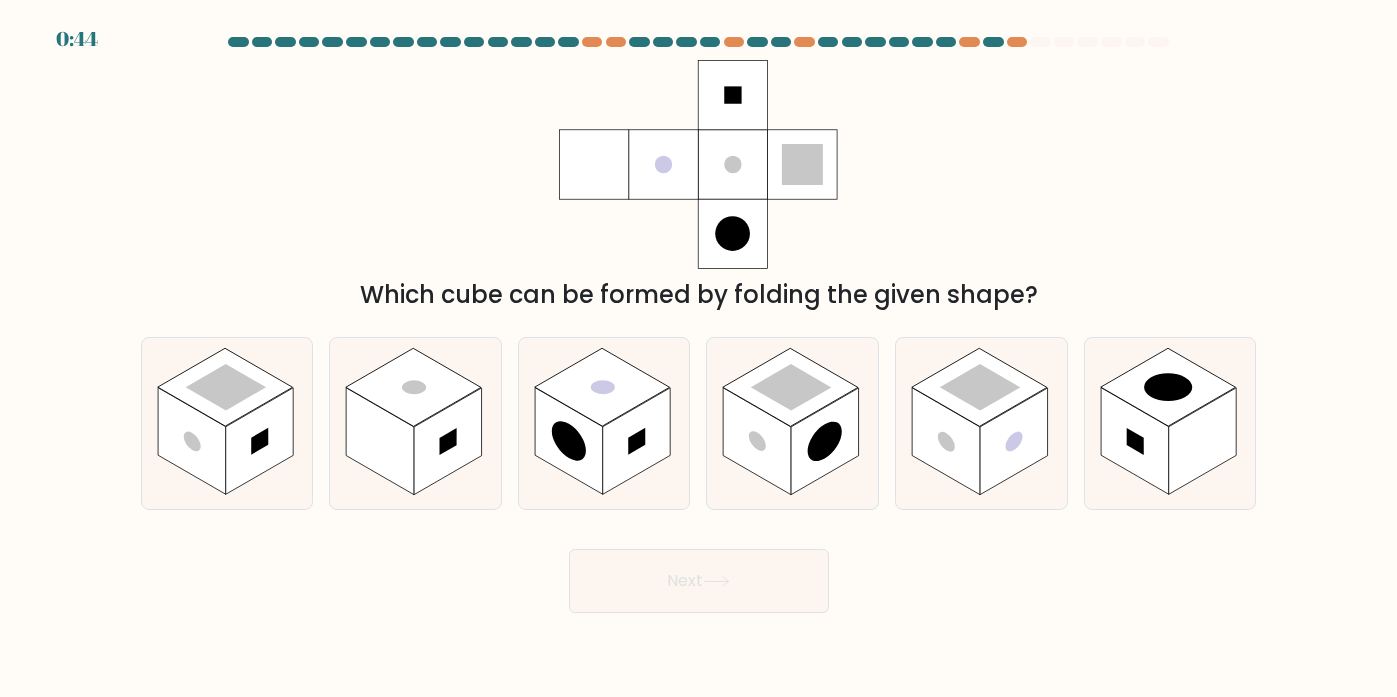 scroll, scrollTop: 0, scrollLeft: 0, axis: both 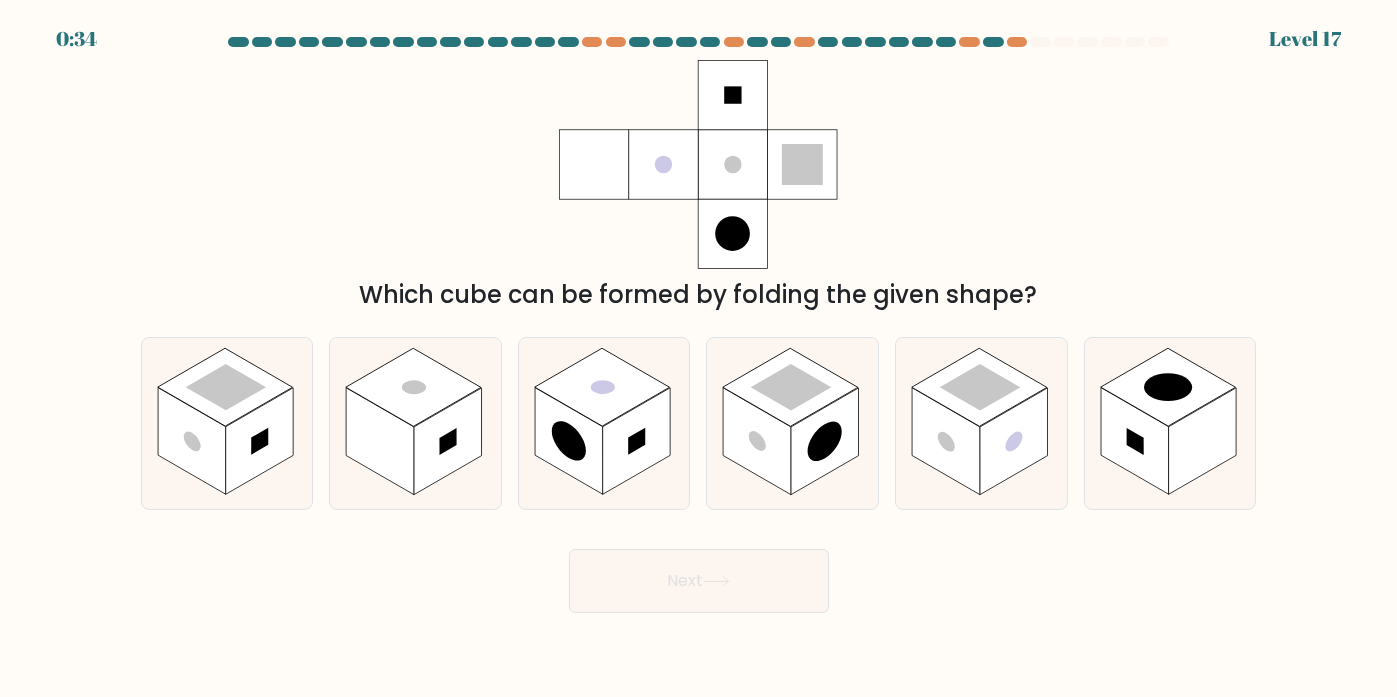 click on "d." at bounding box center [792, 423] 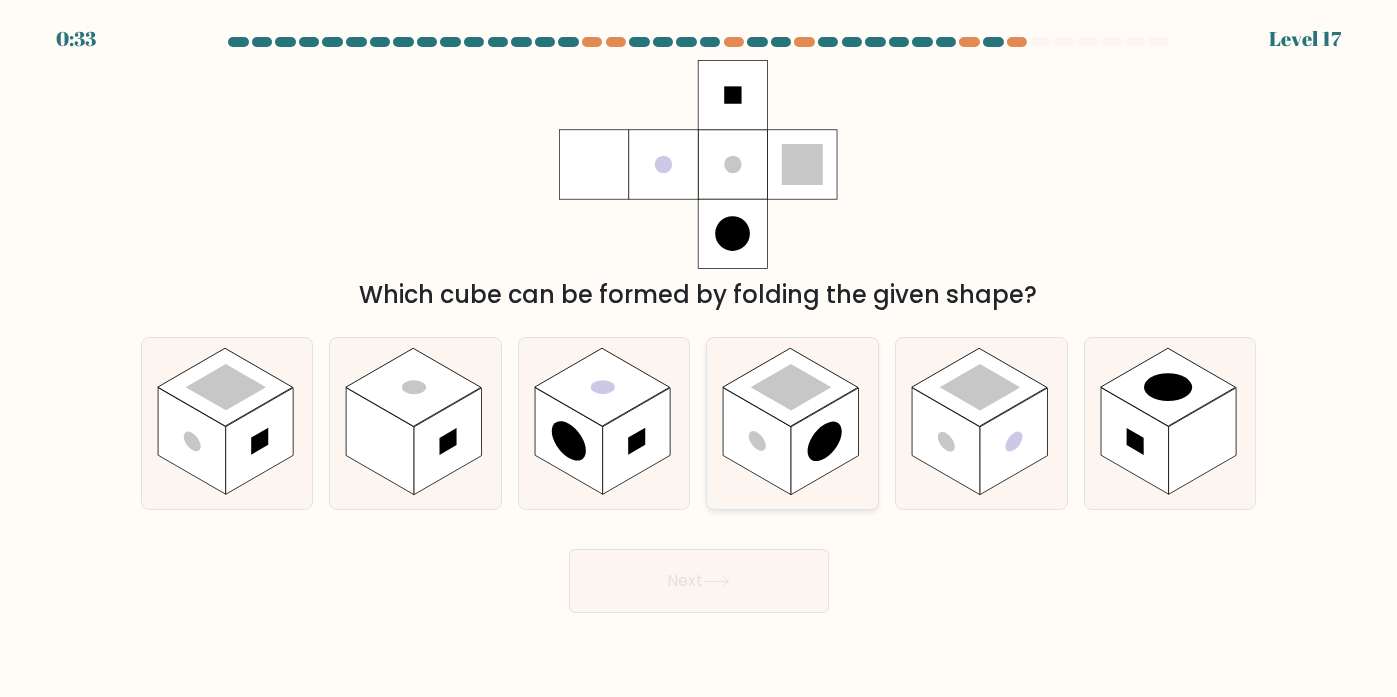 click at bounding box center [758, 441] 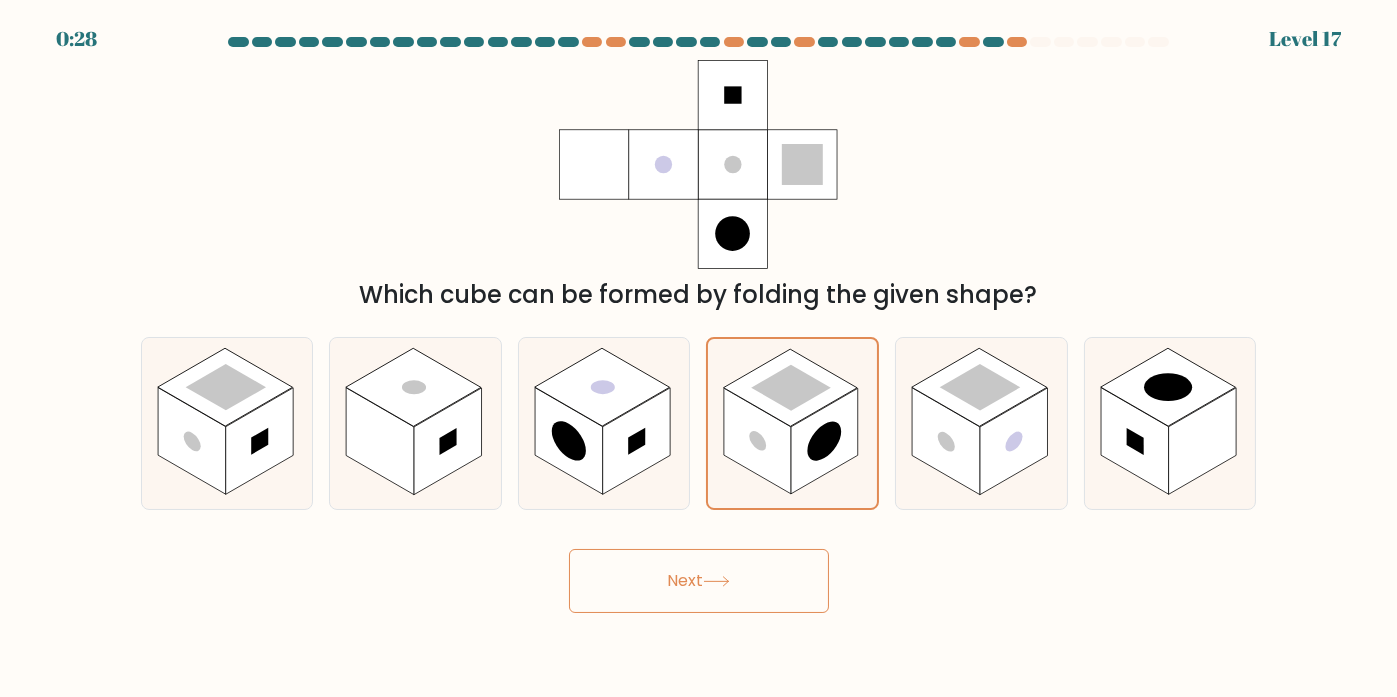 click at bounding box center [716, 581] 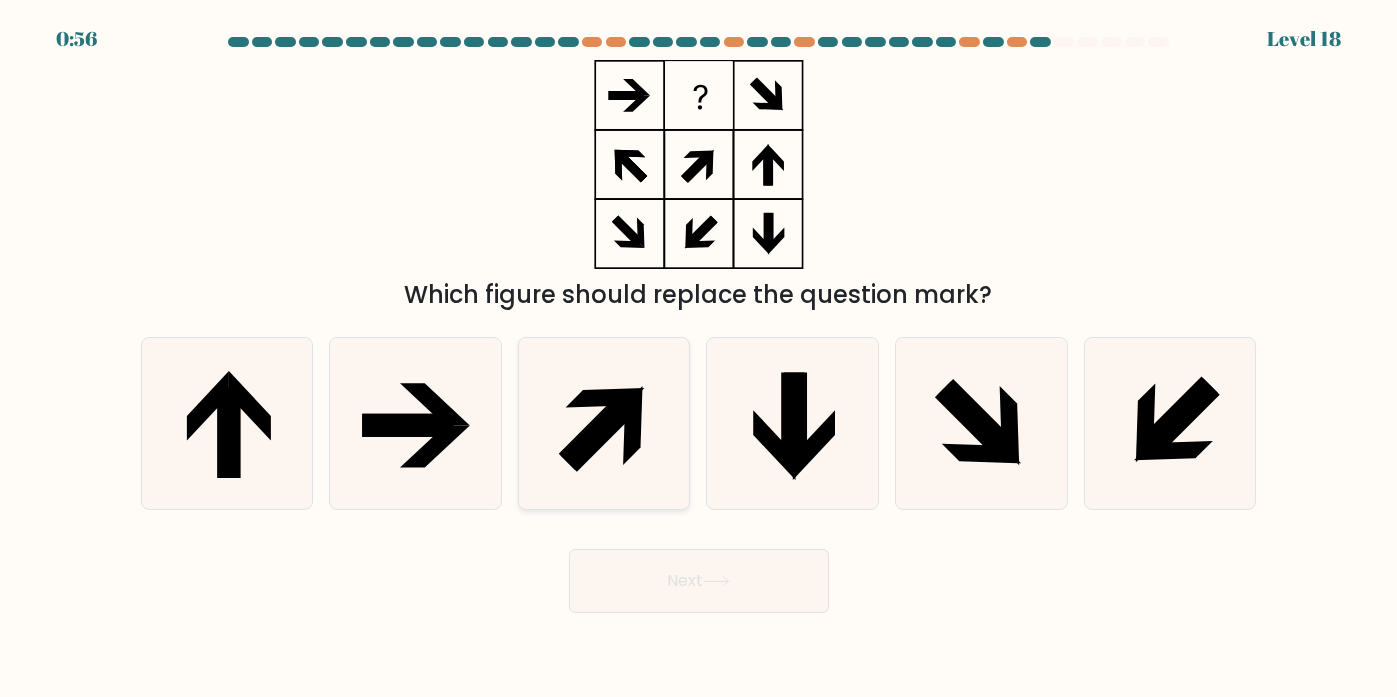click at bounding box center [604, 423] 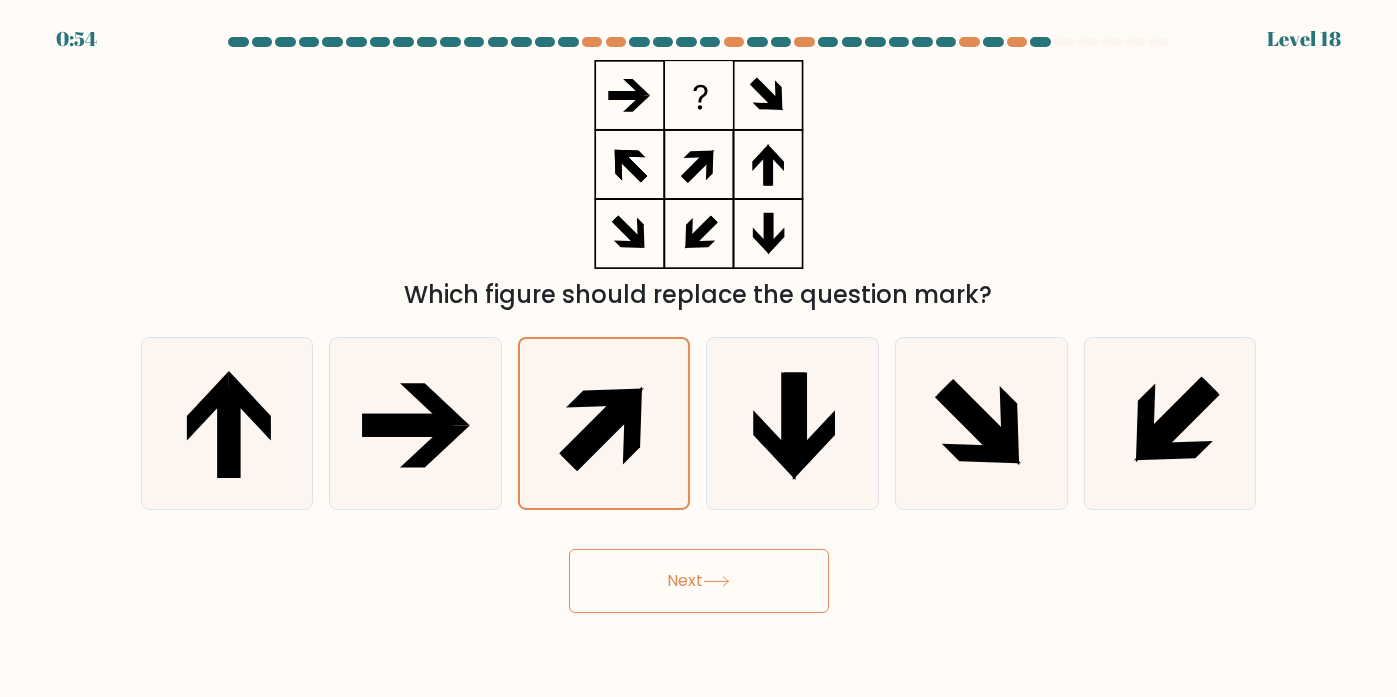 click on "Next" at bounding box center [699, 581] 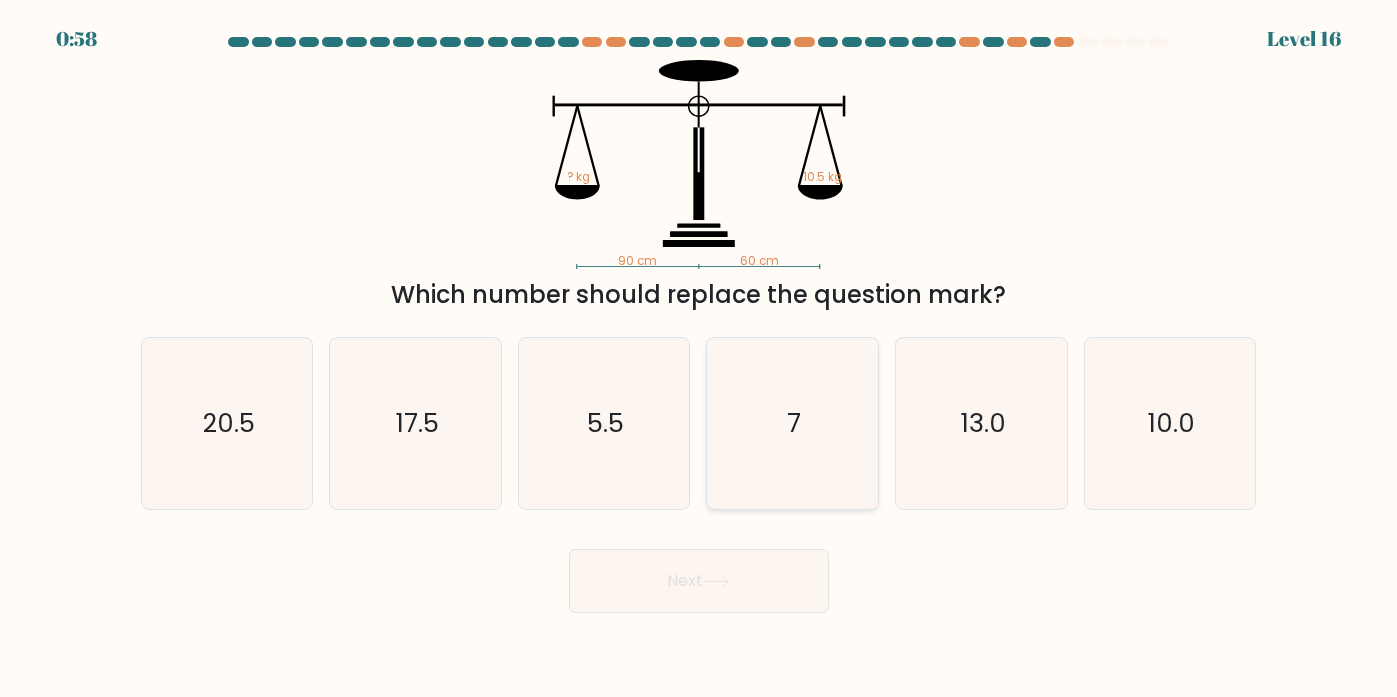 click on "7" at bounding box center [792, 423] 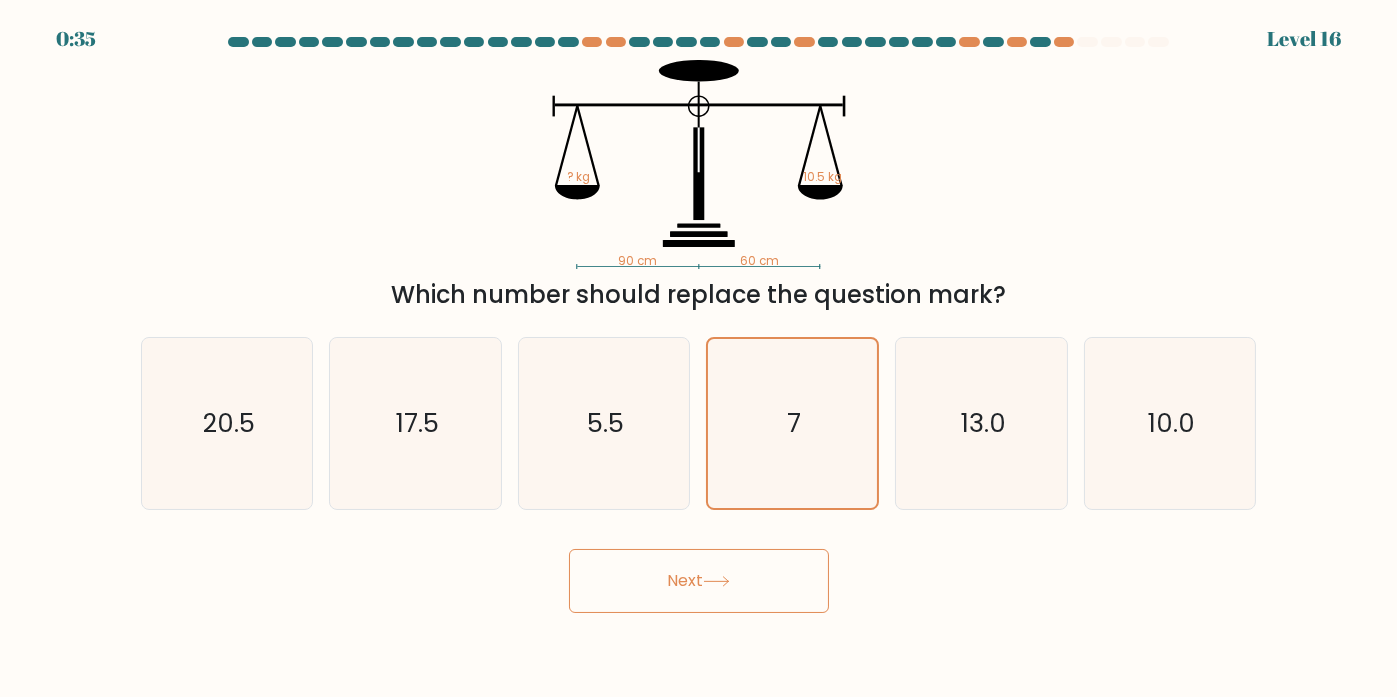 click on "Next" at bounding box center (699, 581) 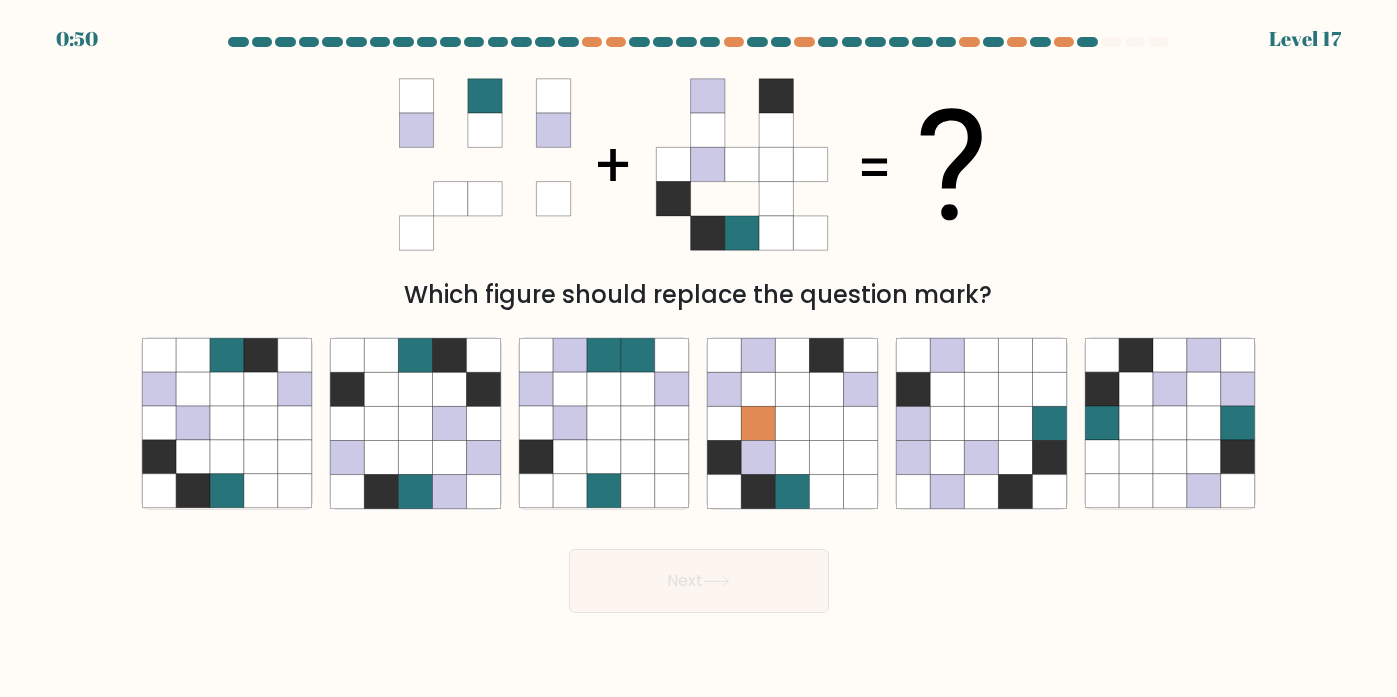 click at bounding box center (698, 325) 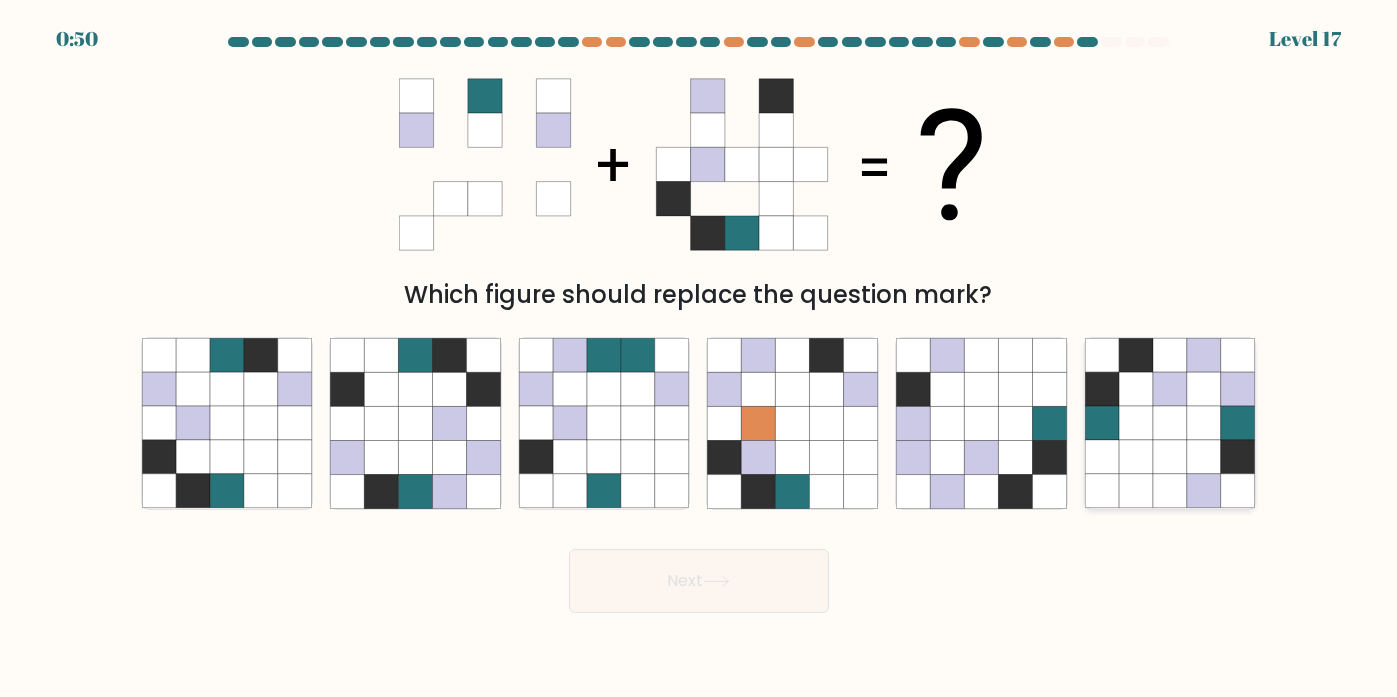 click at bounding box center [1170, 458] 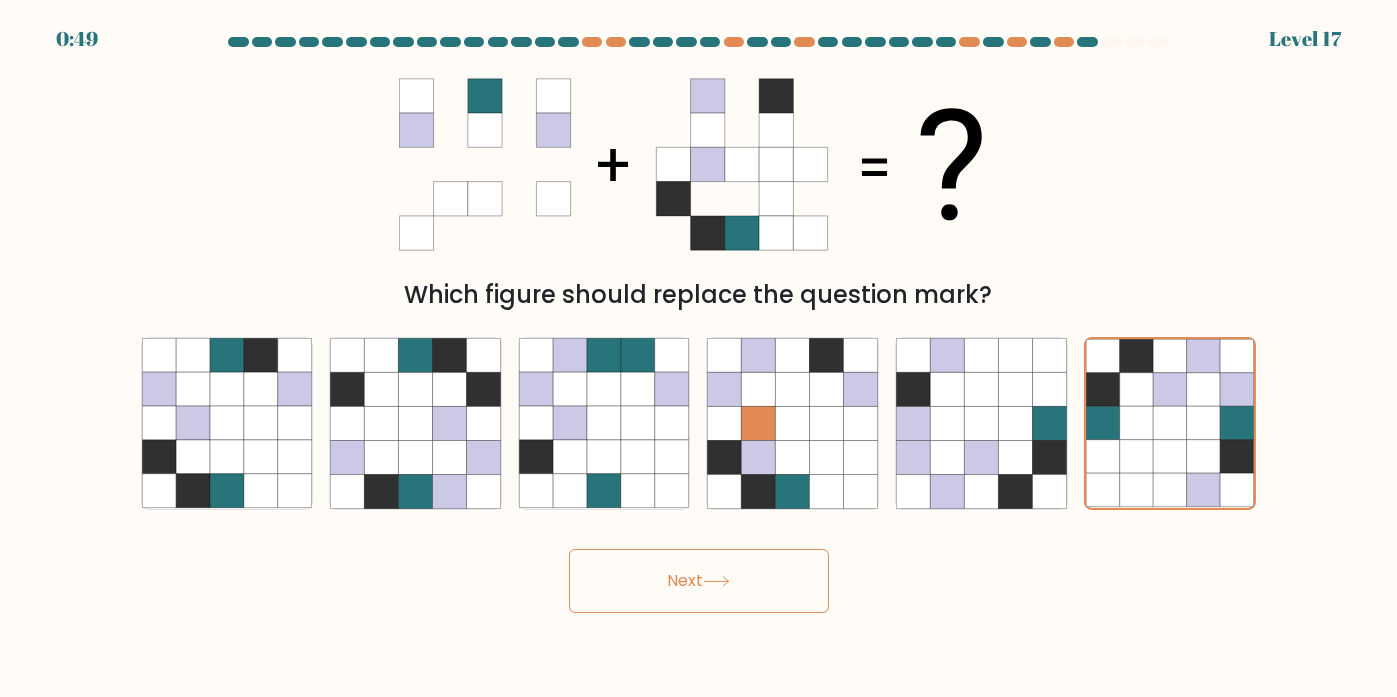 click on "Next" at bounding box center [699, 581] 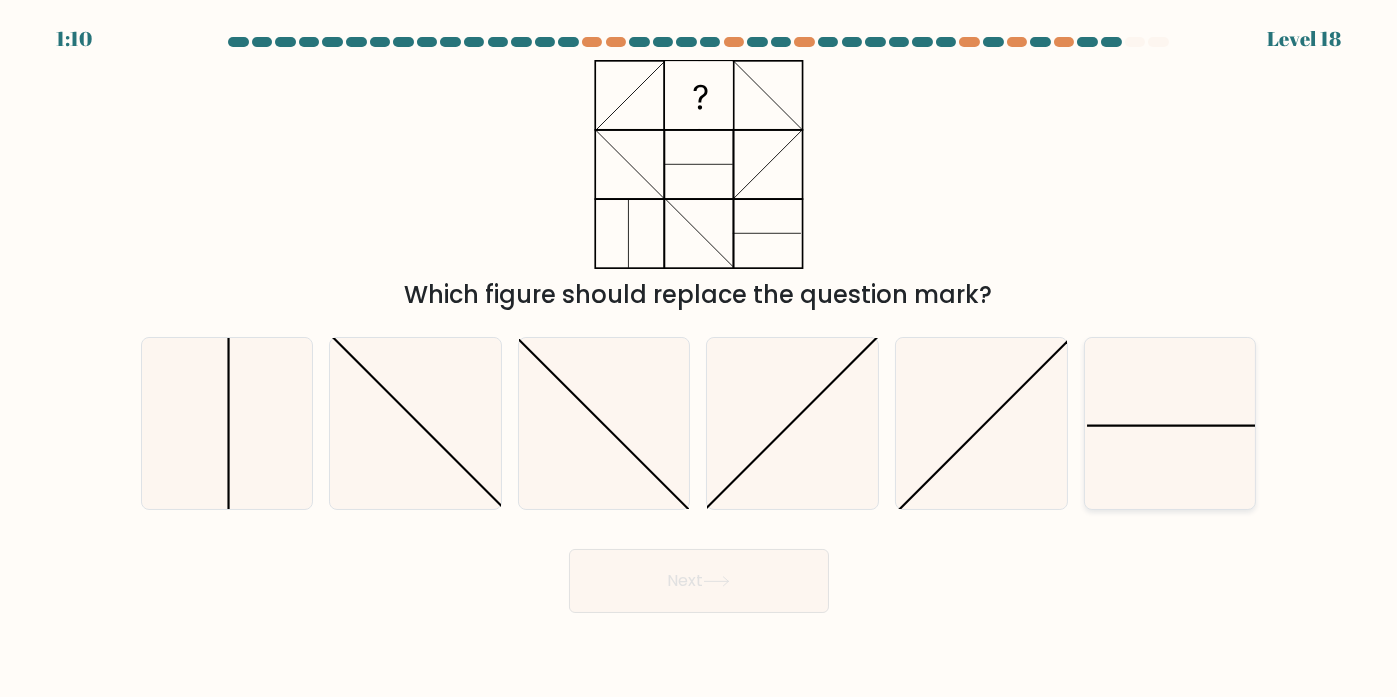 click at bounding box center (1170, 423) 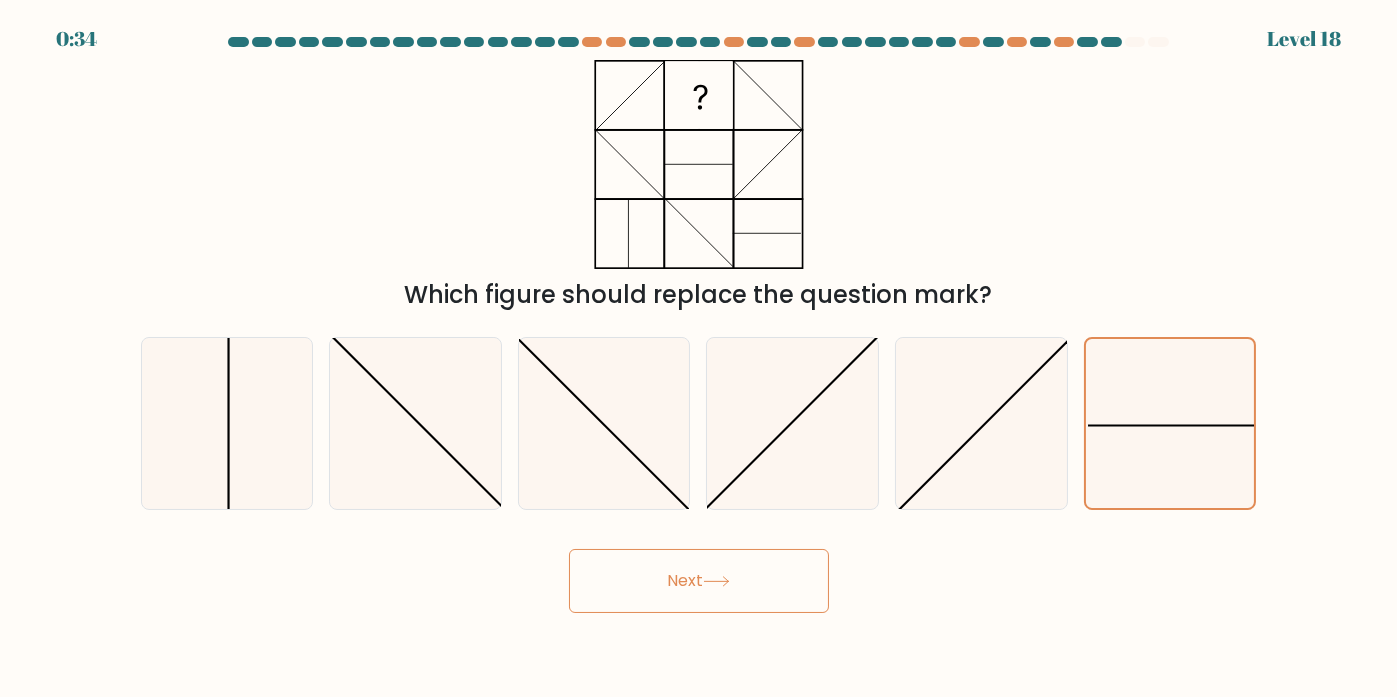 click on "Next" at bounding box center (699, 581) 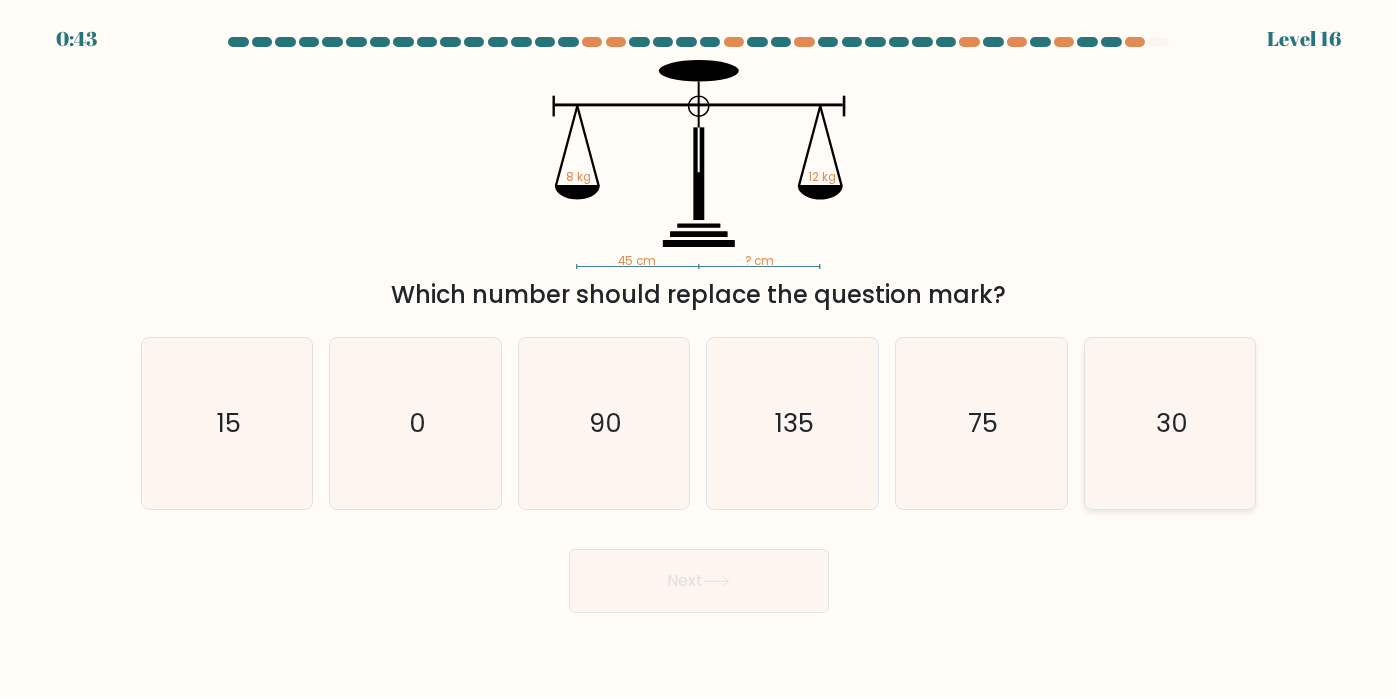 click on "30" at bounding box center (1170, 423) 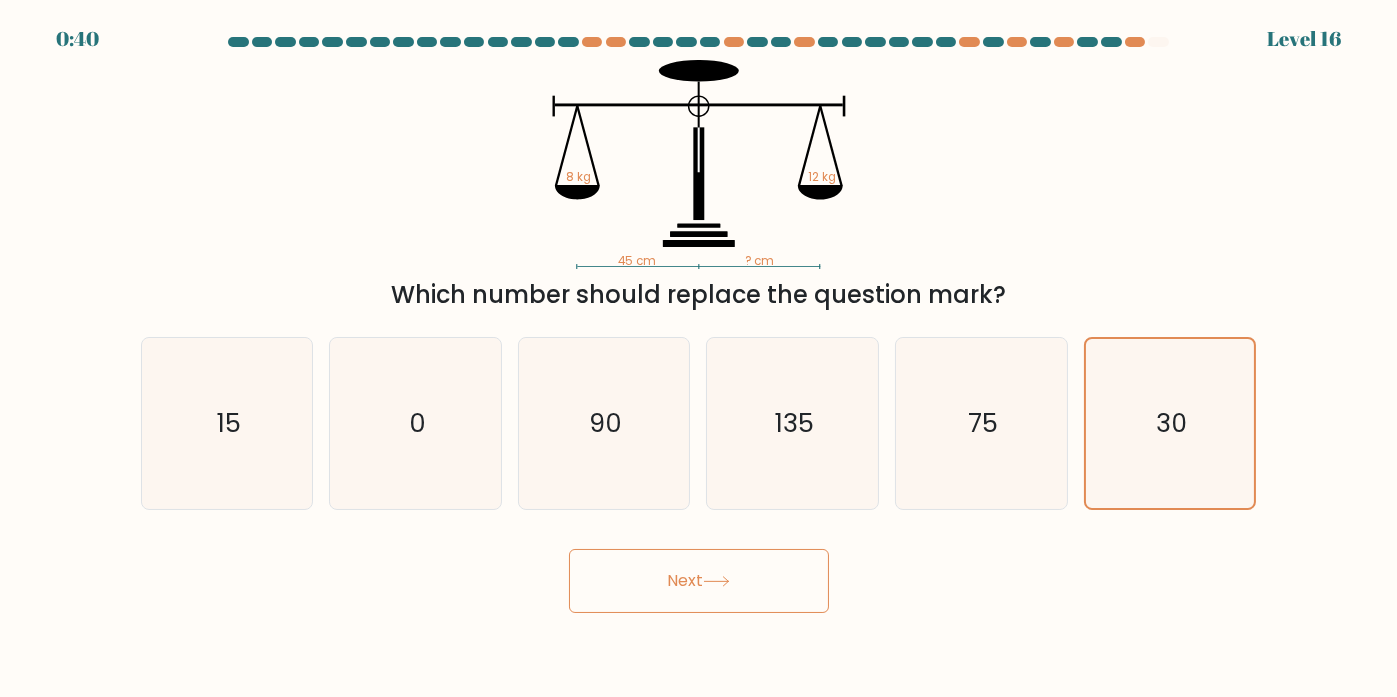 click on "Next" at bounding box center [699, 581] 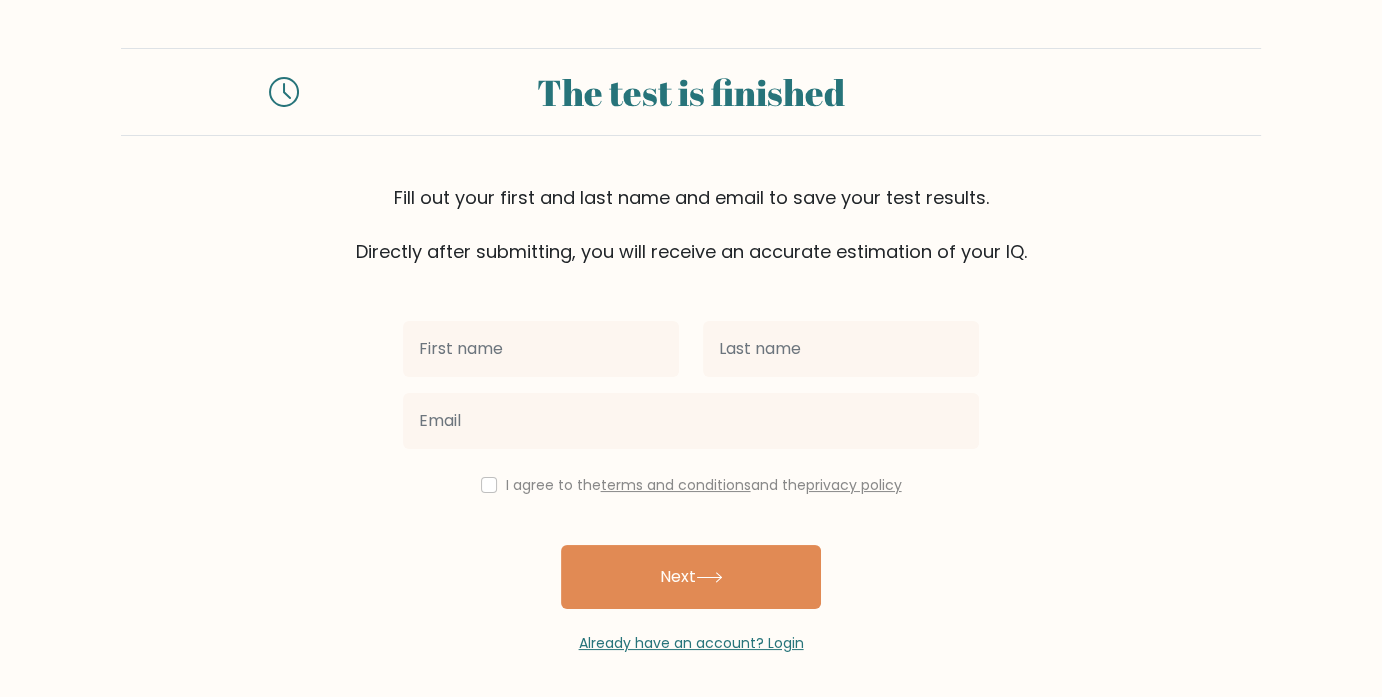 scroll, scrollTop: 3, scrollLeft: 0, axis: vertical 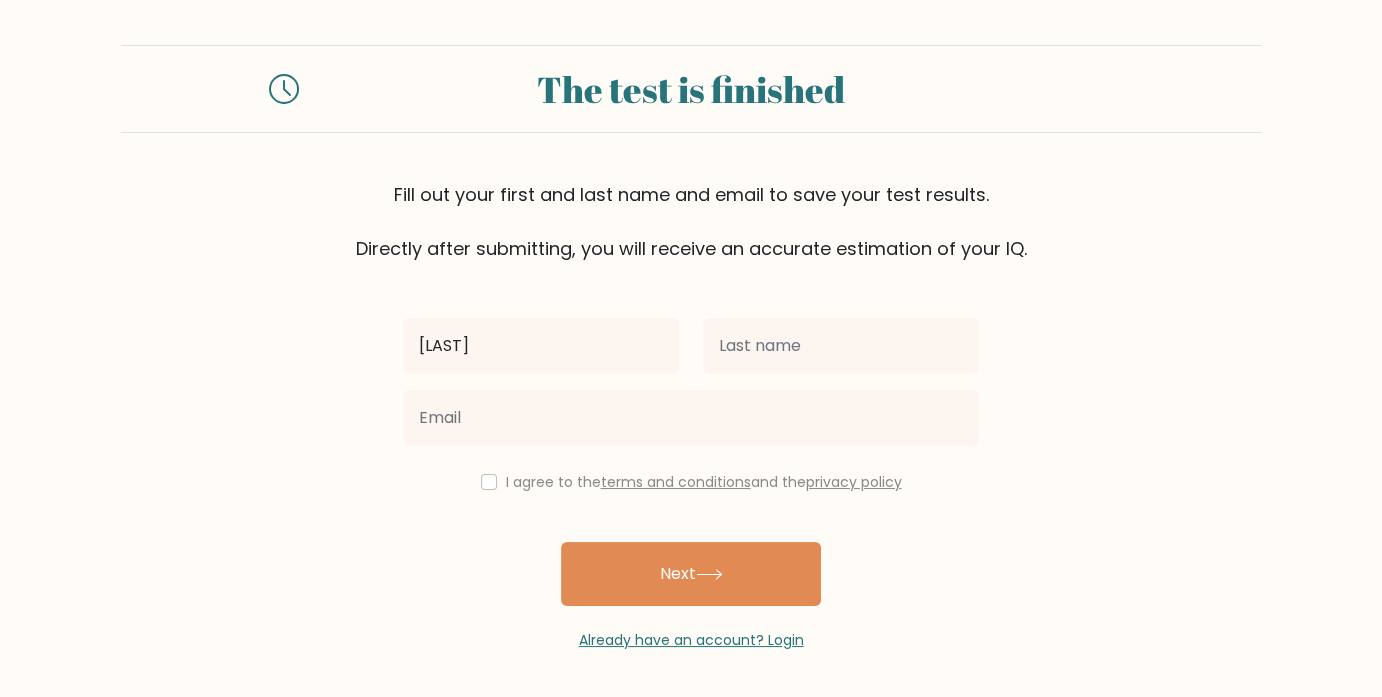 type on "[LAST]" 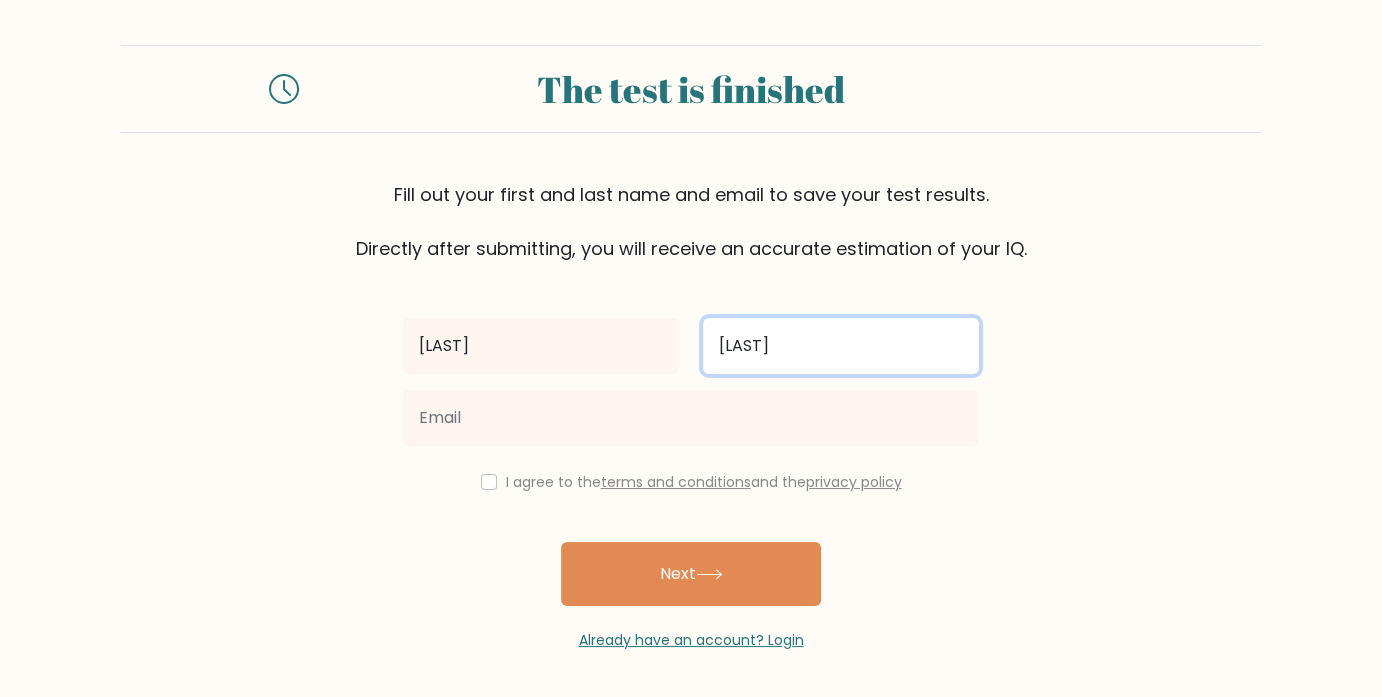 type on "[LAST]" 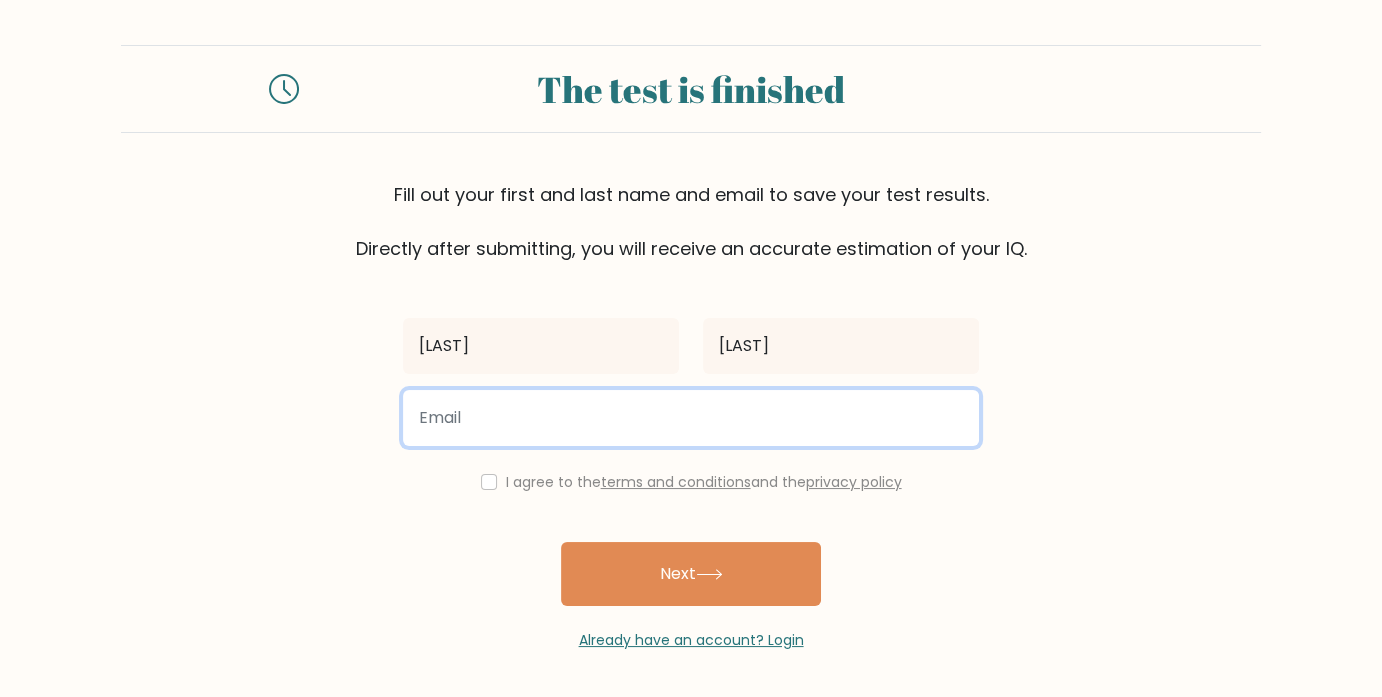 click at bounding box center (691, 418) 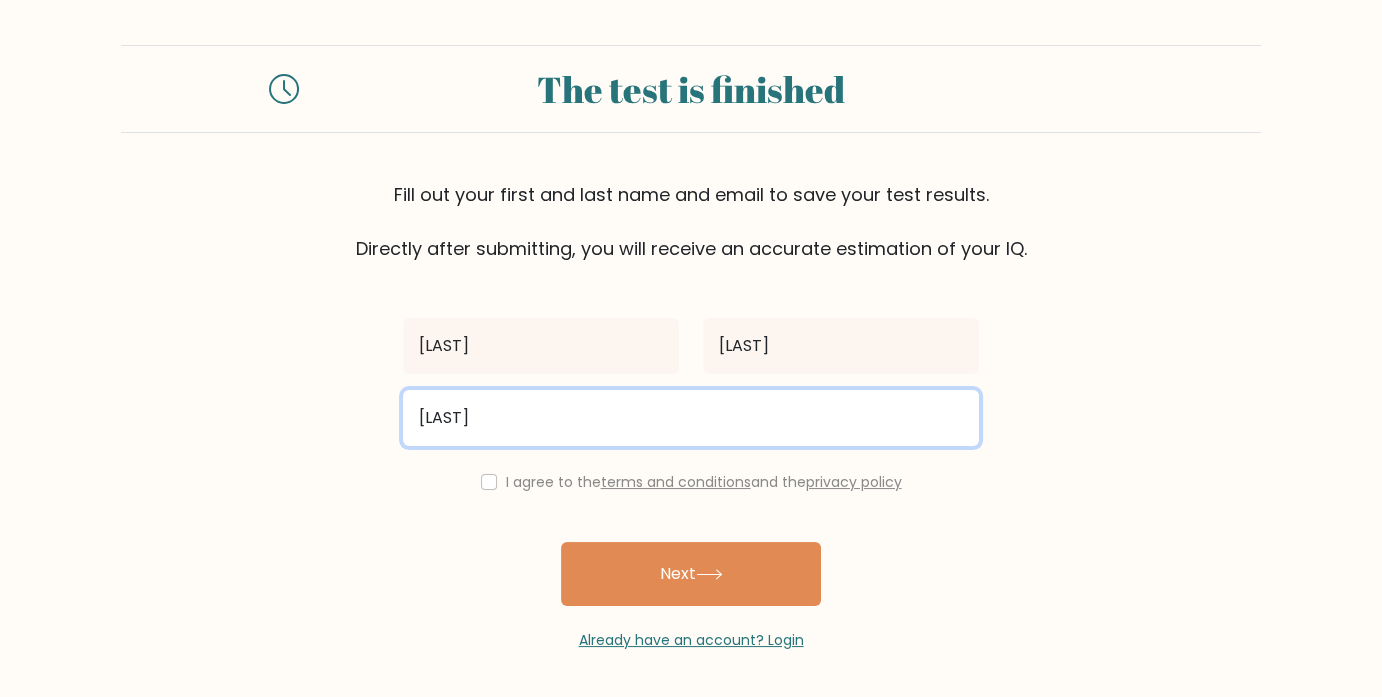 type on "[USERNAME]@[DOMAIN]" 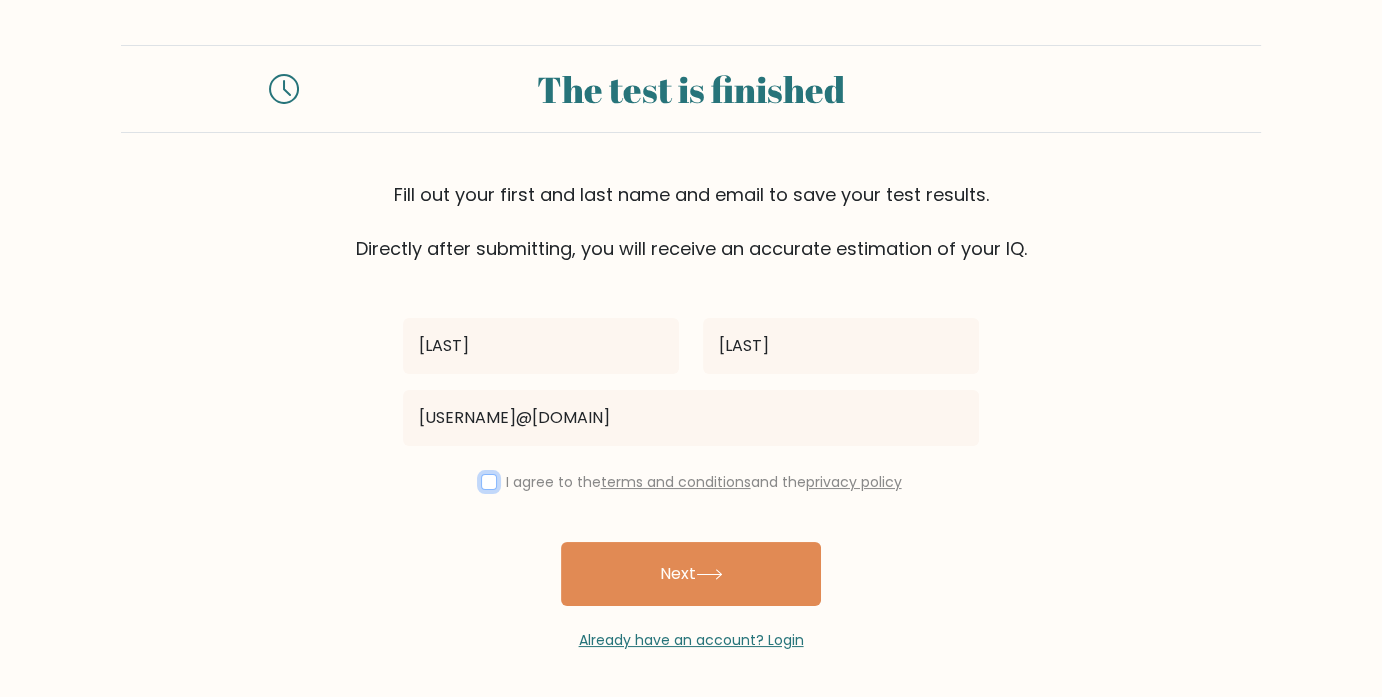 click at bounding box center (489, 482) 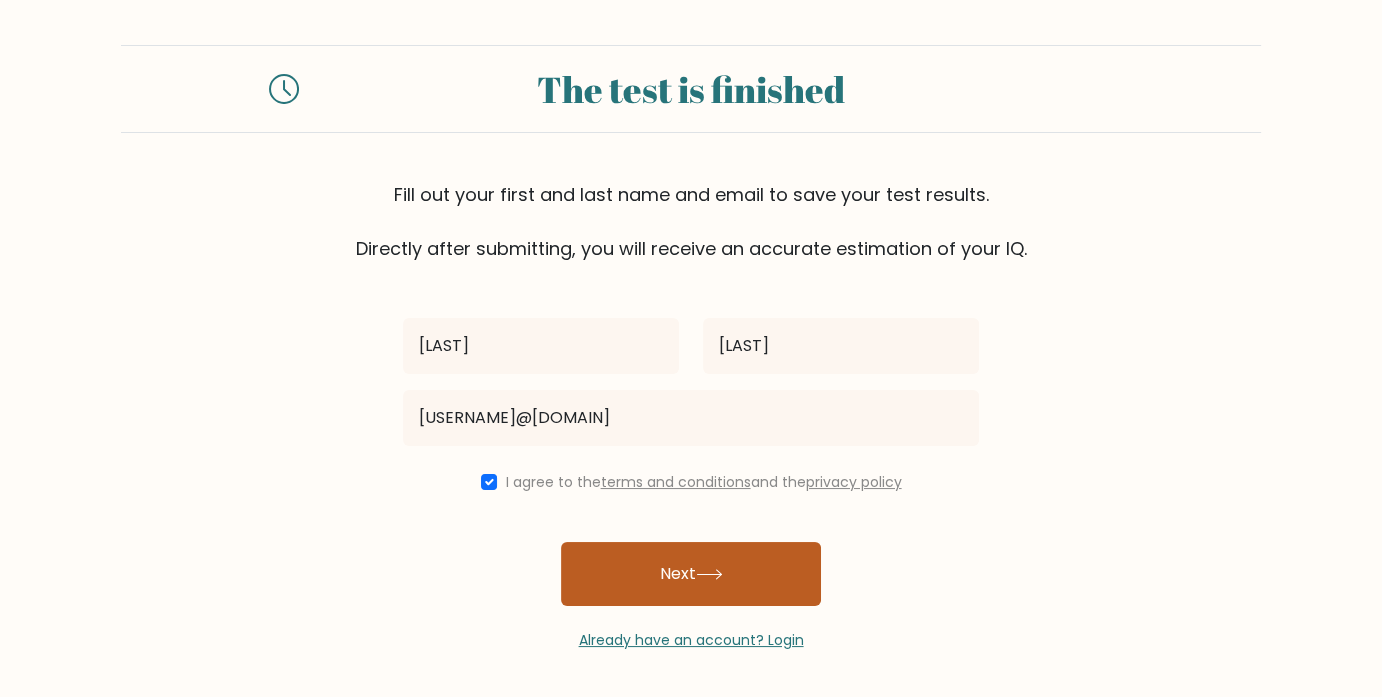 click on "Next" at bounding box center [691, 574] 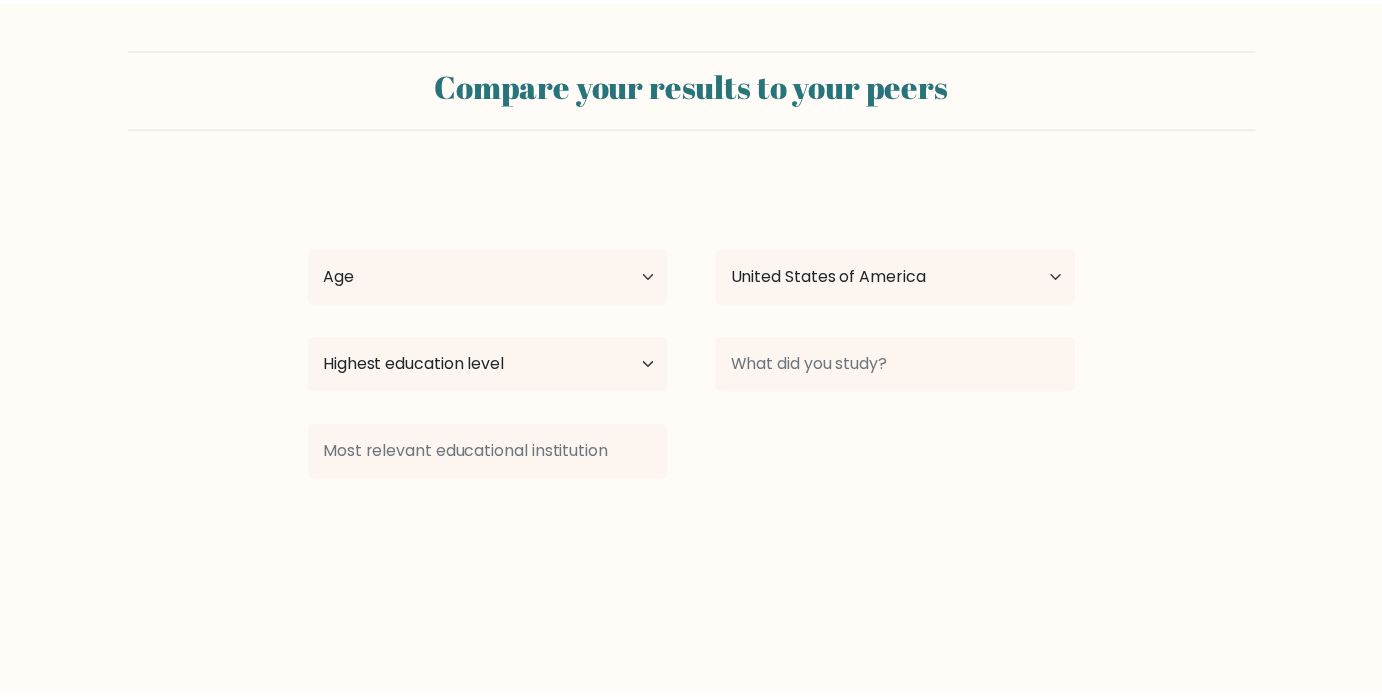 scroll, scrollTop: 0, scrollLeft: 0, axis: both 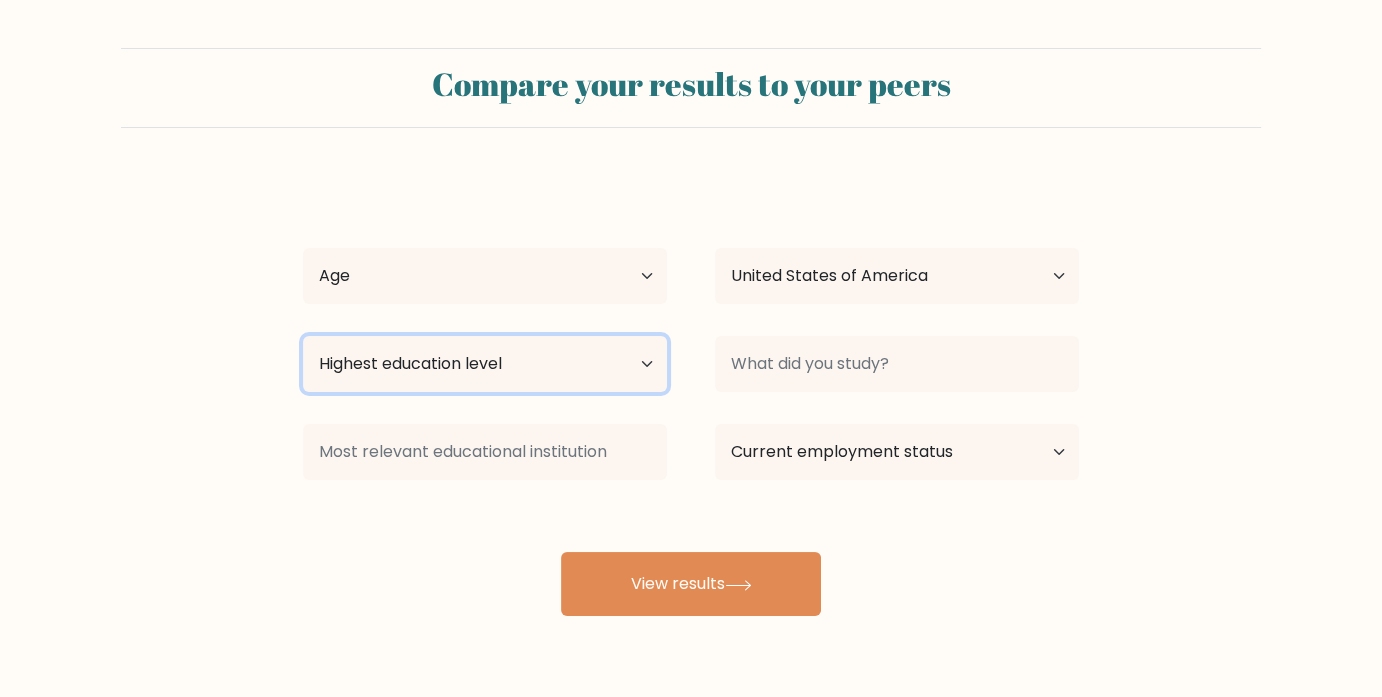 click on "Highest education level
No schooling
Primary
Lower Secondary
Upper Secondary
Occupation Specific
Bachelor's degree
Master's degree
Doctoral degree" at bounding box center (485, 364) 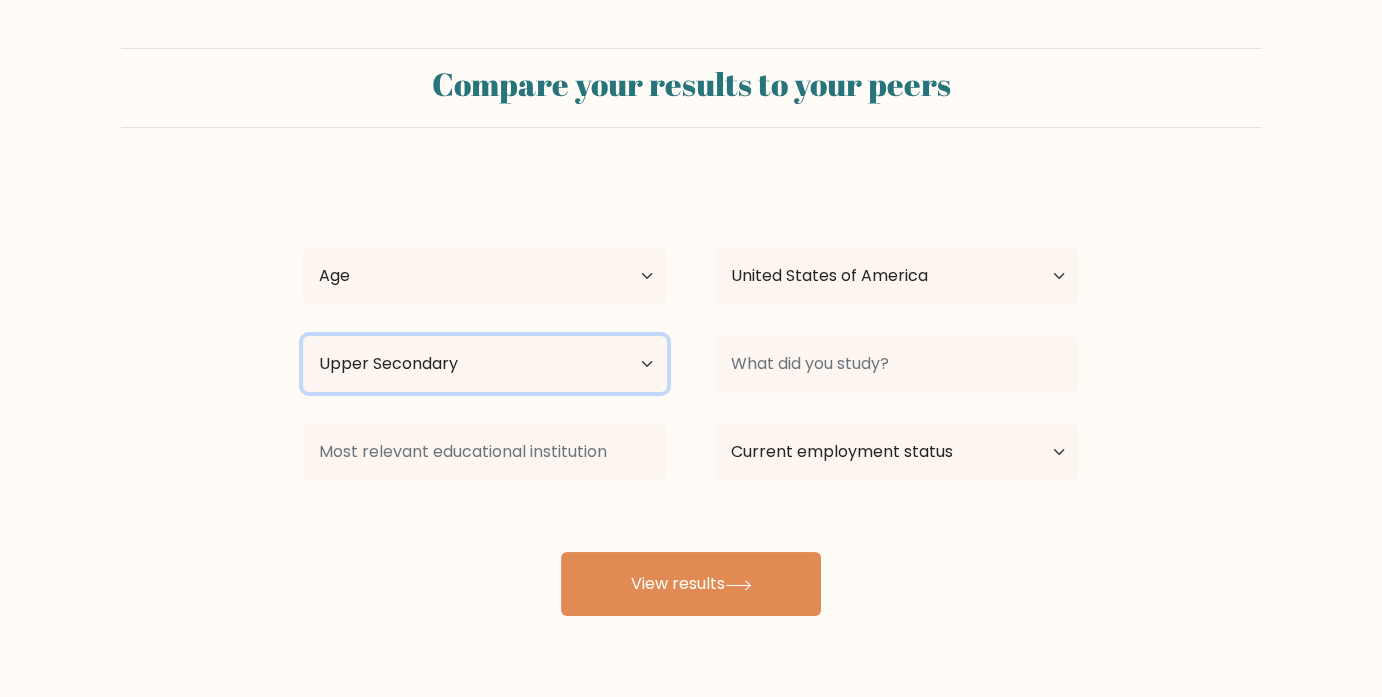 click on "Highest education level
No schooling
Primary
Lower Secondary
Upper Secondary
Occupation Specific
Bachelor's degree
Master's degree
Doctoral degree" at bounding box center (485, 364) 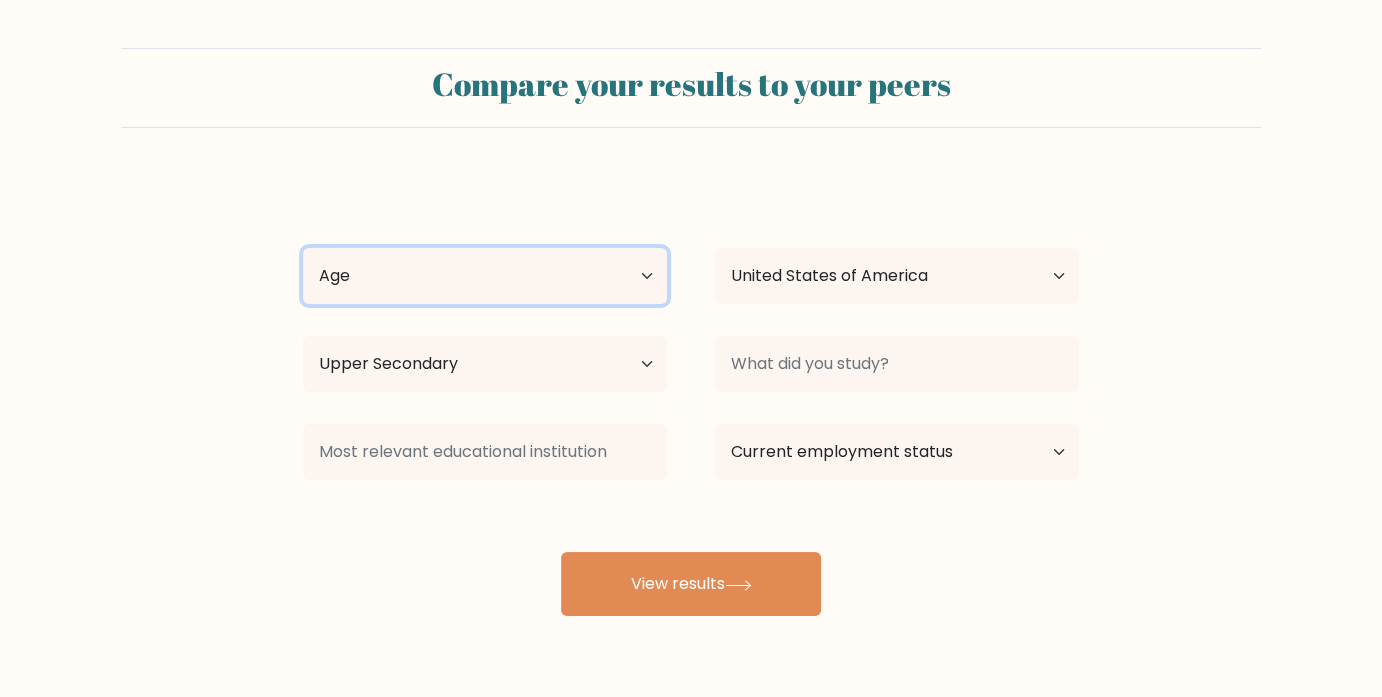 click on "Age
Under 18 years old
18-24 years old
25-34 years old
35-44 years old
45-54 years old
55-64 years old
65 years old and above" at bounding box center (485, 276) 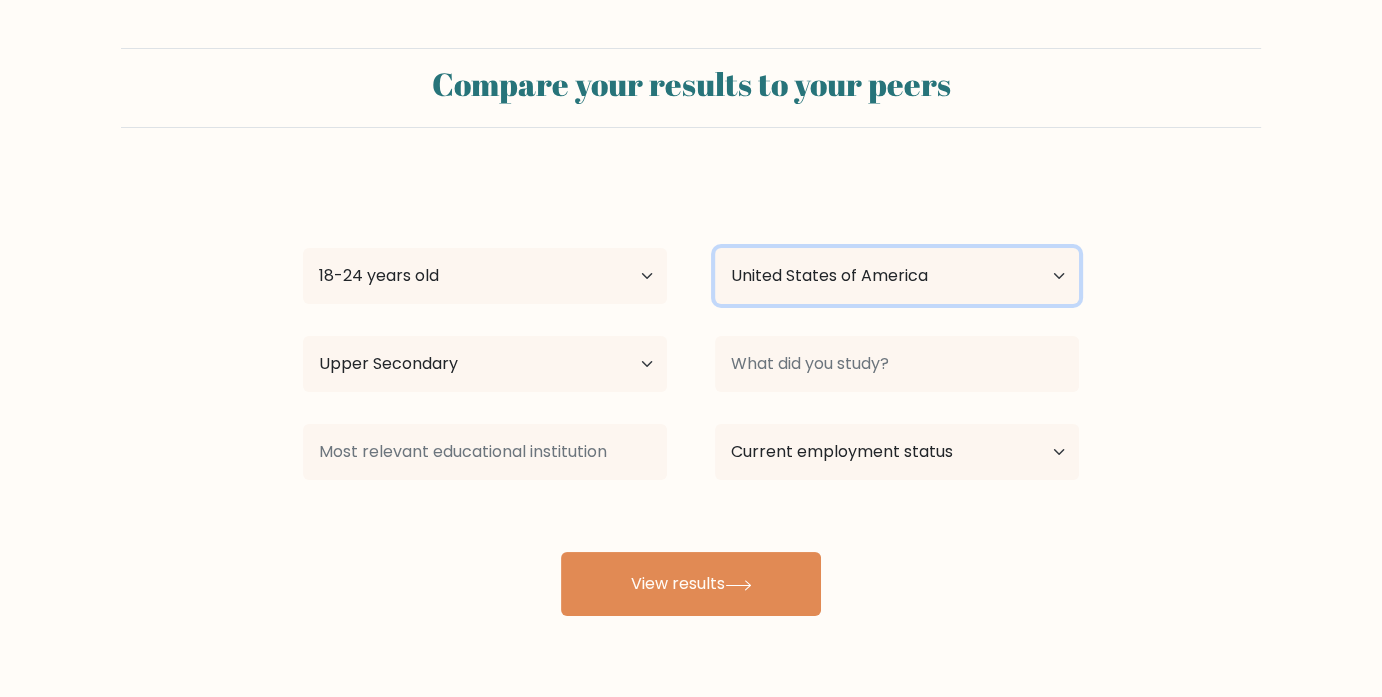 click on "Country
Afghanistan
Albania
Algeria
American Samoa
Andorra
Angola
Anguilla
Antarctica
Antigua and Barbuda
Argentina
Armenia
Aruba
Australia
Austria
Azerbaijan
Bahamas
Bahrain
Bangladesh
Barbados
Belarus
Belgium
Belize
Benin
Bermuda
Bhutan
Bolivia
Bonaire, Sint Eustatius and Saba
Bosnia and Herzegovina
Botswana
Bouvet Island
Brazil
British Indian Ocean Territory
Brunei
Bulgaria
Burkina Faso
Burundi
Cabo Verde
Cambodia
Cameroon
Canada
Cayman Islands
Central African Republic
Chad
Chile
China
Christmas Island
Cocos (Keeling) Islands
Colombia
Comoros
Congo
Congo (the Democratic Republic of the)
Cook Islands
Costa Rica
Côte d'Ivoire
Croatia
Cuba" at bounding box center (897, 276) 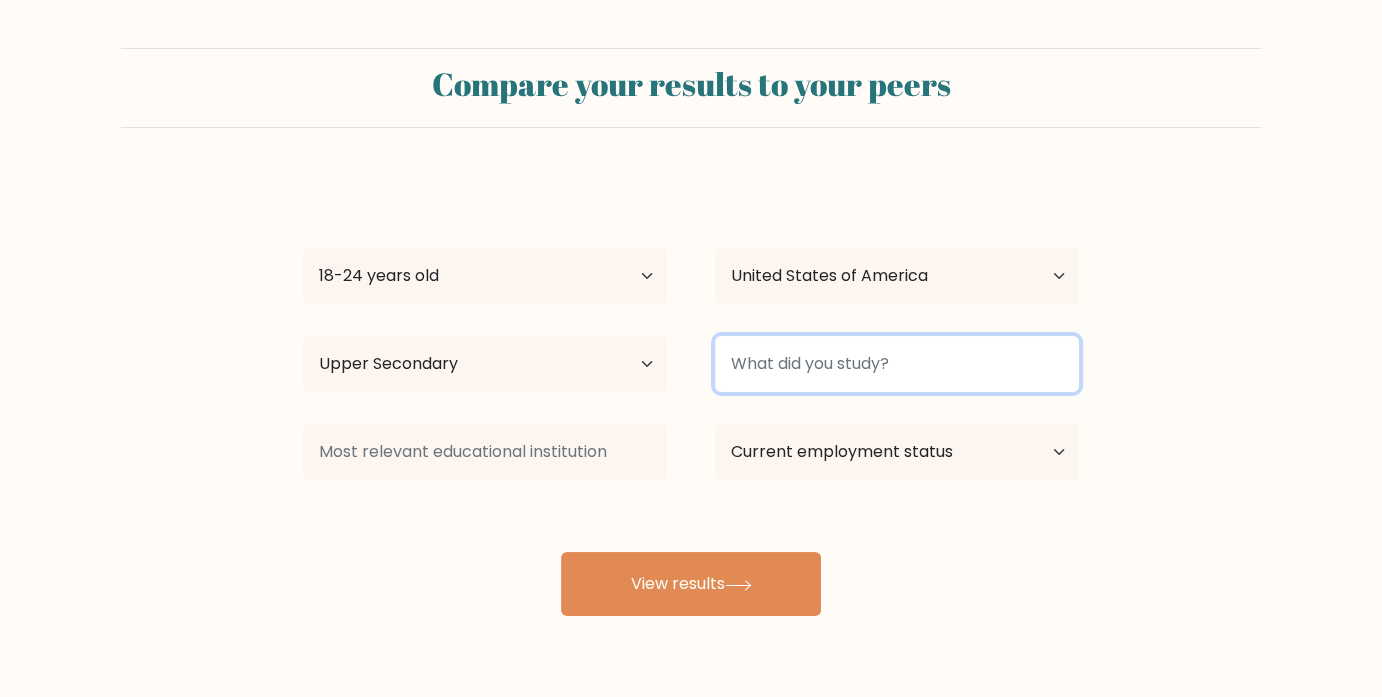 click at bounding box center (897, 364) 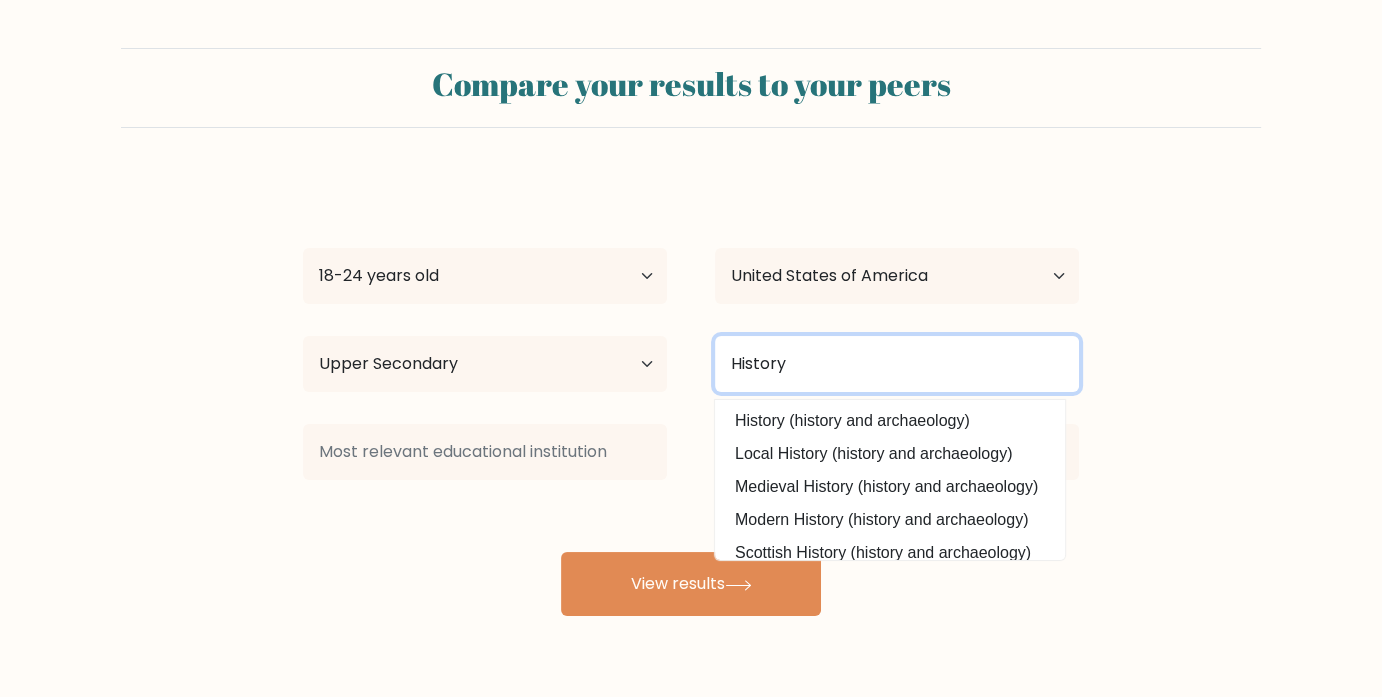 type on "History" 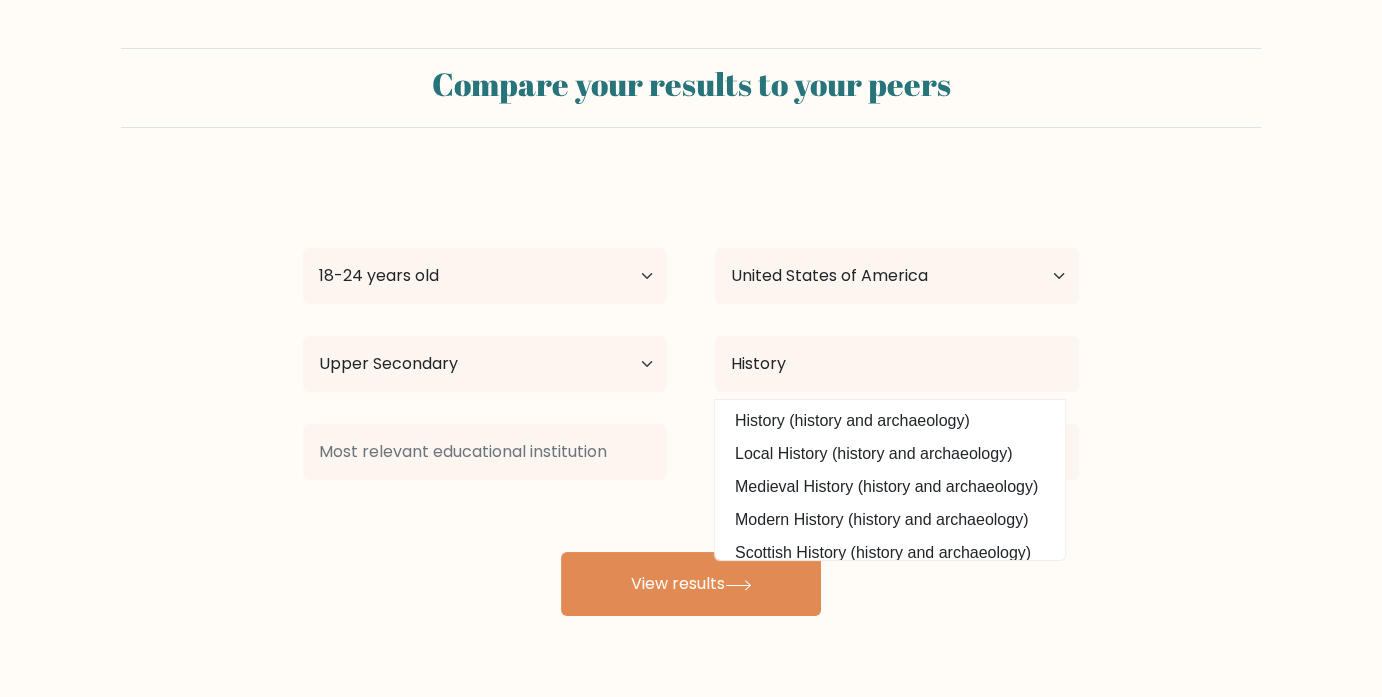 click on "Highest education level
No schooling
Primary
Lower Secondary
Upper Secondary
Occupation Specific
Bachelor's degree
Master's degree
Doctoral degree" at bounding box center [485, 276] 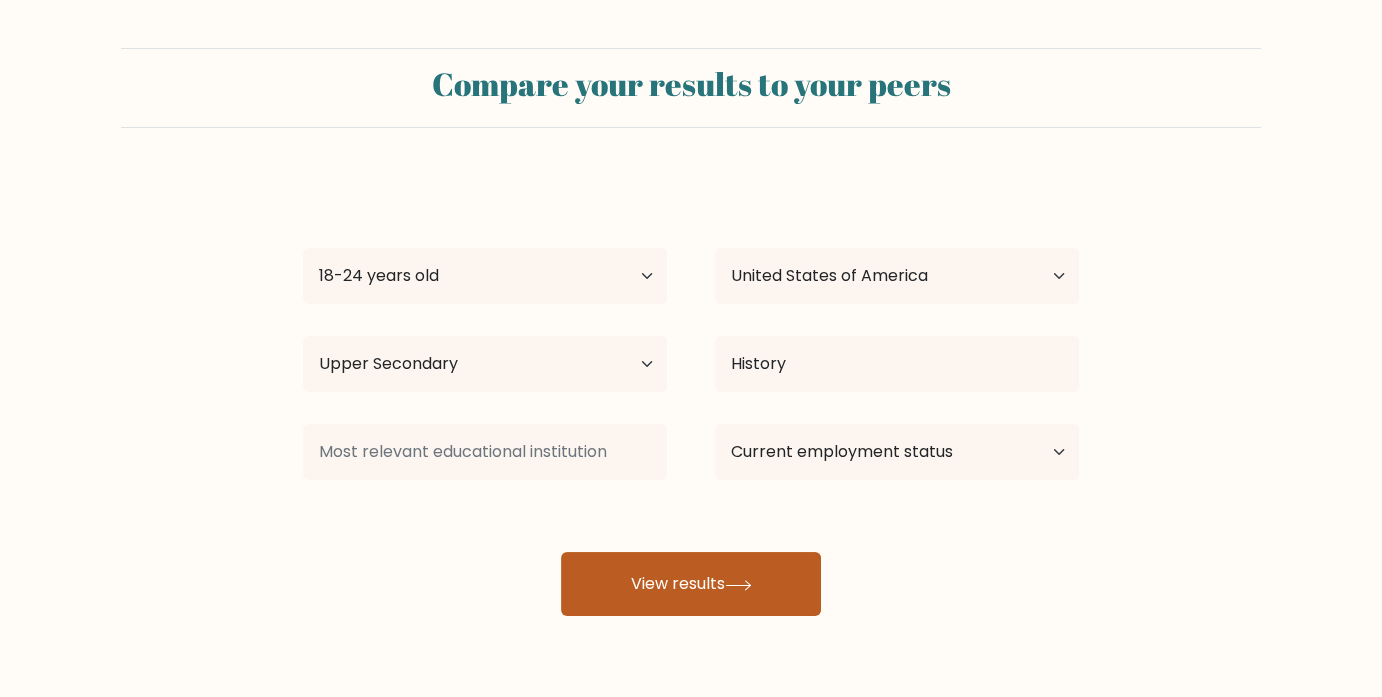 click on "View results" at bounding box center [691, 584] 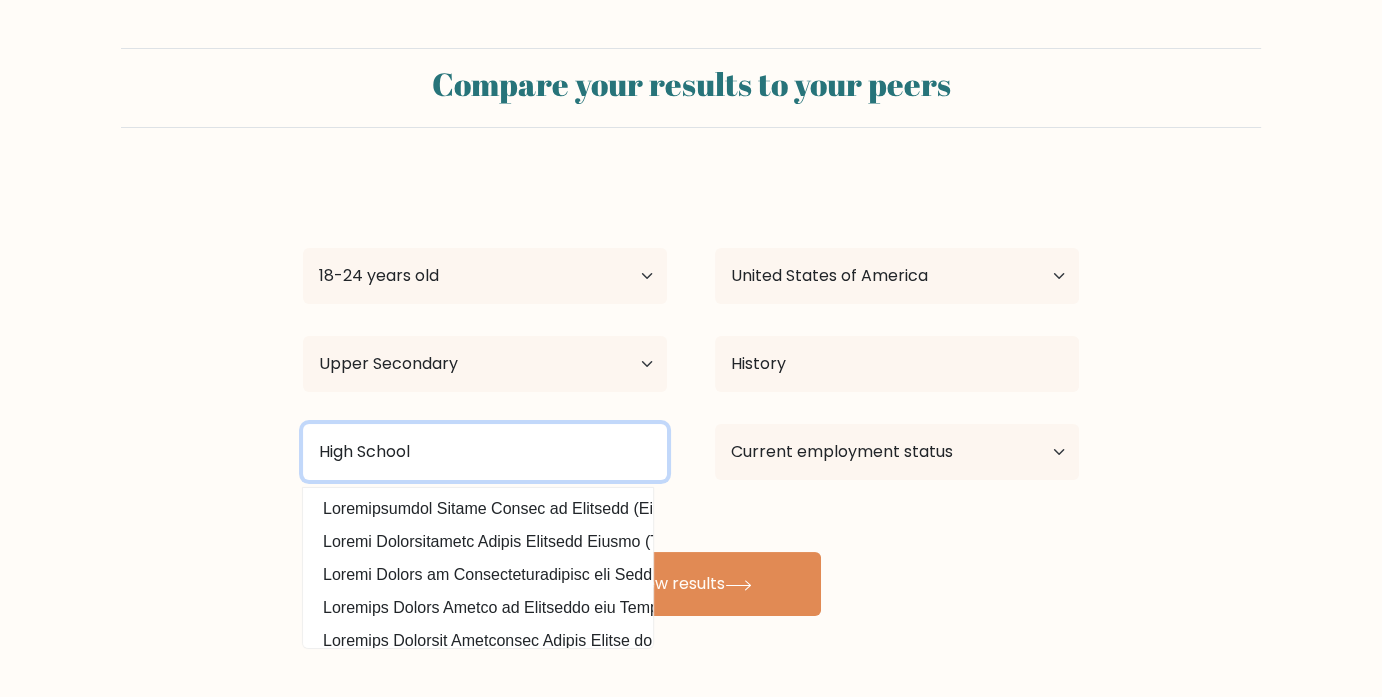 type on "High School" 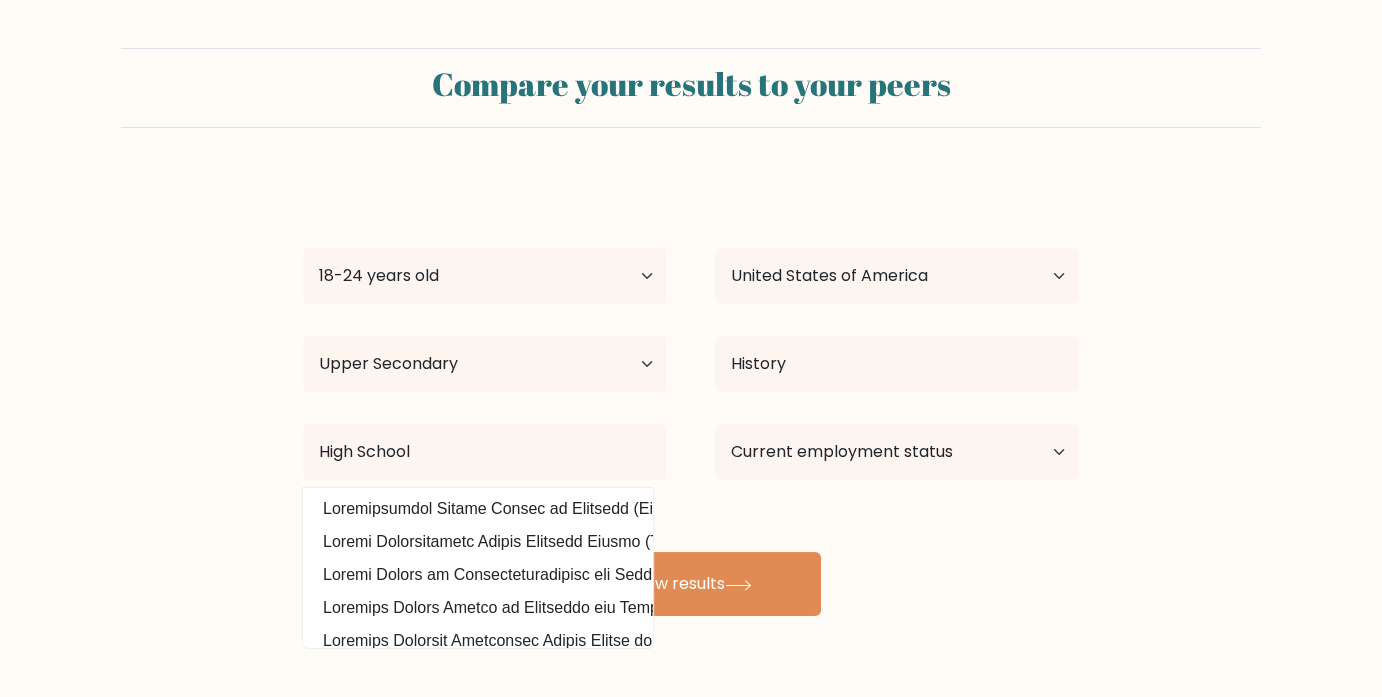 click on "Lorem
Ipsumdolo
Sit
Ametc 17 adipi eli
56-43 seddo eiu
91-71 tempo inc
32-40 utlab etd
38-59 magna ali
93-02 enima min
86 venia qui nos exerc
Ullamco
Laborisnisi
Aliquip
Exeacom
Consequa Duisa
Irurein
Repreh
Voluptat
Velitessec
Fugiatn par Excepte
Sintoccae
Cupidat
Nonpr
Suntculpa
Quioffi
Deseruntmo
Animide
Laborum
Perspiciat
Undeomni
Istenat
Errorvo
Accusa
Dolor
Laudant
Totamr
Aperiam
Eaqueip, Quae Abilloinv ver Quas
Archit bea Vitaedictae
Nemoenim
Ipsamq Volupt
Aspern
Autodi" at bounding box center [691, 396] 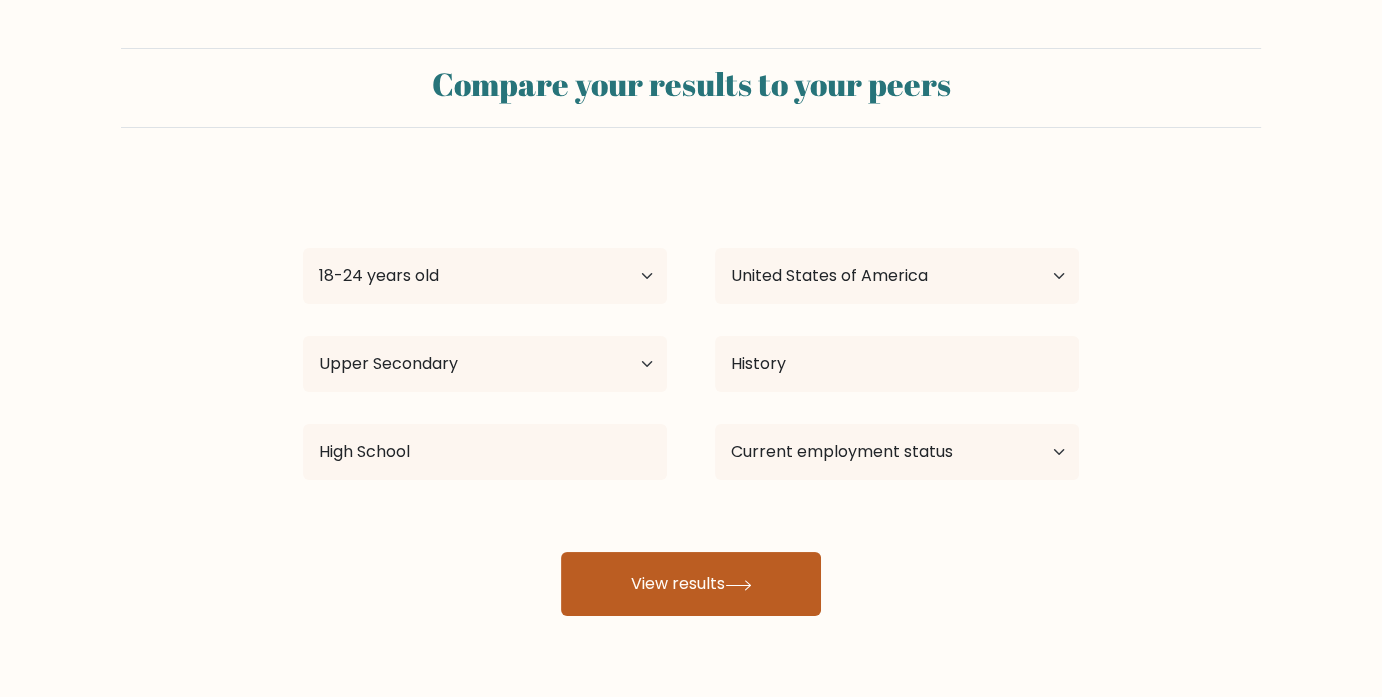 click on "View results" at bounding box center (691, 584) 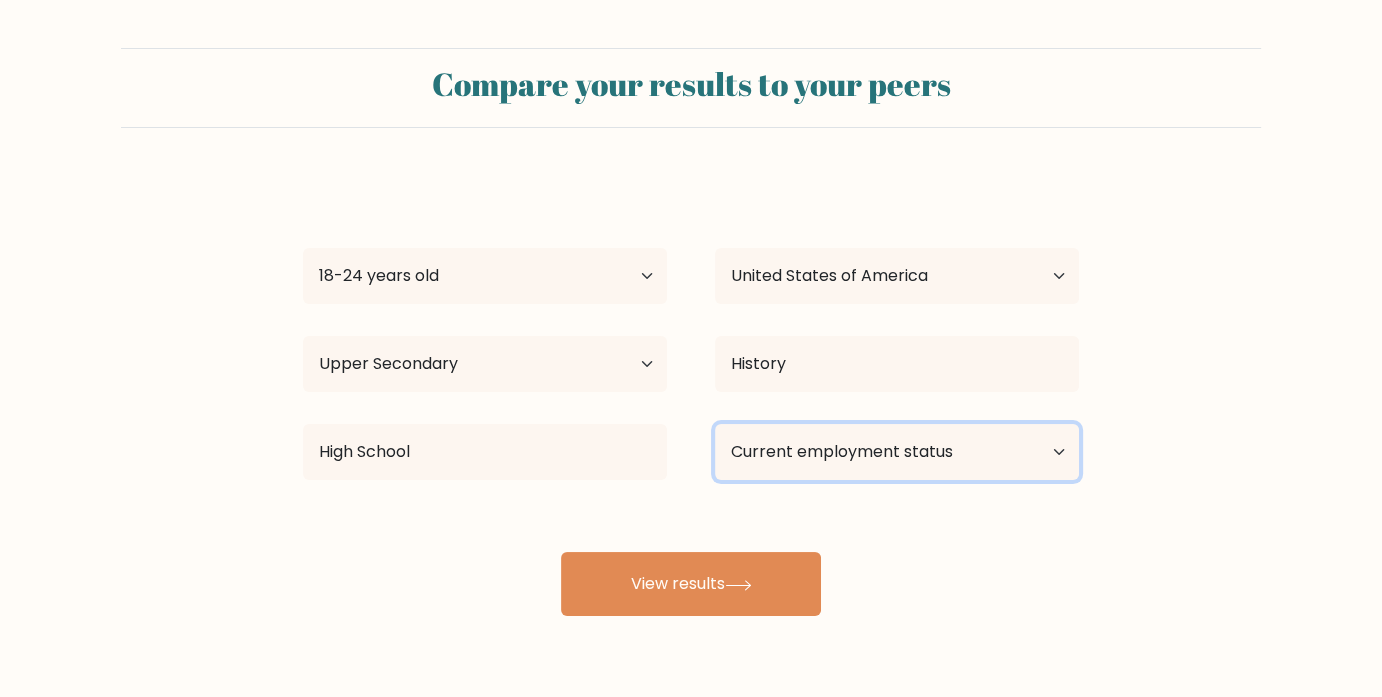 click on "Current employment status
Employed
Student
Retired
Other / prefer not to answer" at bounding box center (897, 452) 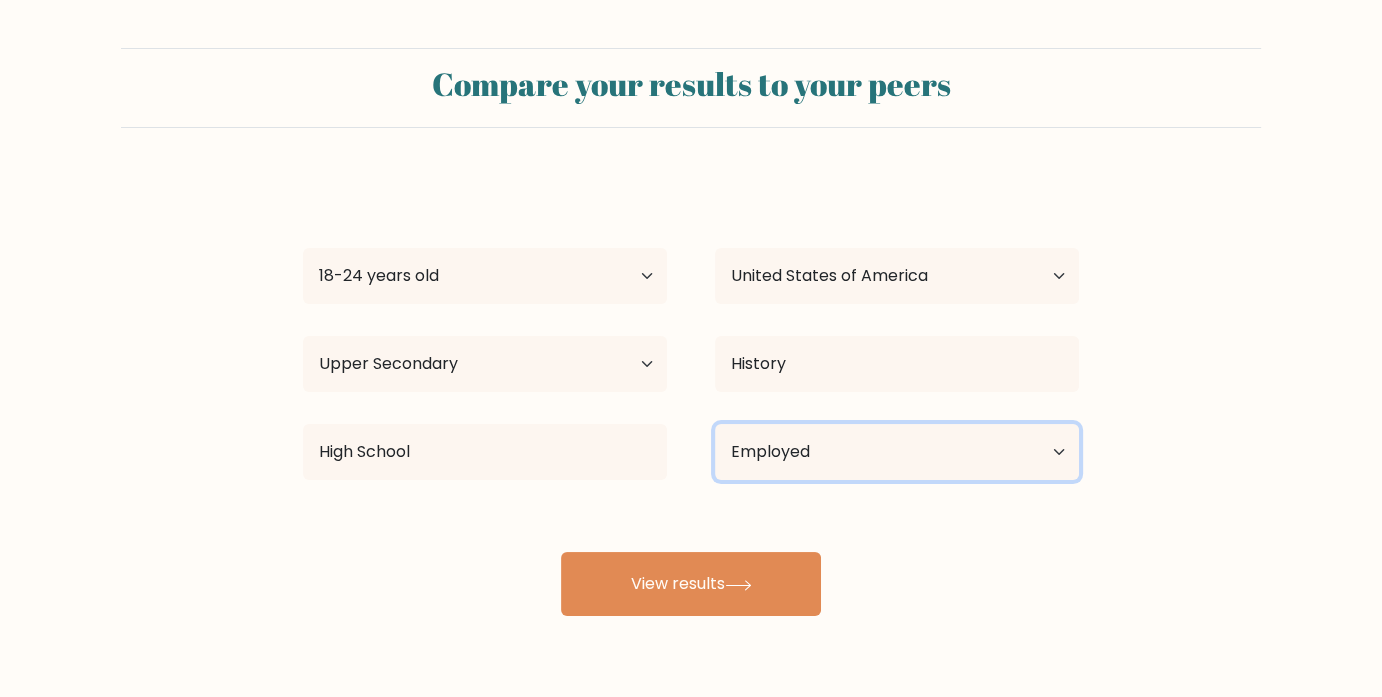 click on "Current employment status
Employed
Student
Retired
Other / prefer not to answer" at bounding box center (897, 452) 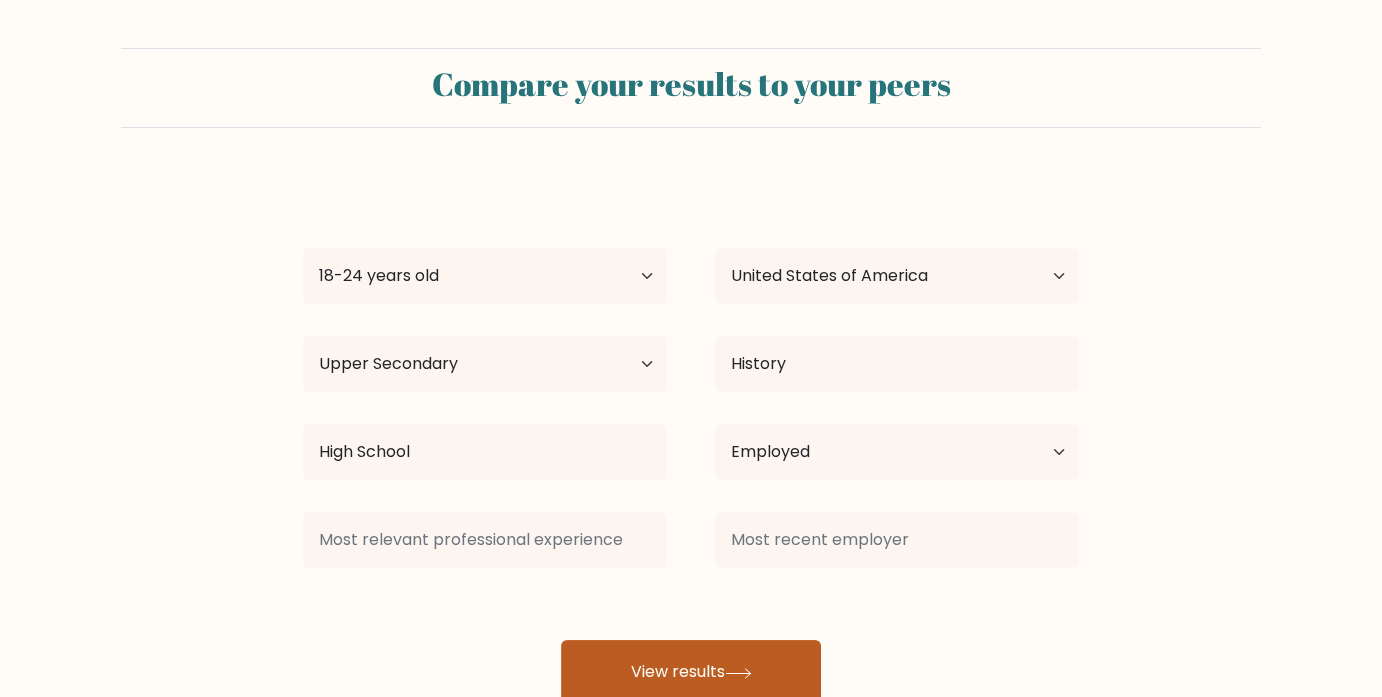 click on "View results" at bounding box center (691, 672) 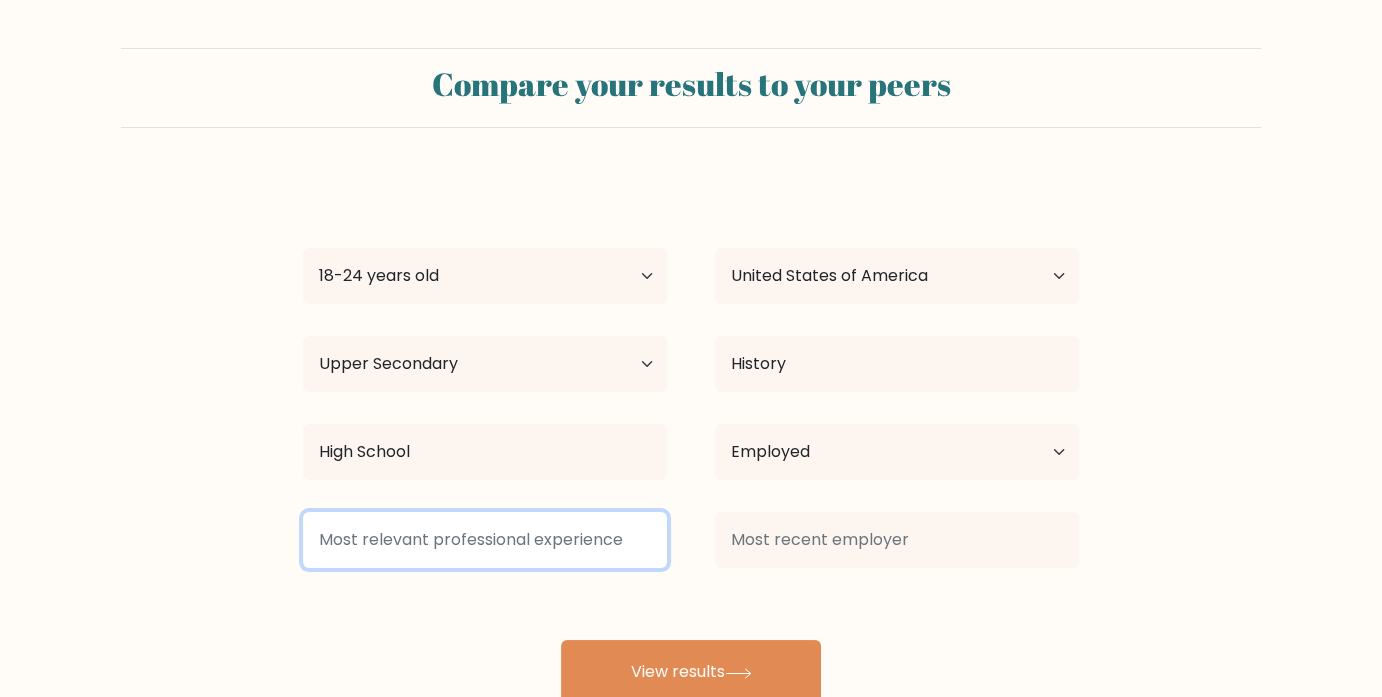 scroll, scrollTop: 15, scrollLeft: 0, axis: vertical 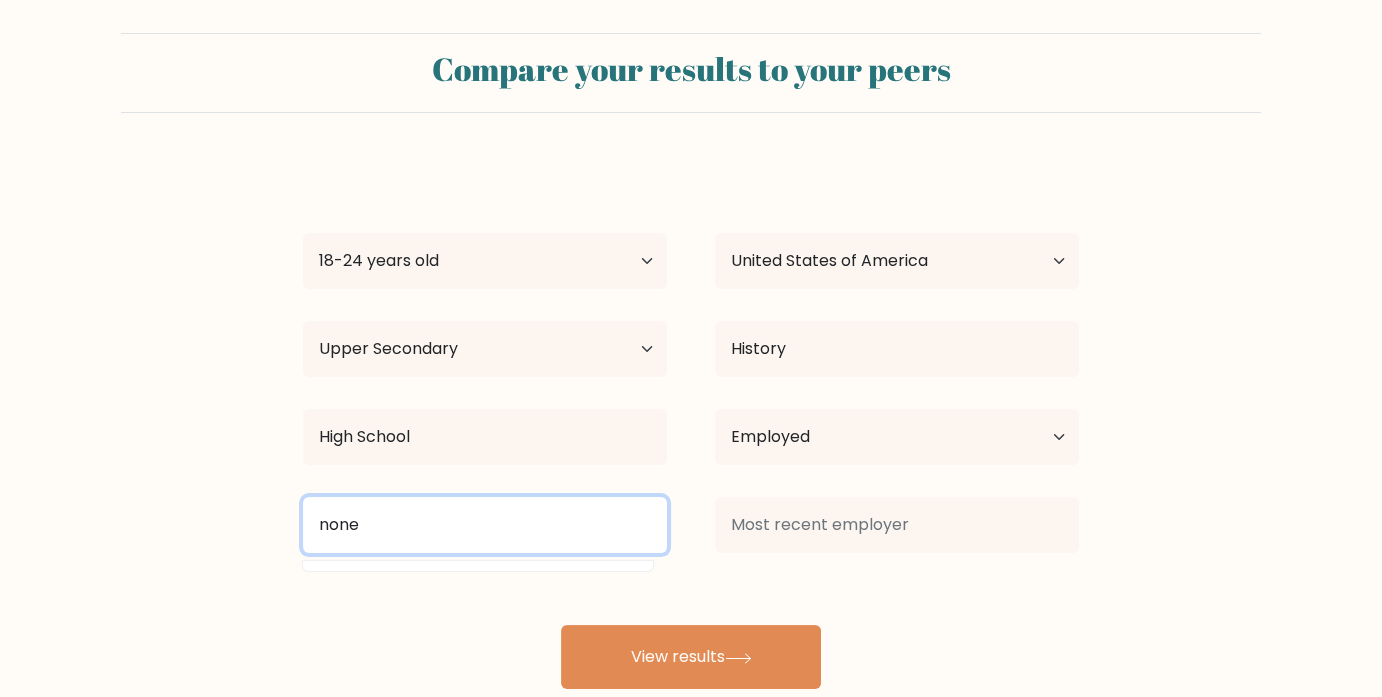 type on "none" 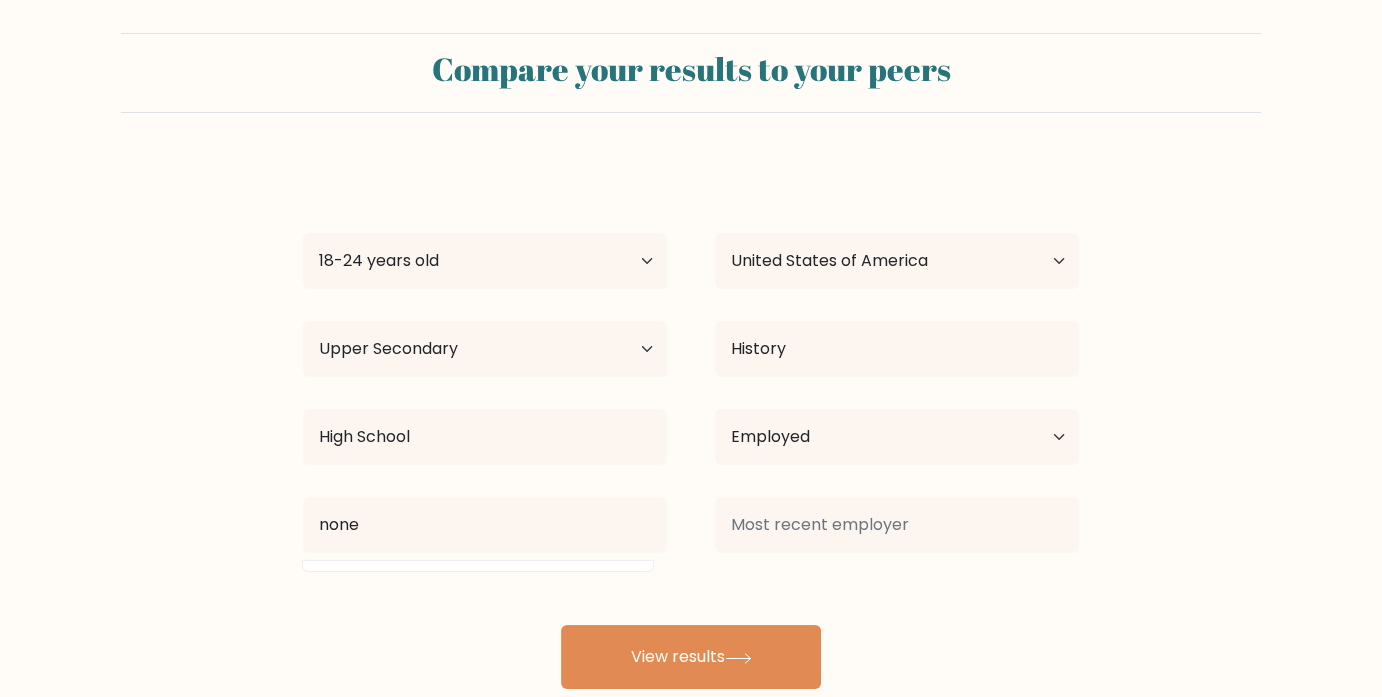 click on "Lorem
Ipsumdolo
Sit
Ametc 17 adipi eli
56-43 seddo eiu
91-71 tempo inc
32-40 utlab etd
38-59 magna ali
93-02 enima min
86 venia qui nos exerc
Ullamco
Laborisnisi
Aliquip
Exeacom
Consequa Duisa
Irurein
Repreh
Voluptat
Velitessec
Fugiatn par Excepte
Sintoccae
Cupidat
Nonpr
Suntculpa
Quioffi
Deseruntmo
Animide
Laborum
Perspiciat
Undeomni
Istenat
Errorvo
Accusa
Dolor
Laudant
Totamr
Aperiam
Eaqueip, Quae Abilloinv ver Quas
Archit bea Vitaedictae
Nemoenim
Ipsamq Volupt
Aspern
Autodi" at bounding box center (691, 425) 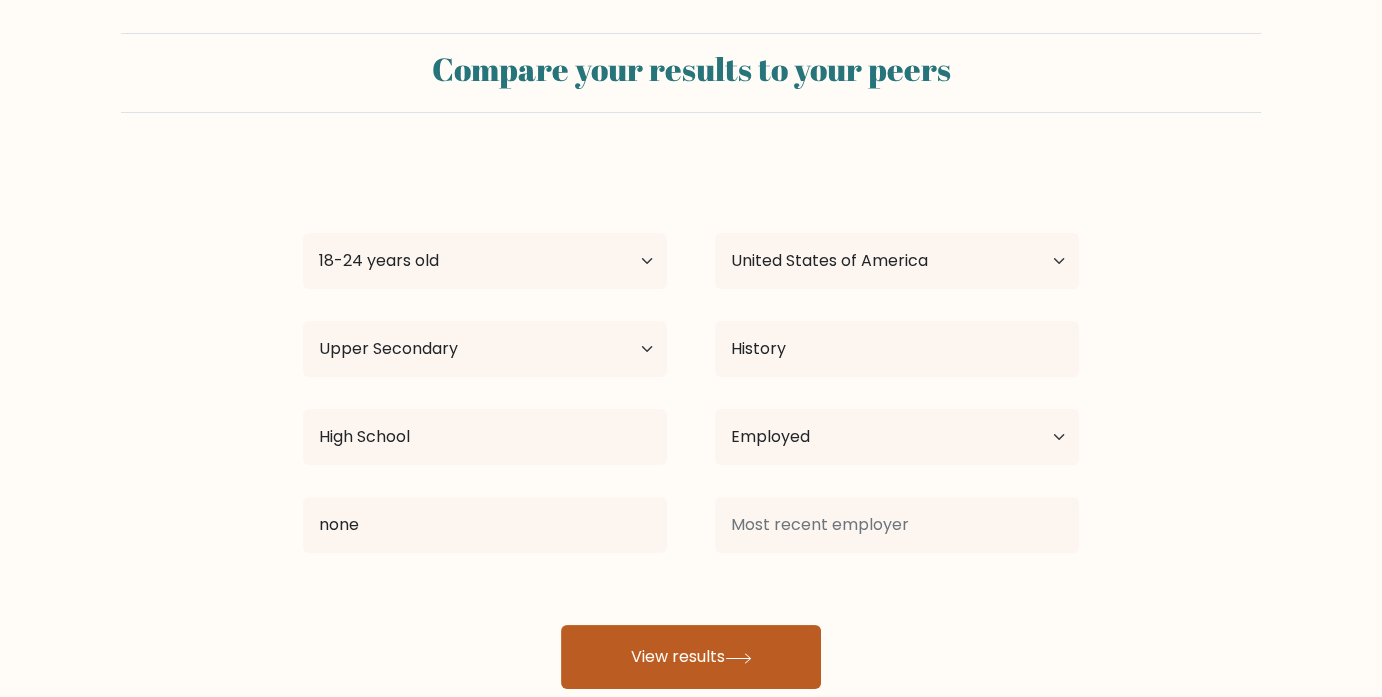 click on "View results" at bounding box center (691, 657) 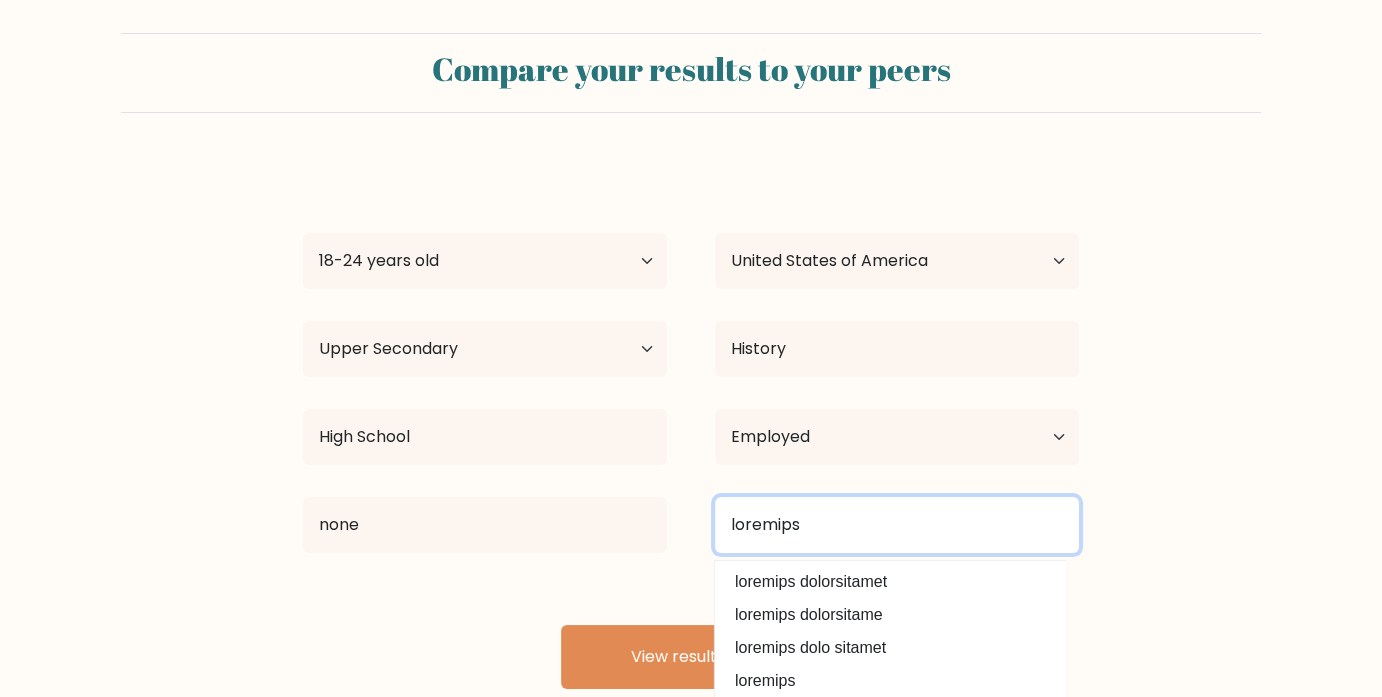 type on "loremips" 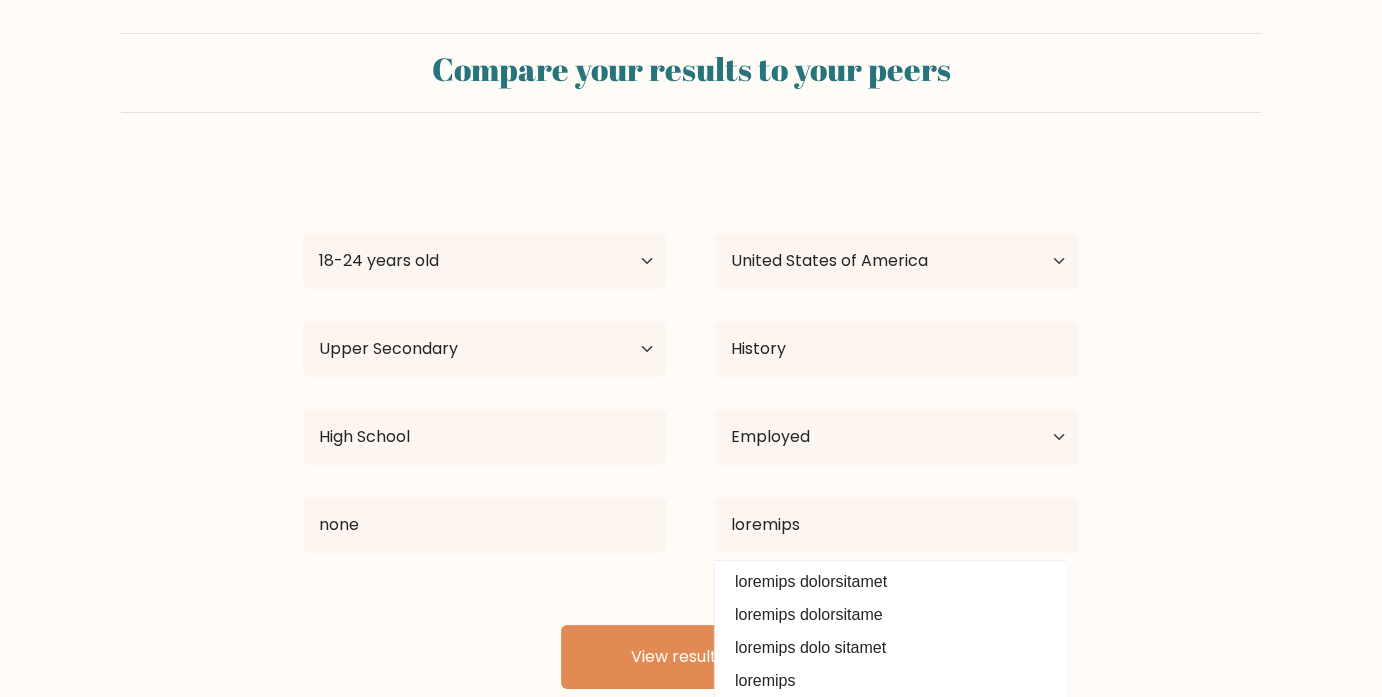 click on "none" at bounding box center (485, 525) 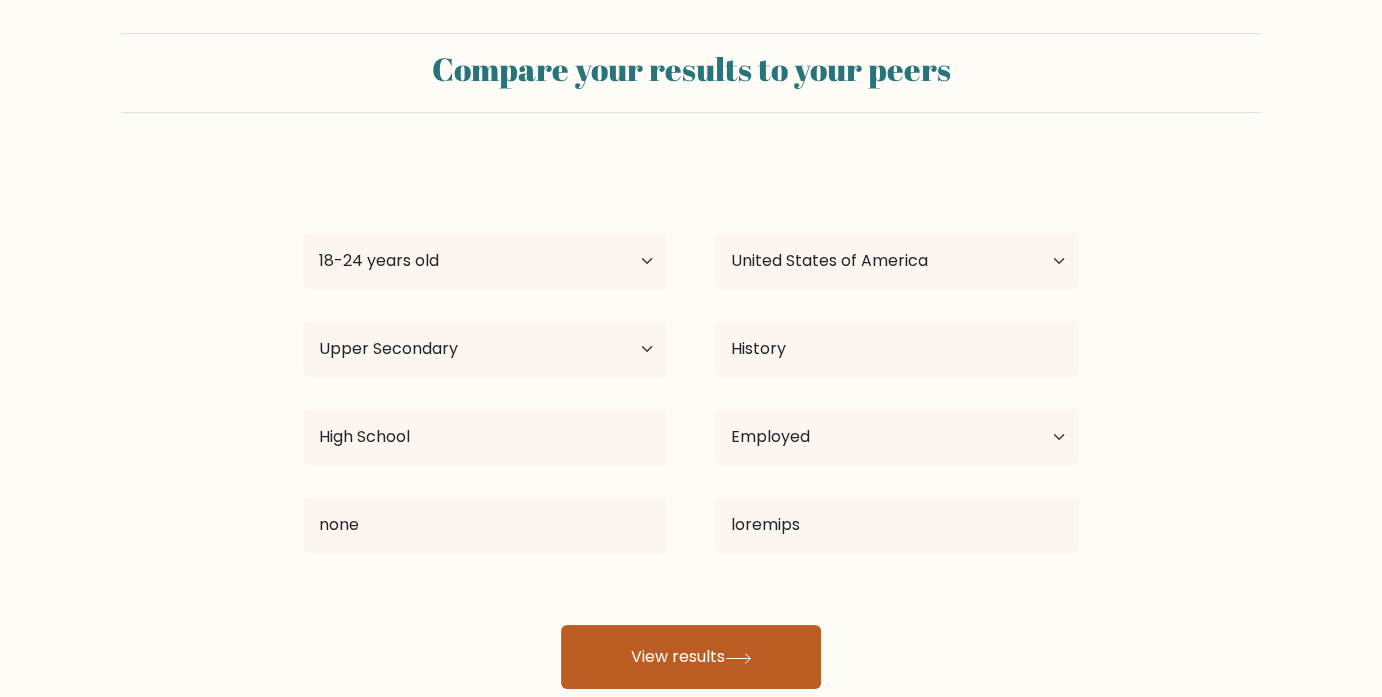 click on "View results" at bounding box center (691, 657) 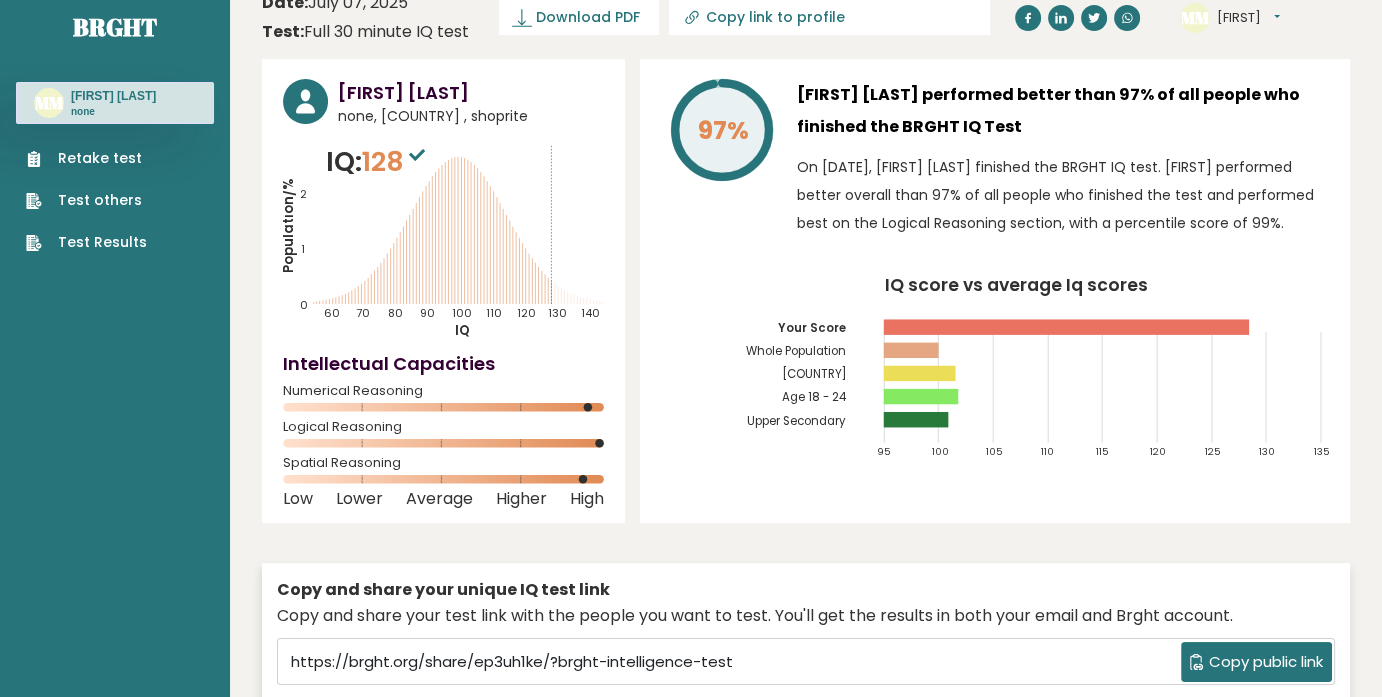 scroll, scrollTop: 0, scrollLeft: 0, axis: both 